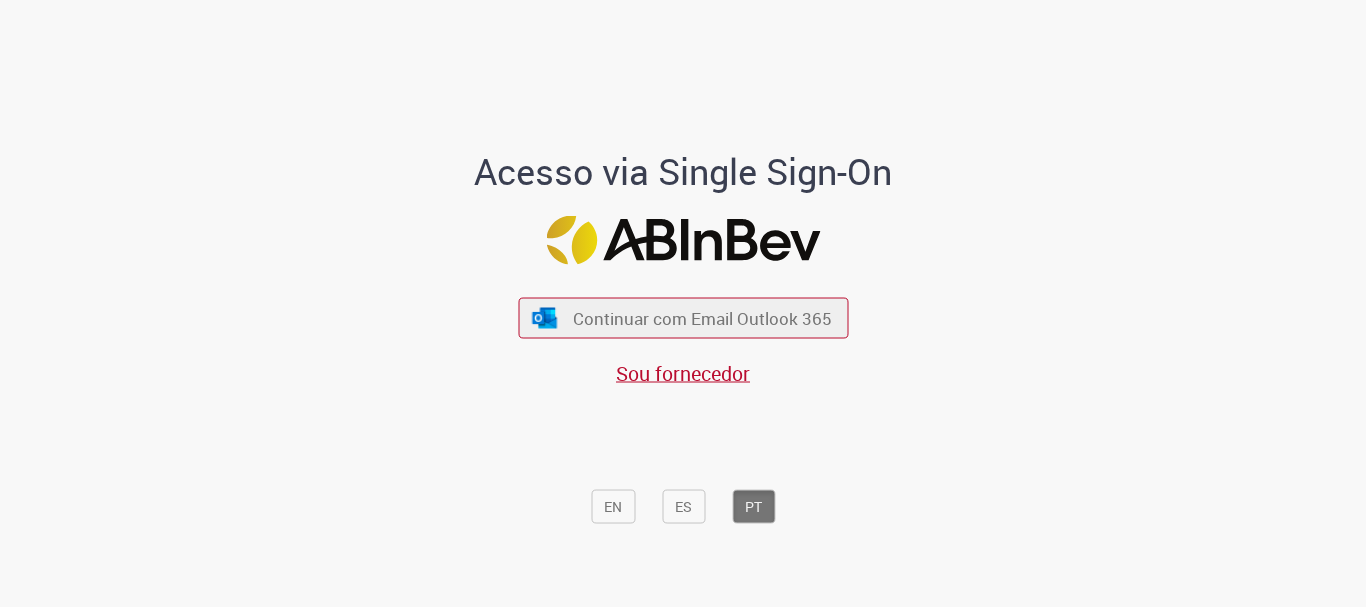scroll, scrollTop: 0, scrollLeft: 0, axis: both 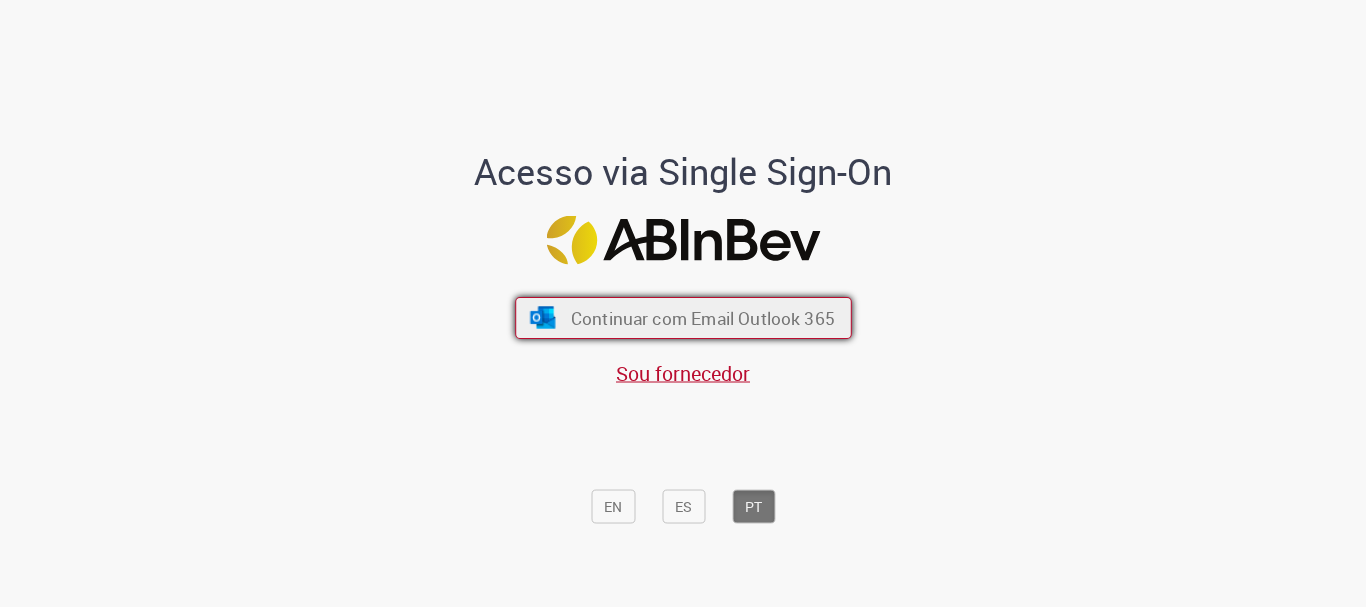 click on "Continuar com Email Outlook 365" at bounding box center [702, 318] 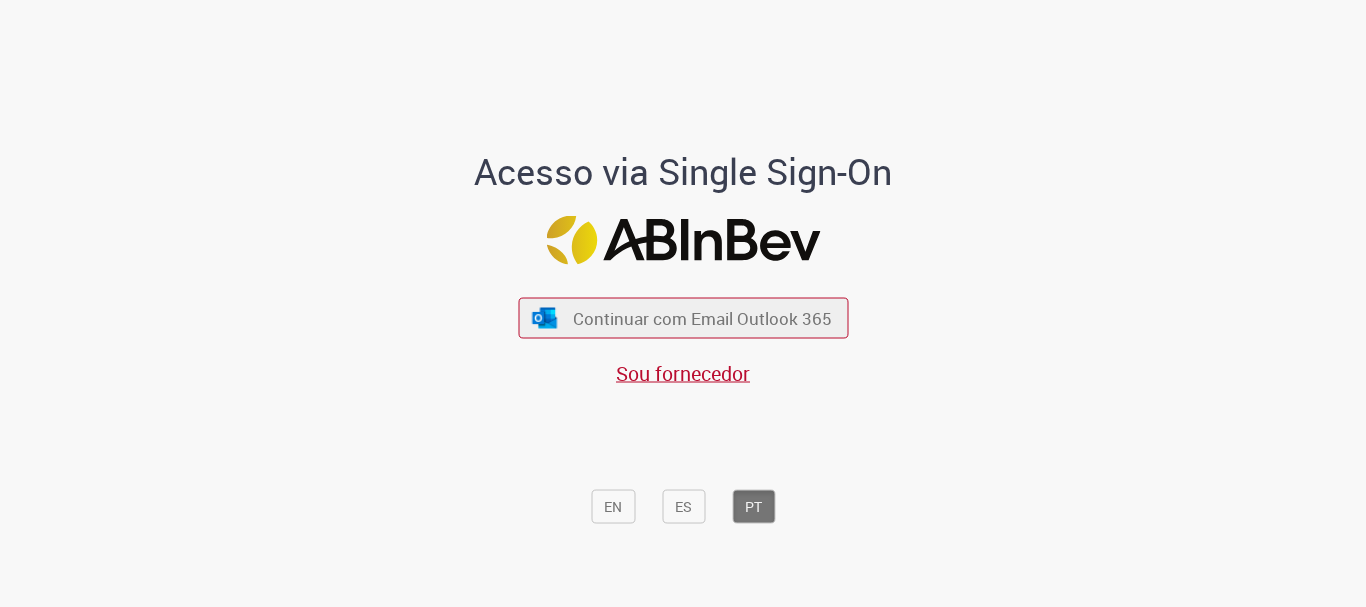 scroll, scrollTop: 0, scrollLeft: 0, axis: both 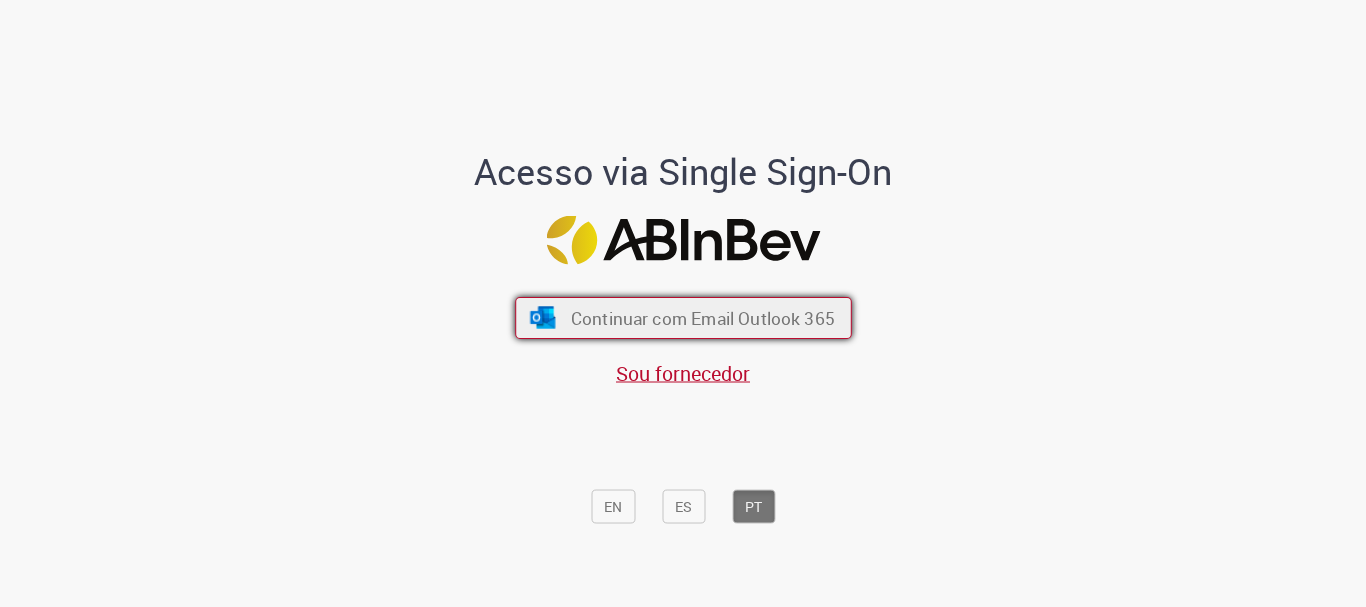 click on "Continuar com Email Outlook 365" at bounding box center (702, 318) 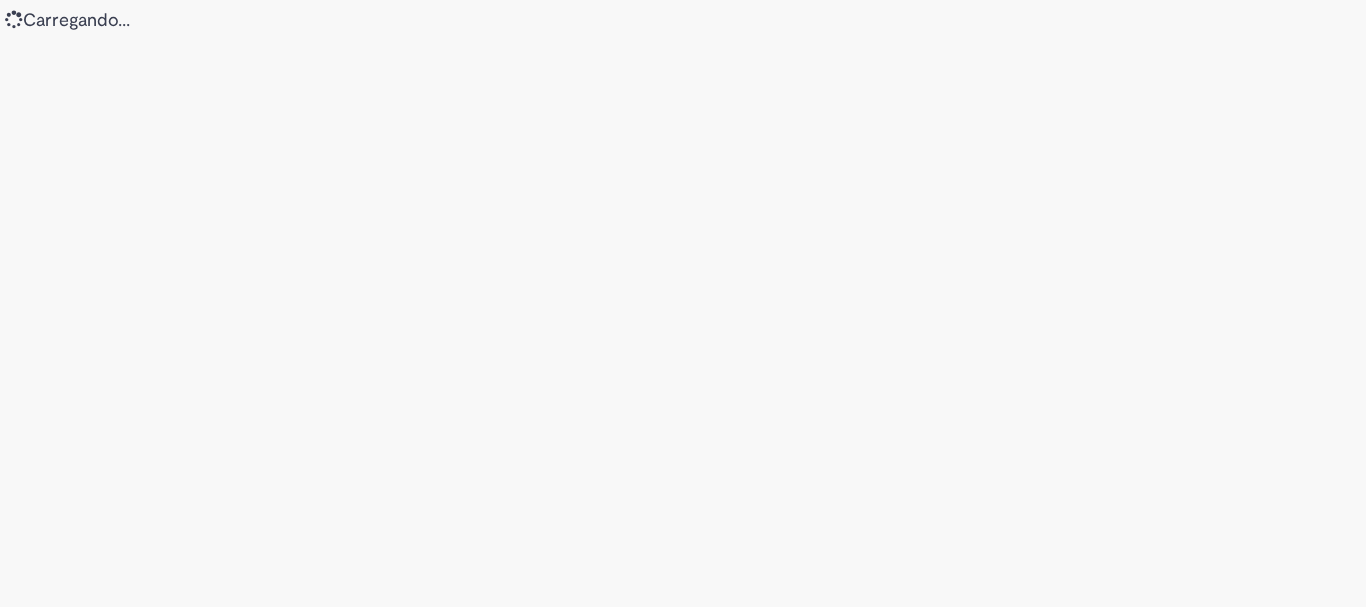 scroll, scrollTop: 0, scrollLeft: 0, axis: both 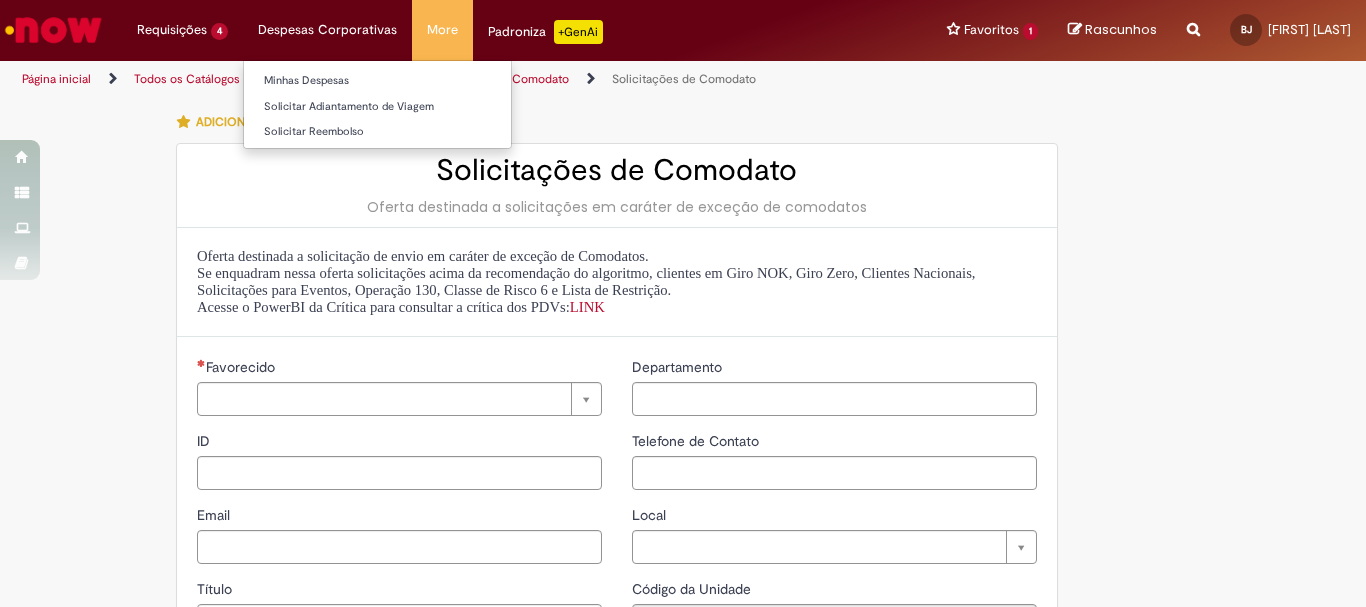 type on "**********" 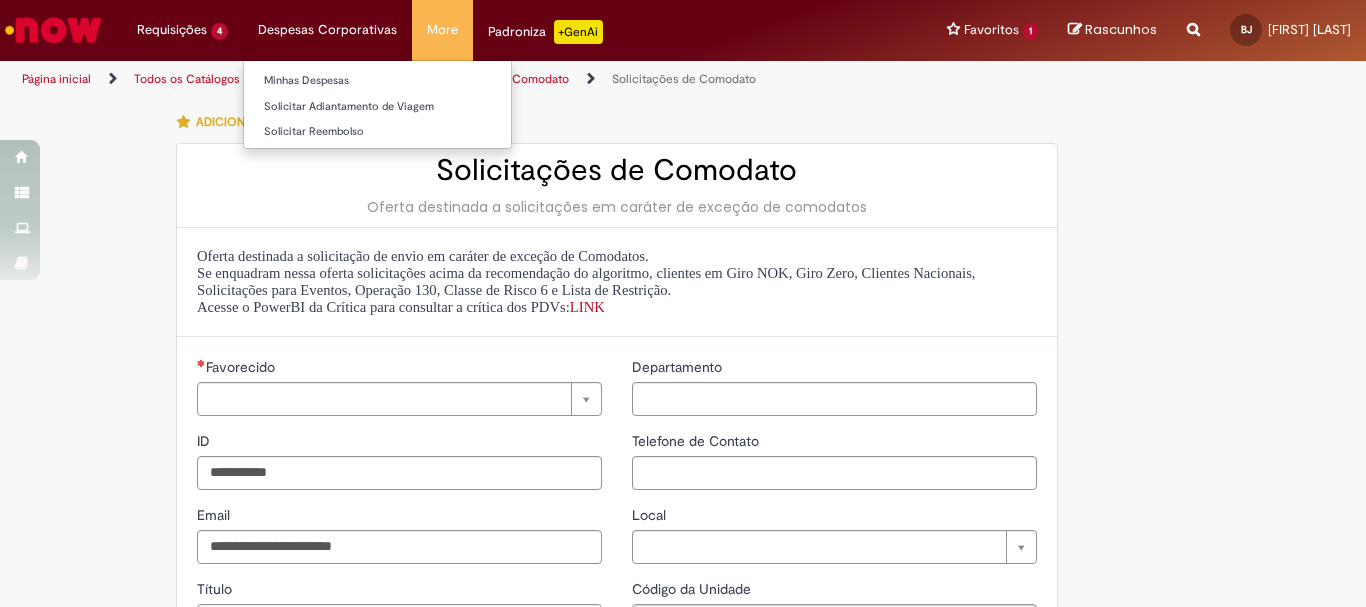 type on "**********" 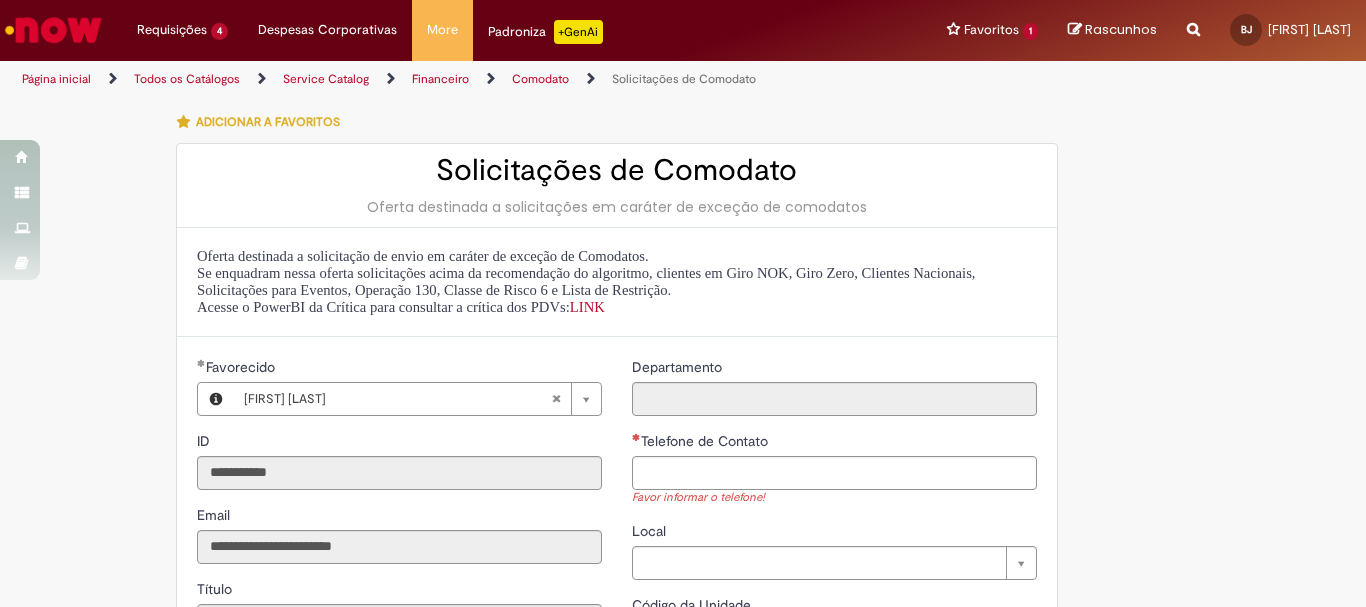 scroll, scrollTop: 133, scrollLeft: 0, axis: vertical 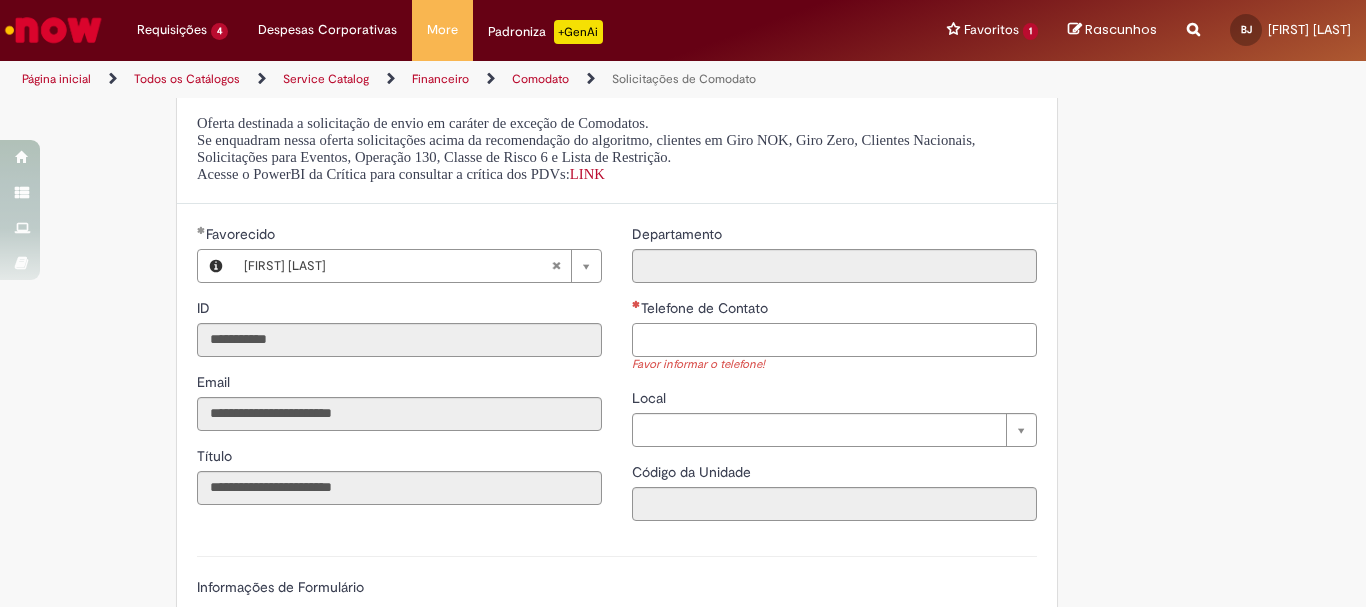 click on "Telefone de Contato" at bounding box center [834, 340] 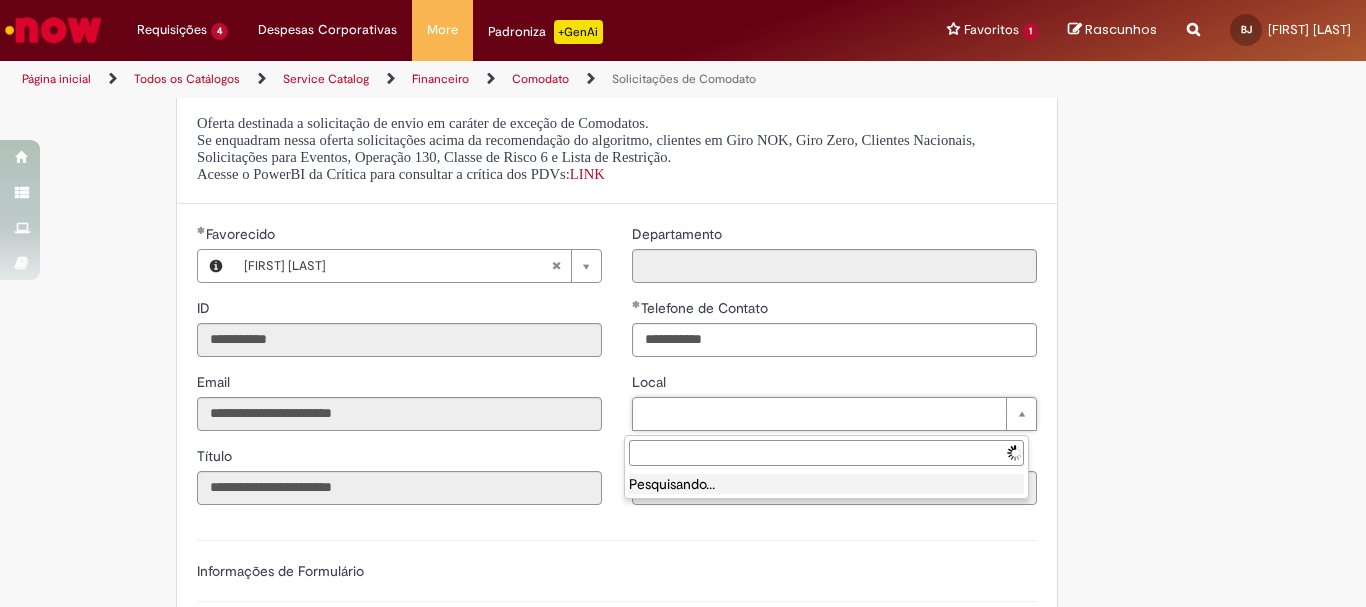 type on "**********" 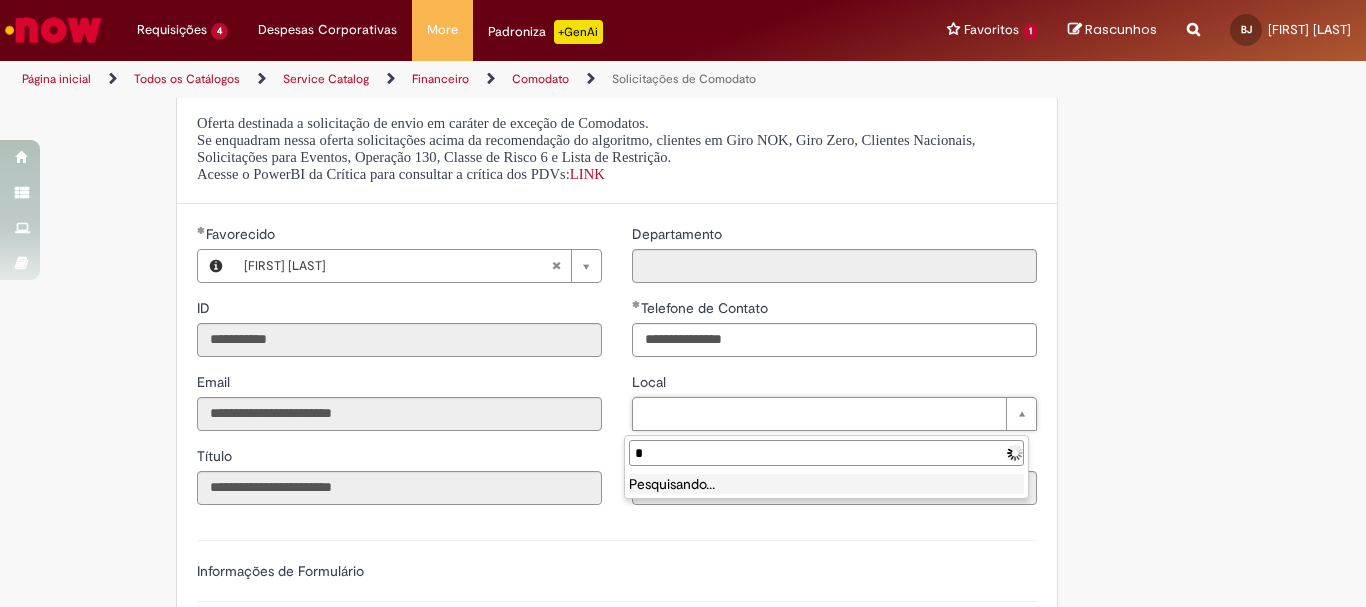 type on "**" 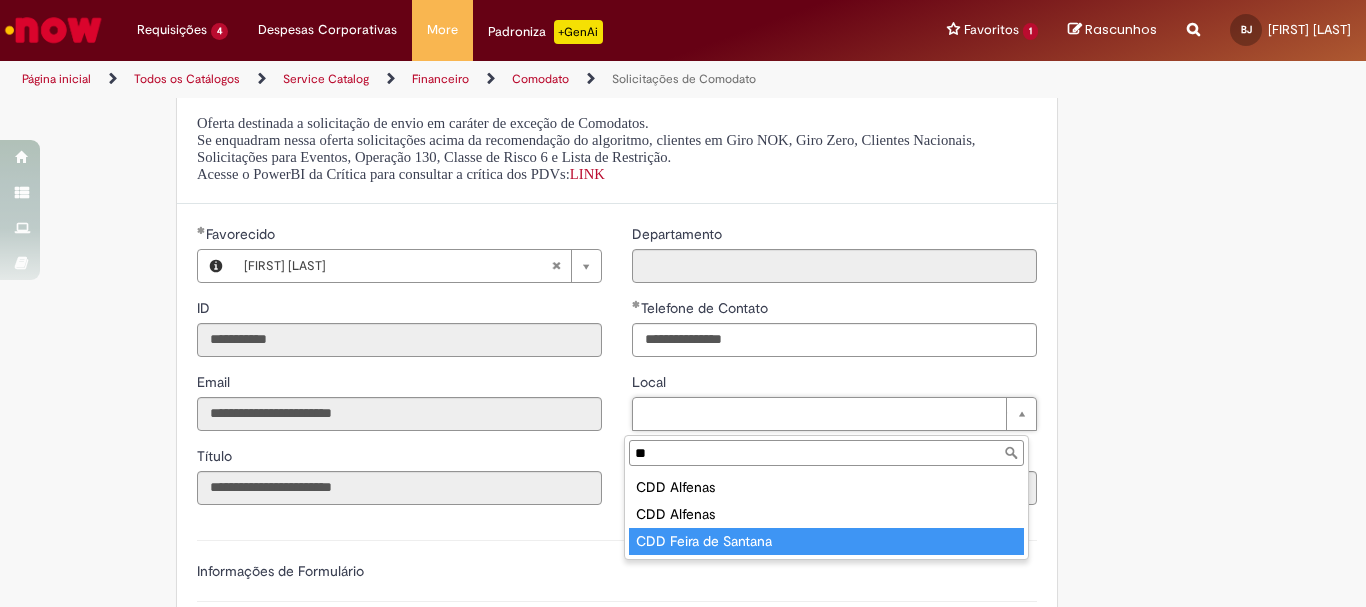 type on "**********" 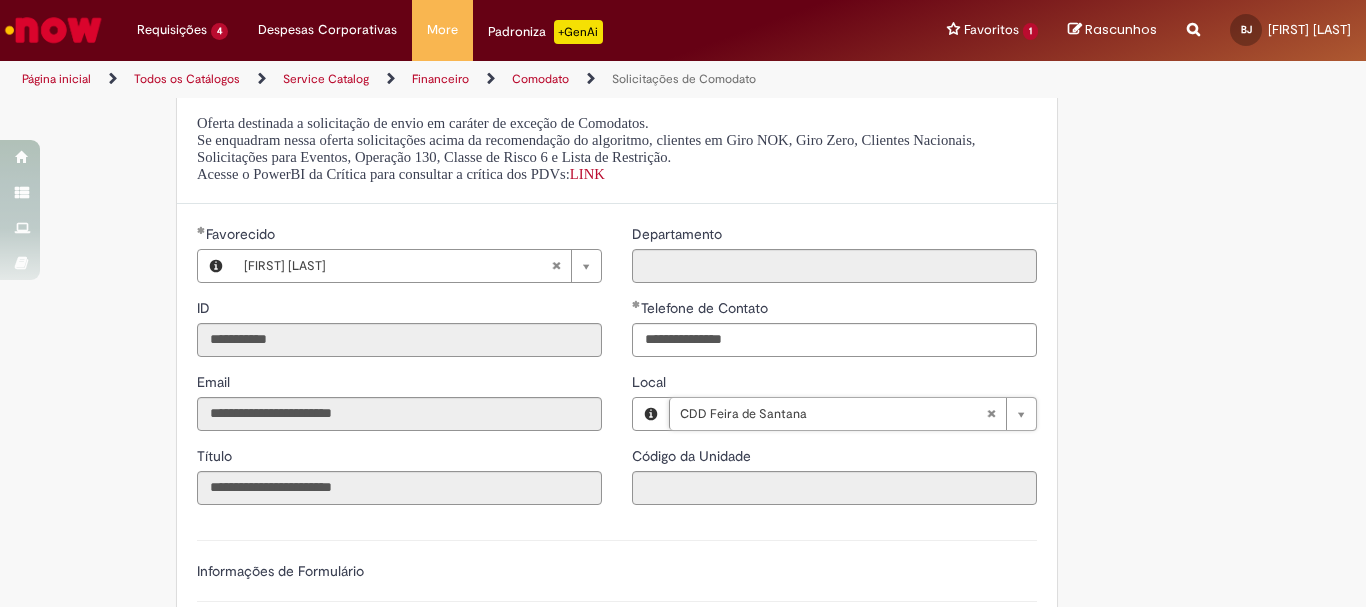 type on "****" 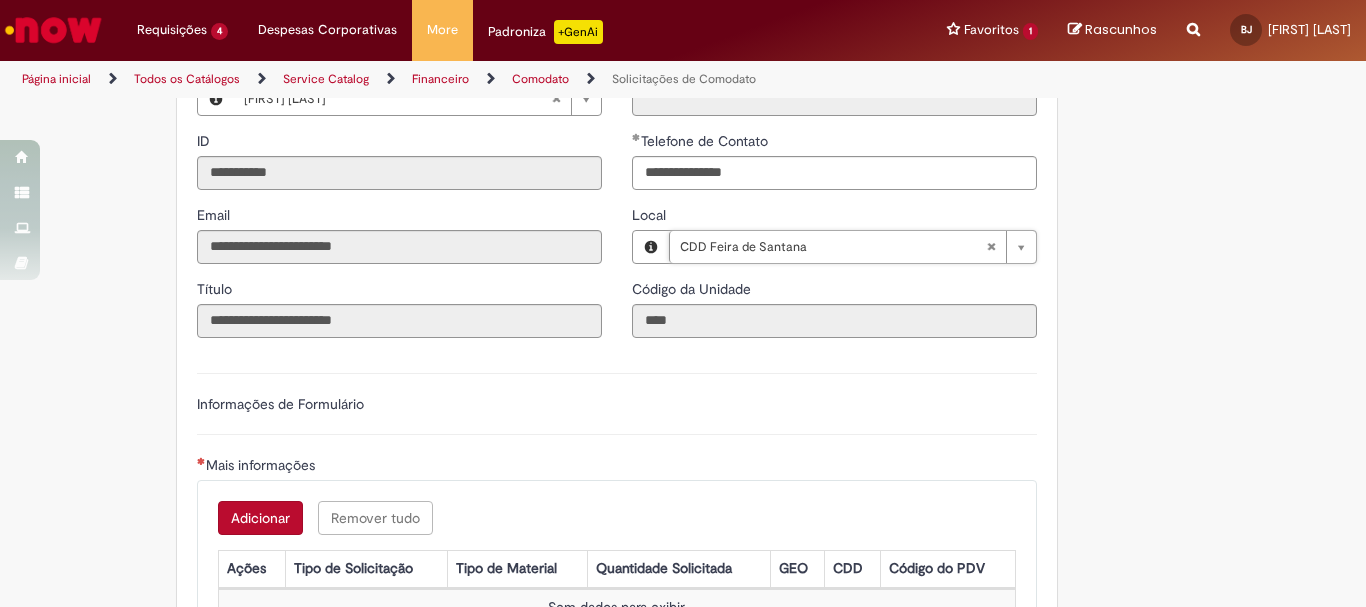 scroll, scrollTop: 433, scrollLeft: 0, axis: vertical 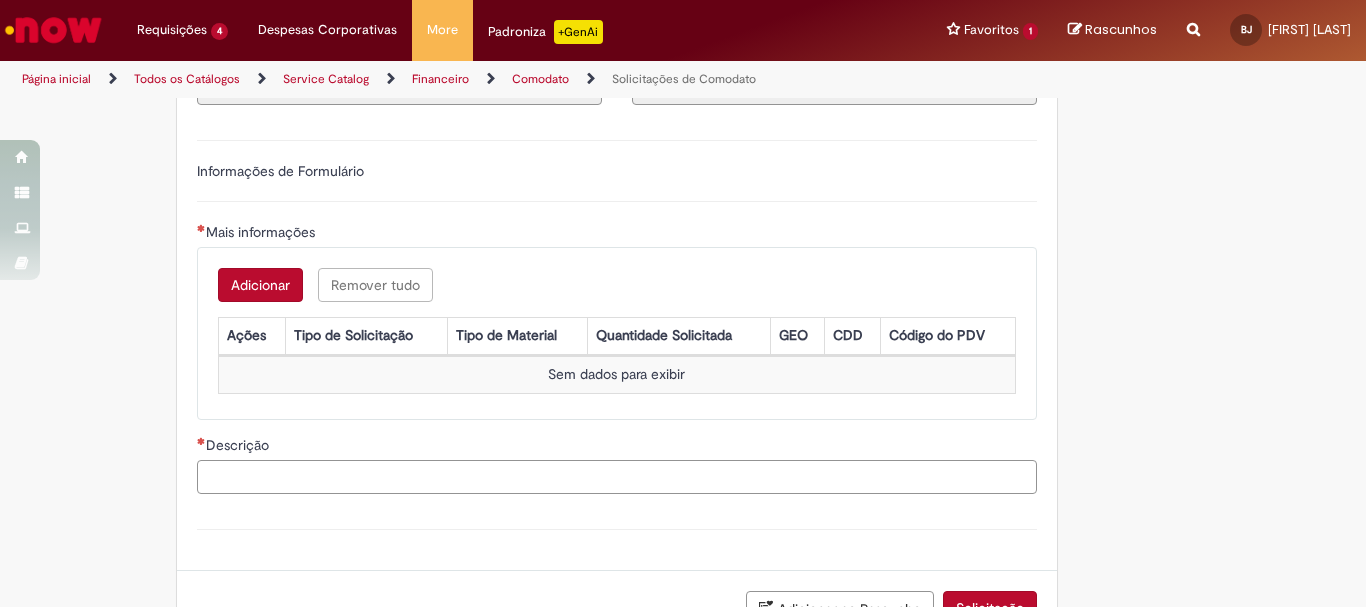 click on "Descrição" at bounding box center [617, 477] 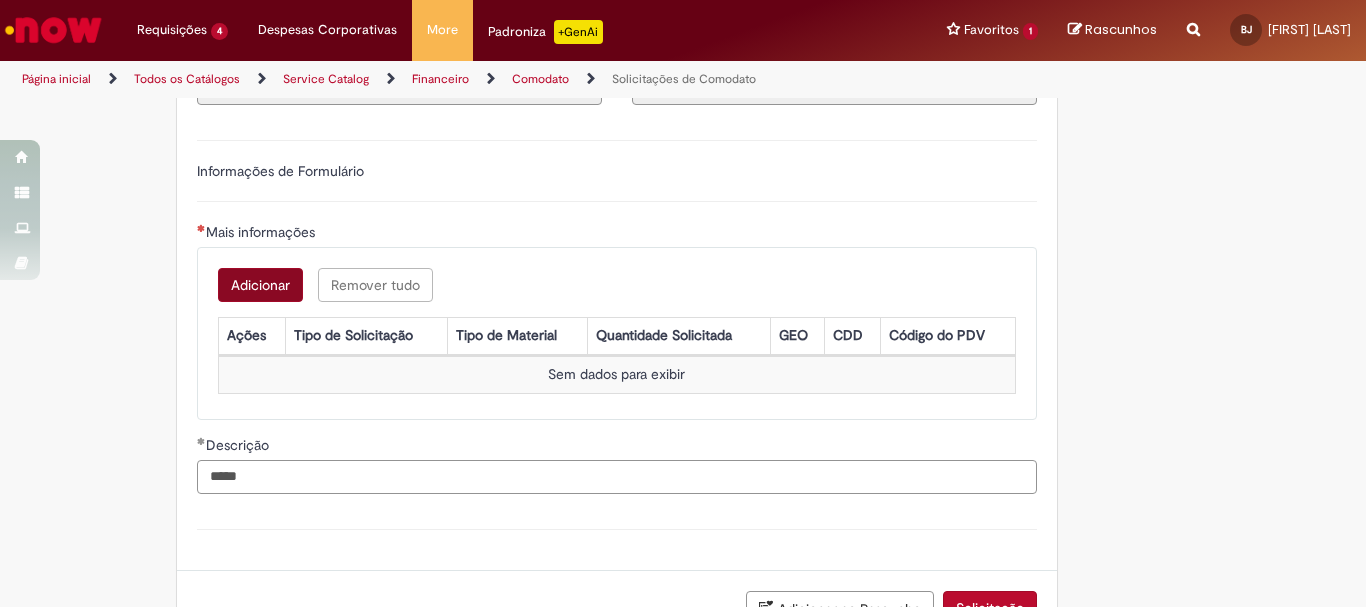 type on "*****" 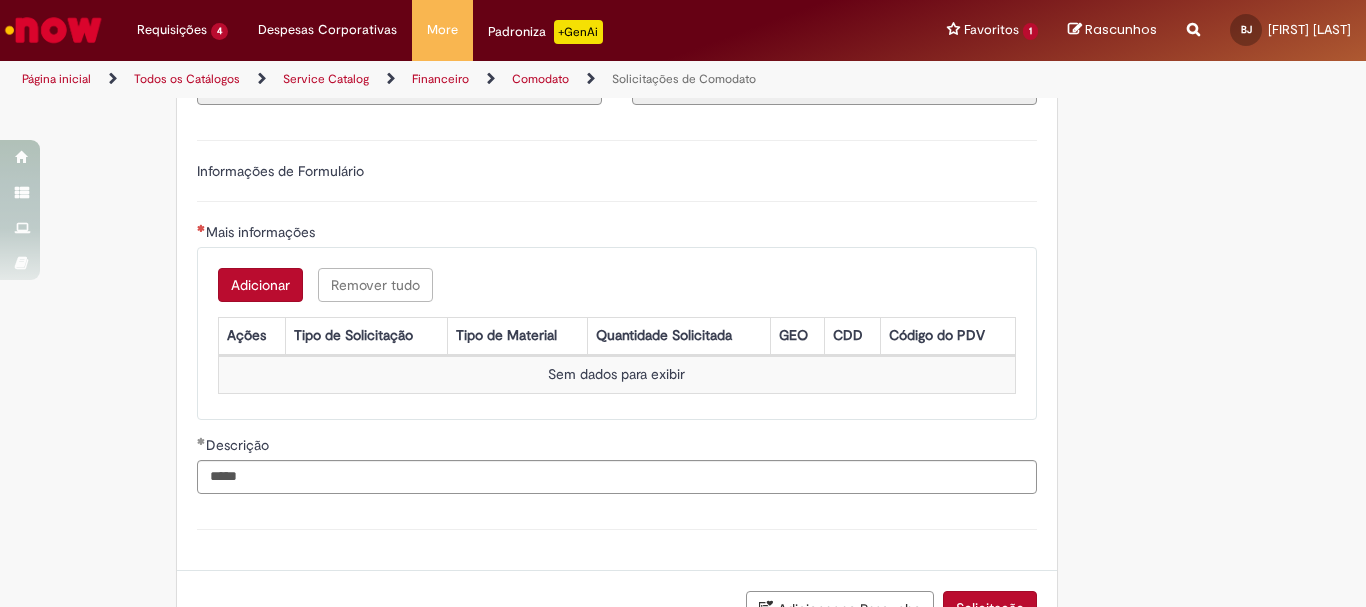 click on "Adicionar" at bounding box center [260, 285] 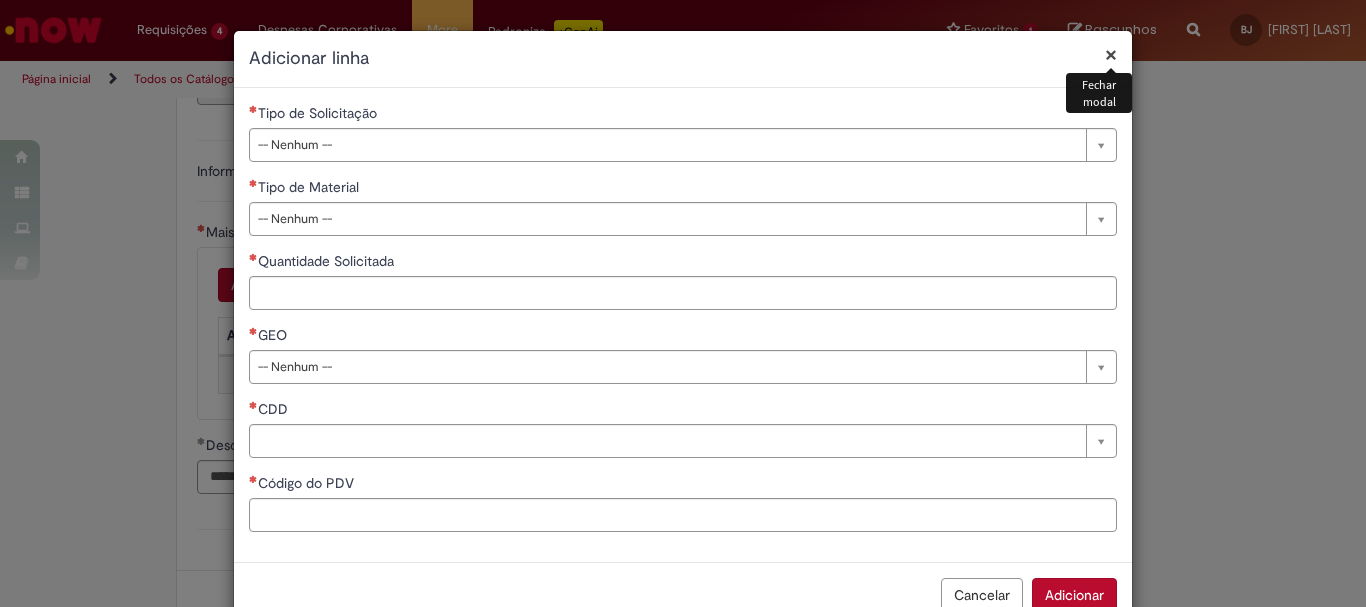 click on "**********" at bounding box center [683, 325] 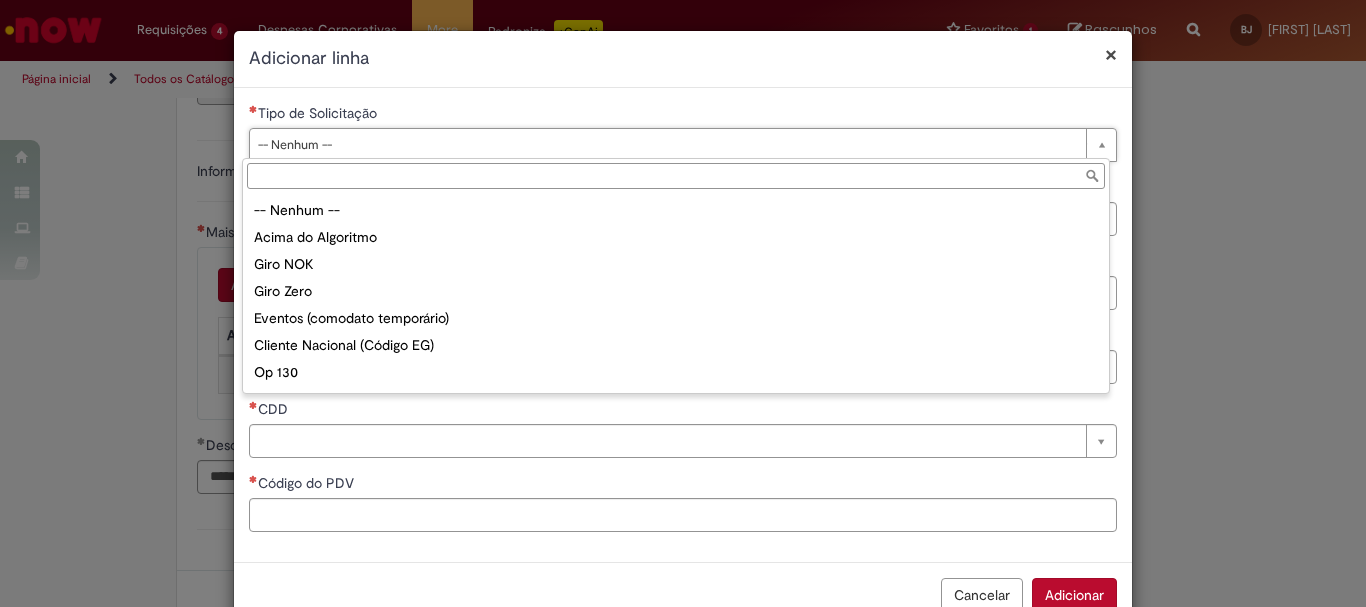 scroll, scrollTop: 51, scrollLeft: 0, axis: vertical 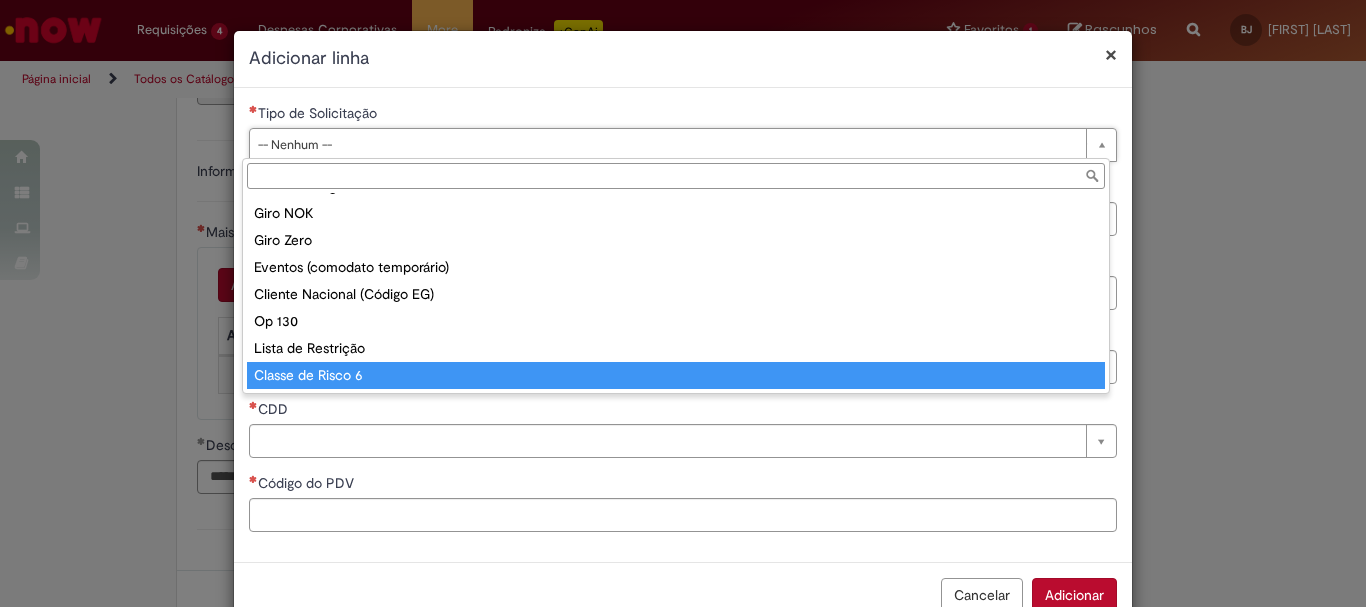 type on "**********" 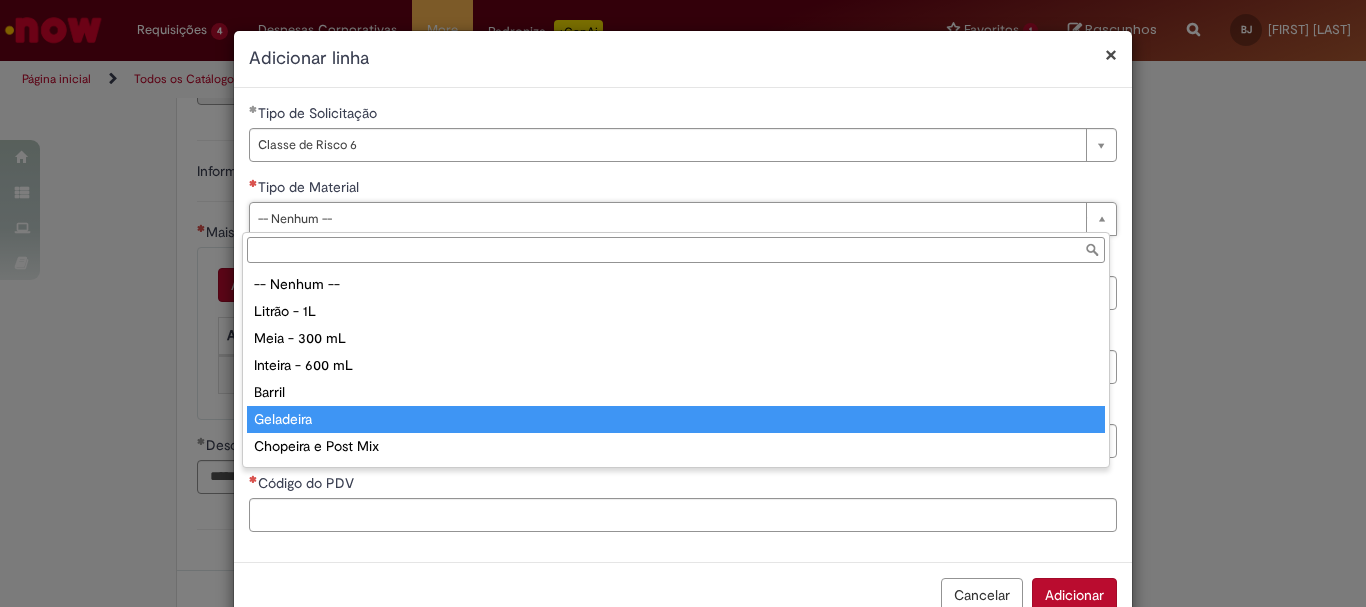 type on "*********" 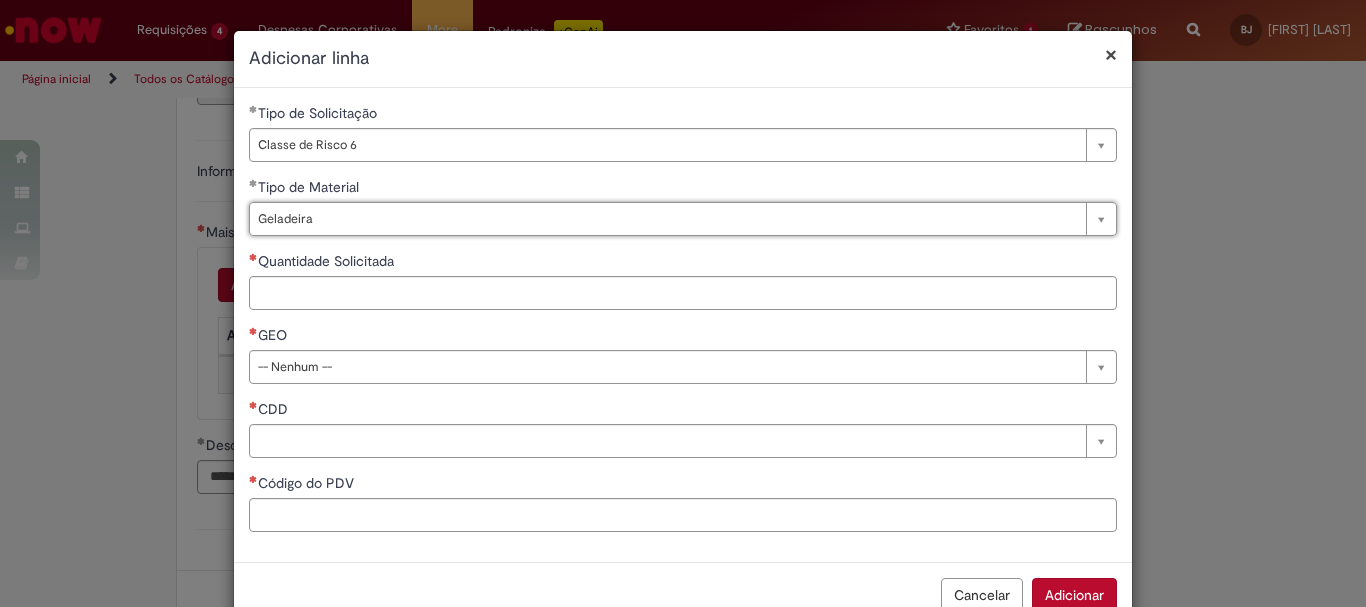 click on "**********" at bounding box center (683, 325) 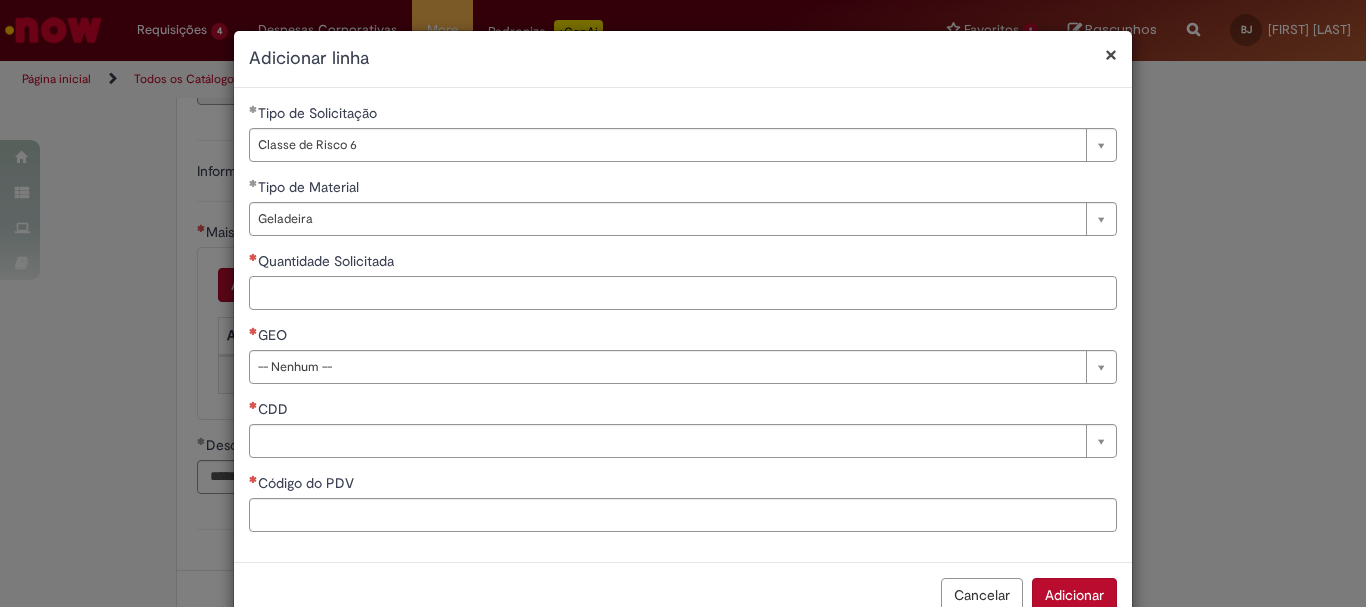 click on "Quantidade Solicitada" at bounding box center (683, 293) 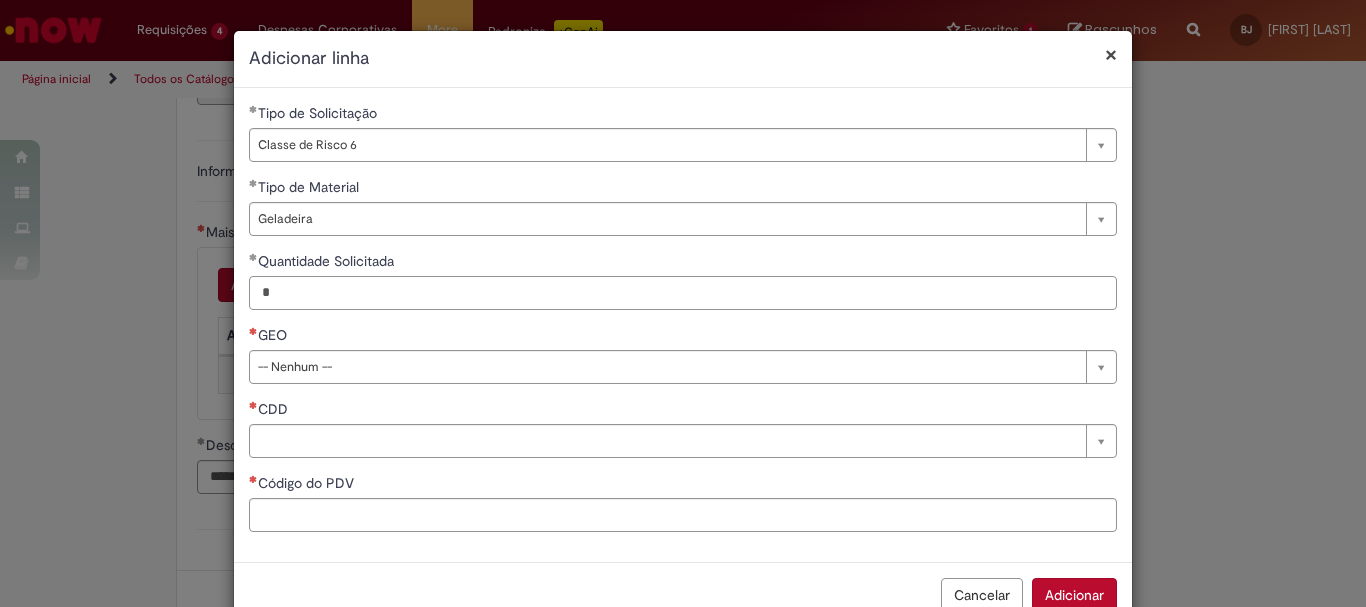 type on "*" 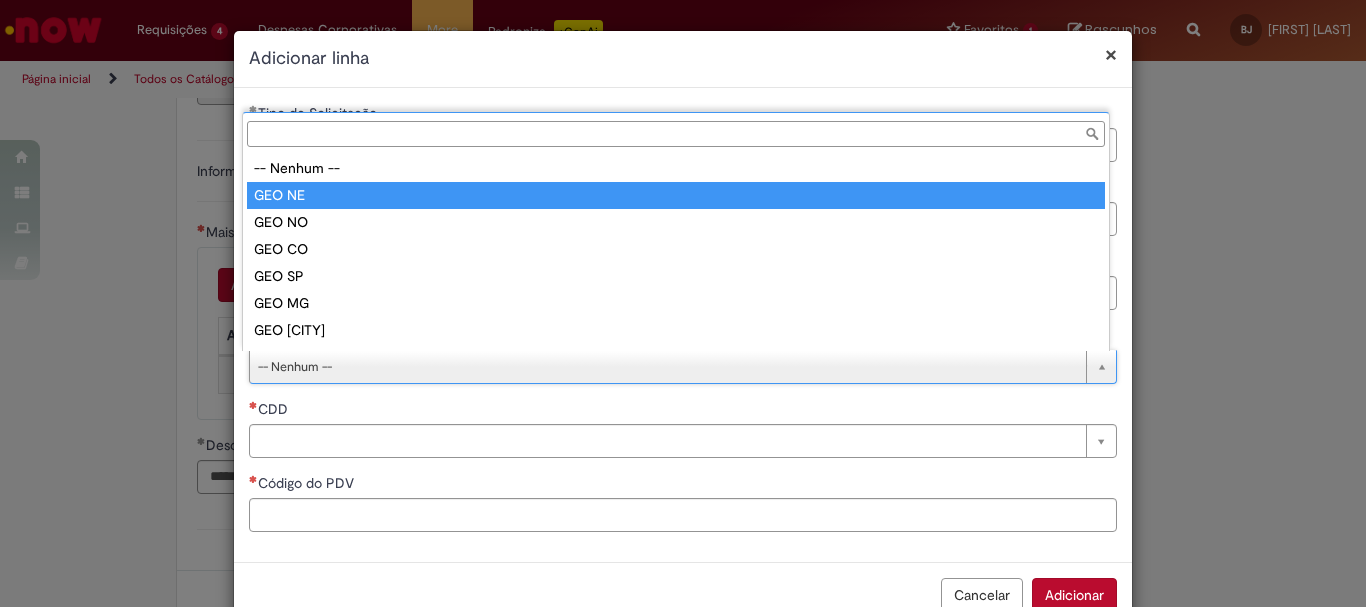 type on "******" 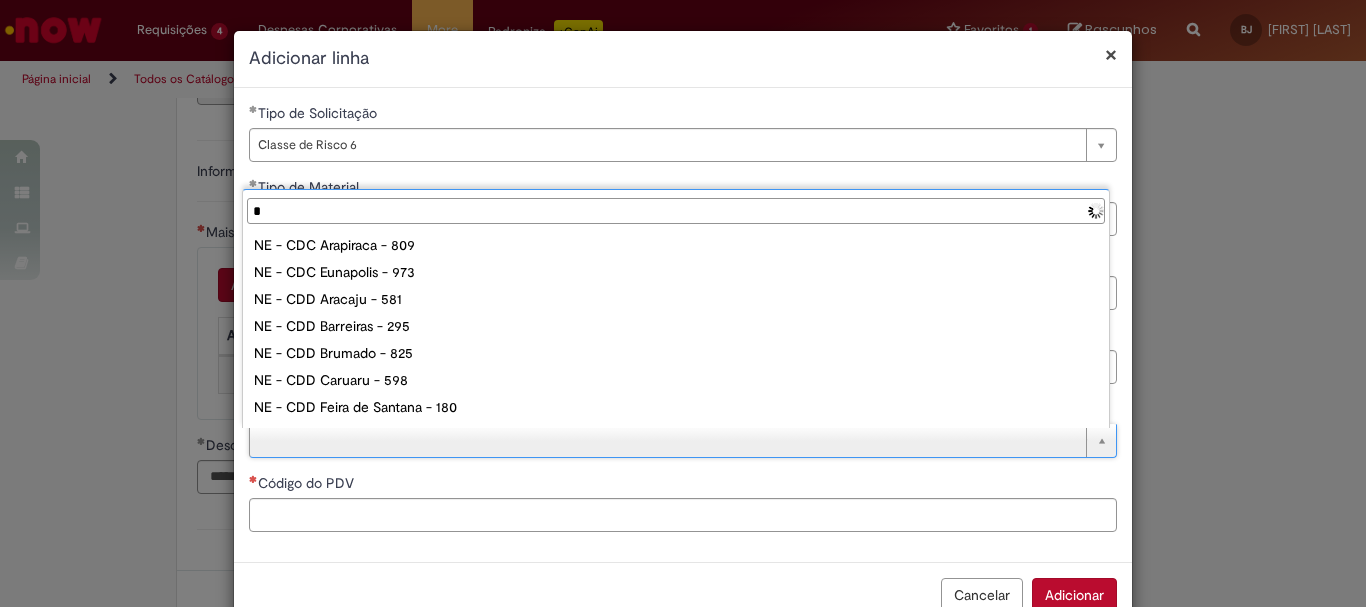 type on "**" 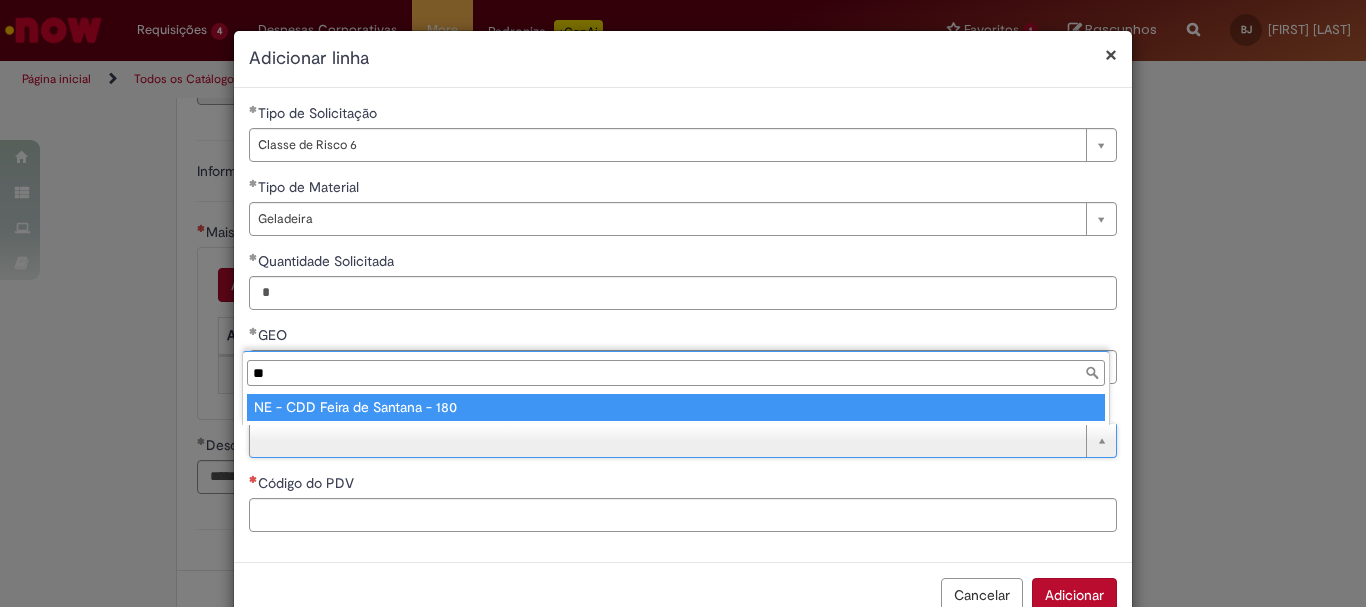 type on "**********" 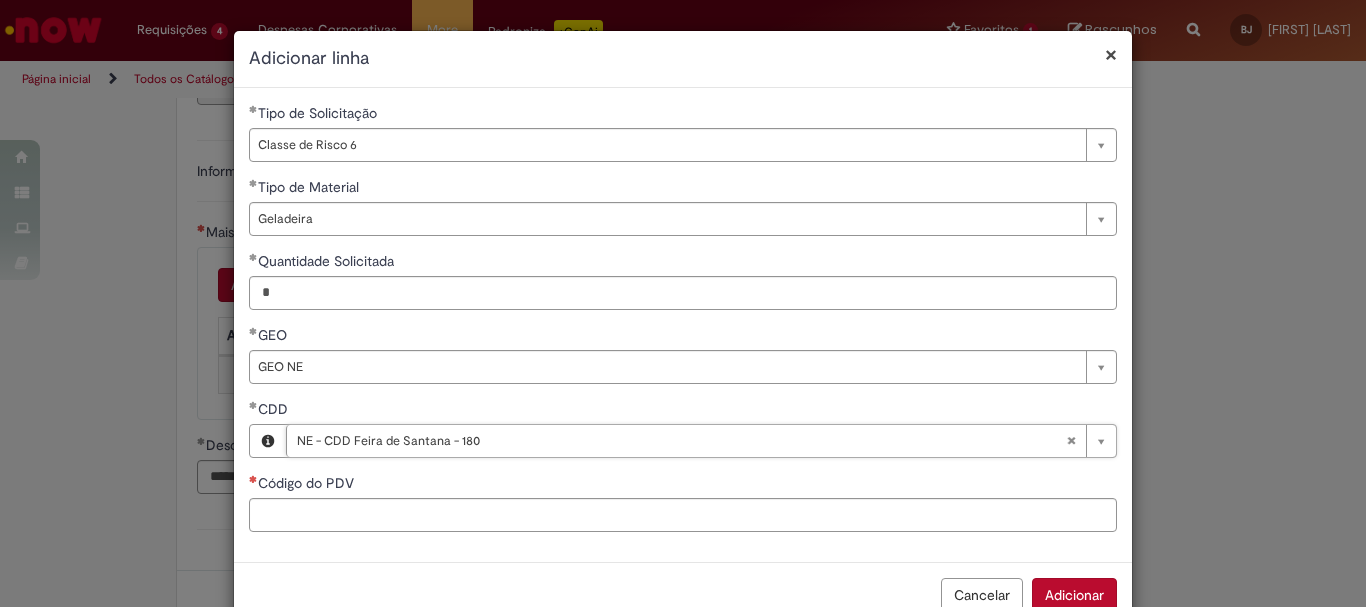 click on "**********" at bounding box center [683, 325] 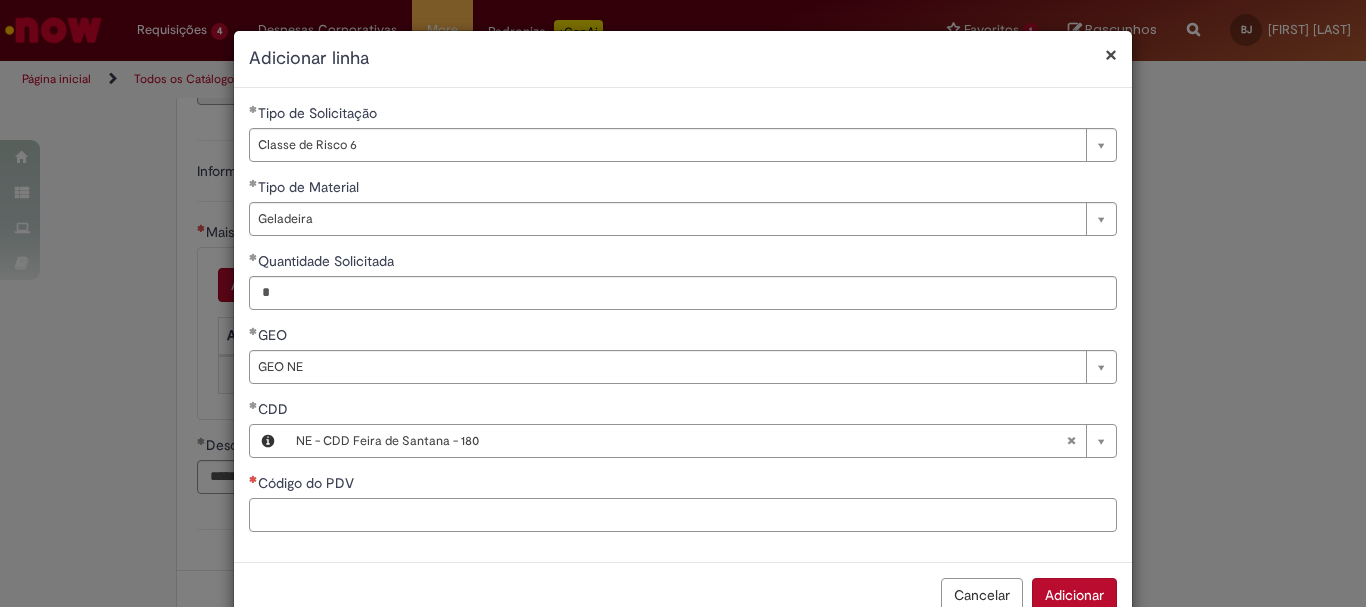 click on "Código do PDV" at bounding box center [683, 515] 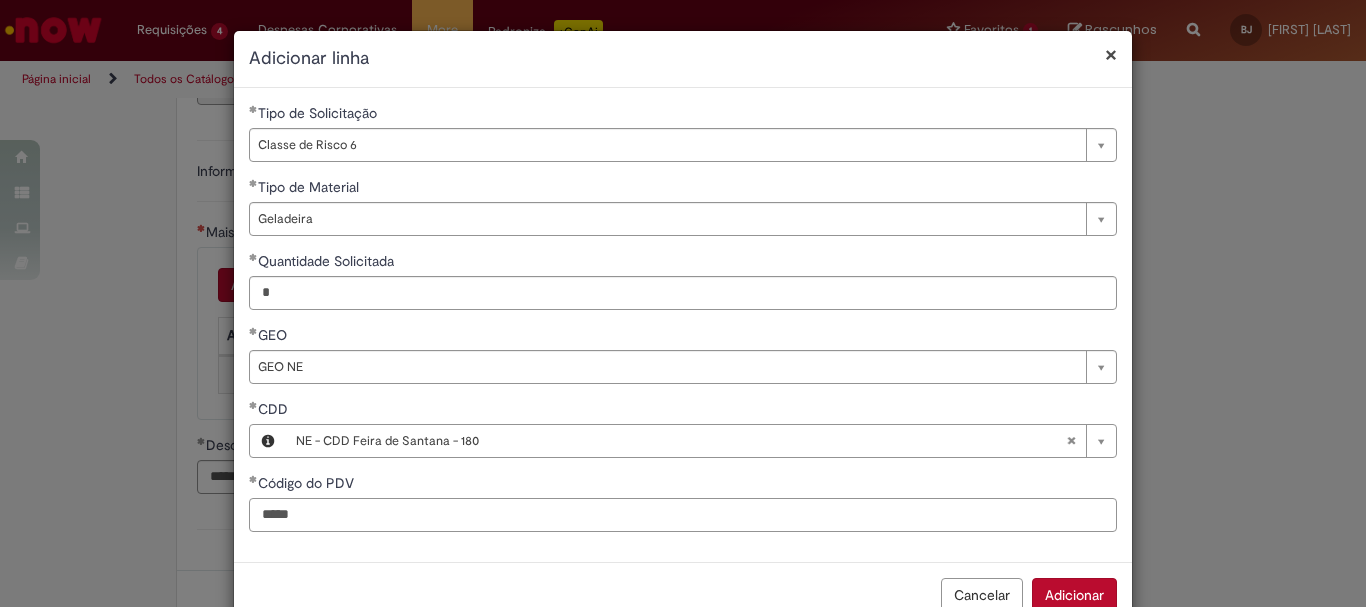 type on "*****" 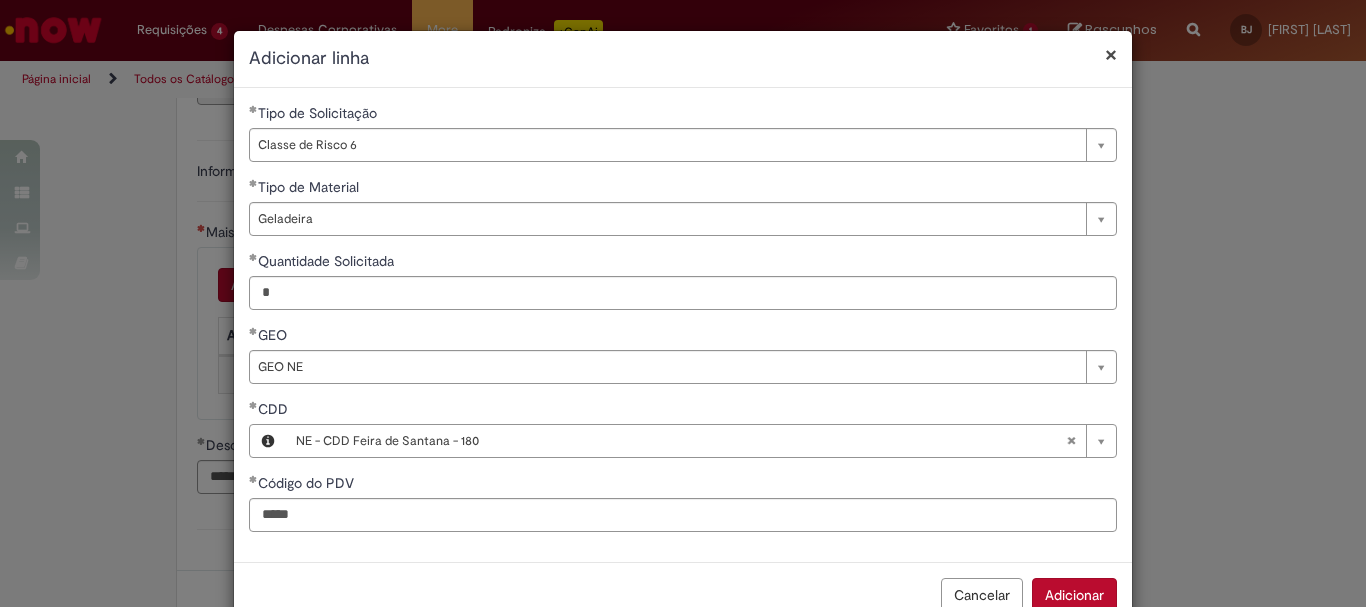 type 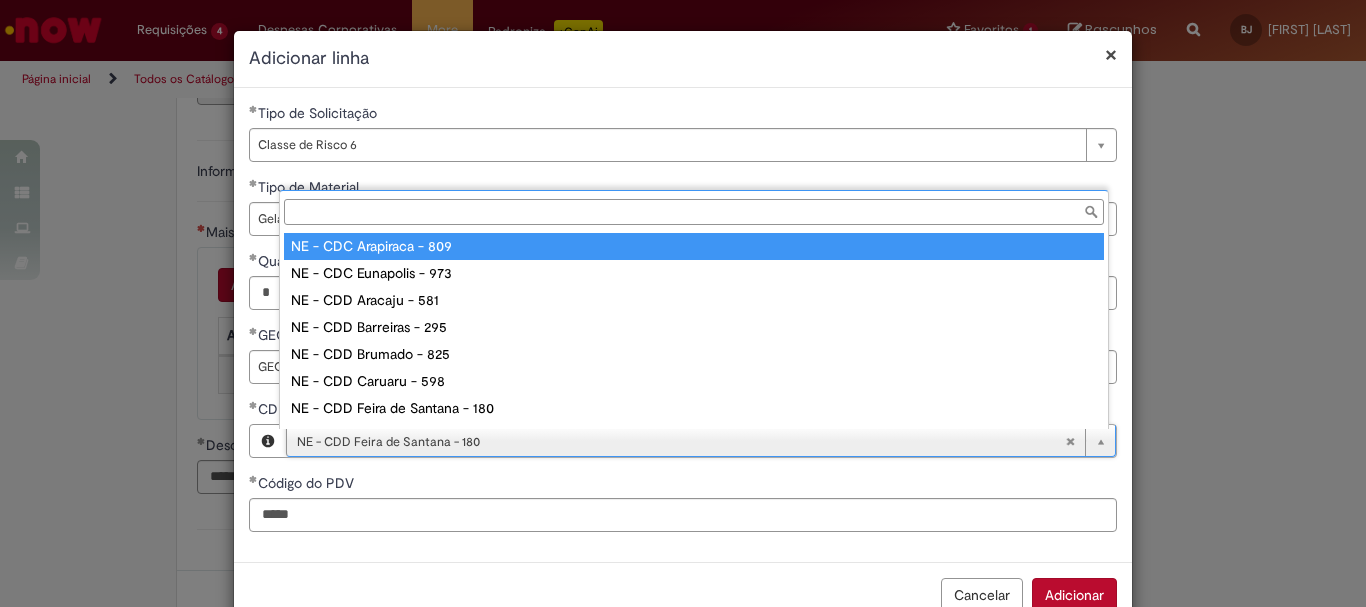 type on "**********" 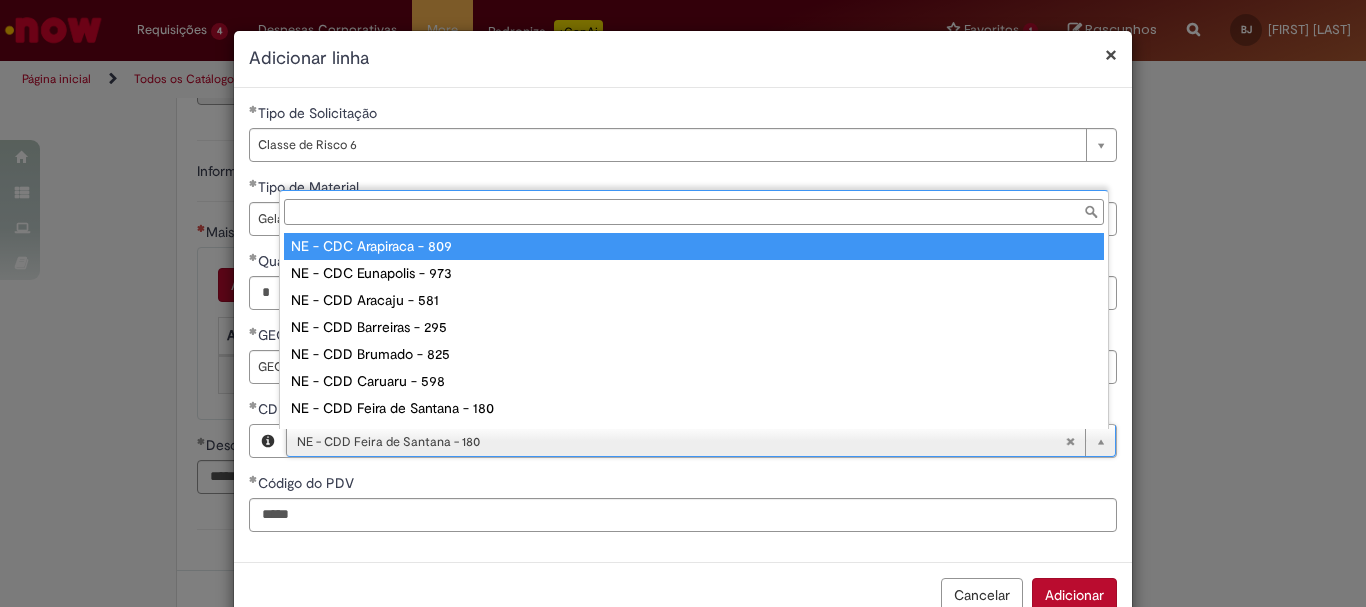 scroll, scrollTop: 0, scrollLeft: 201, axis: horizontal 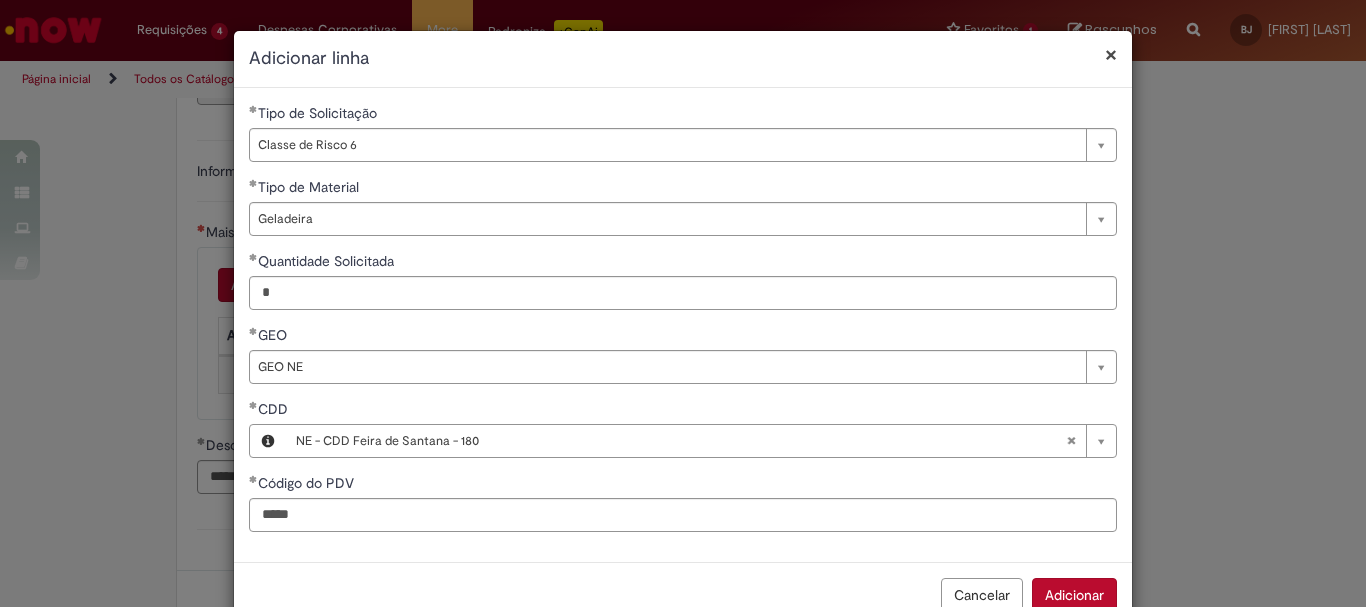 click on "Adicionar" at bounding box center (1074, 595) 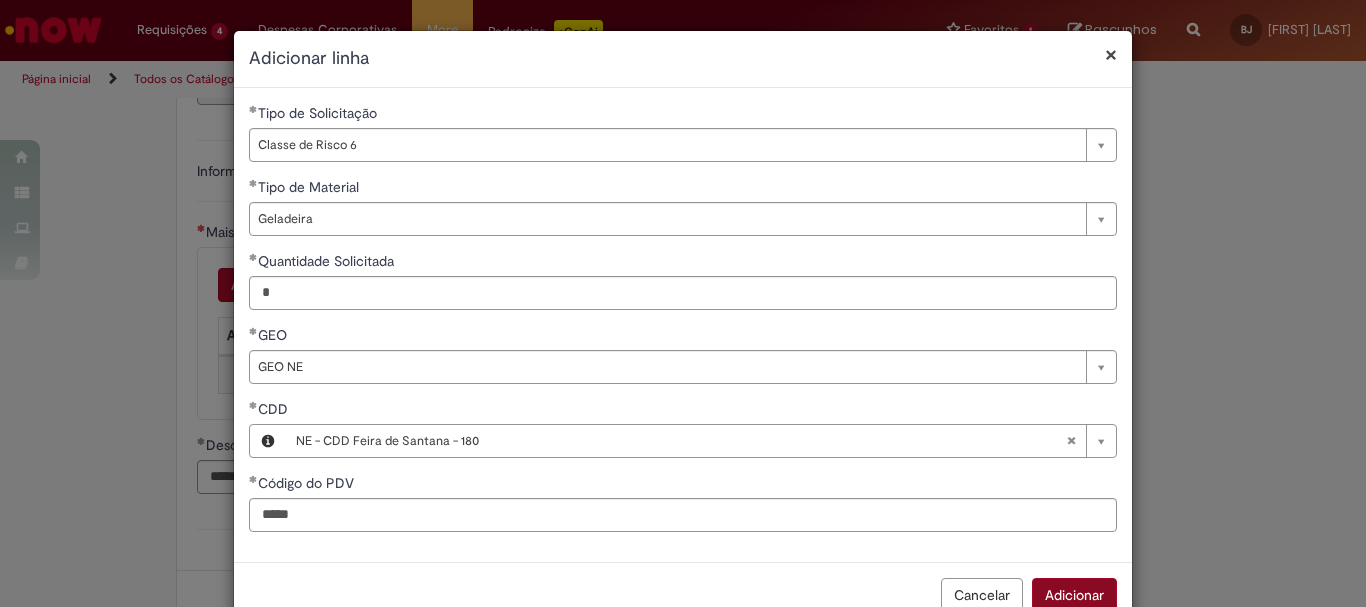 scroll, scrollTop: 0, scrollLeft: 0, axis: both 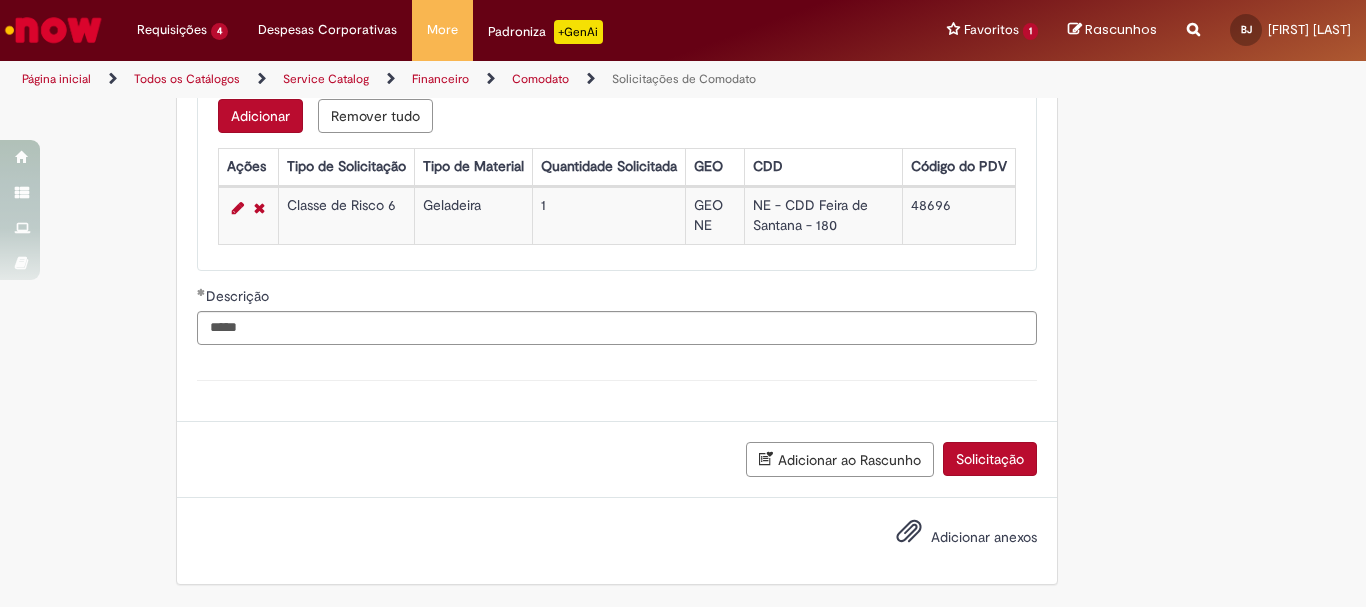 click on "**********" at bounding box center (683, 2) 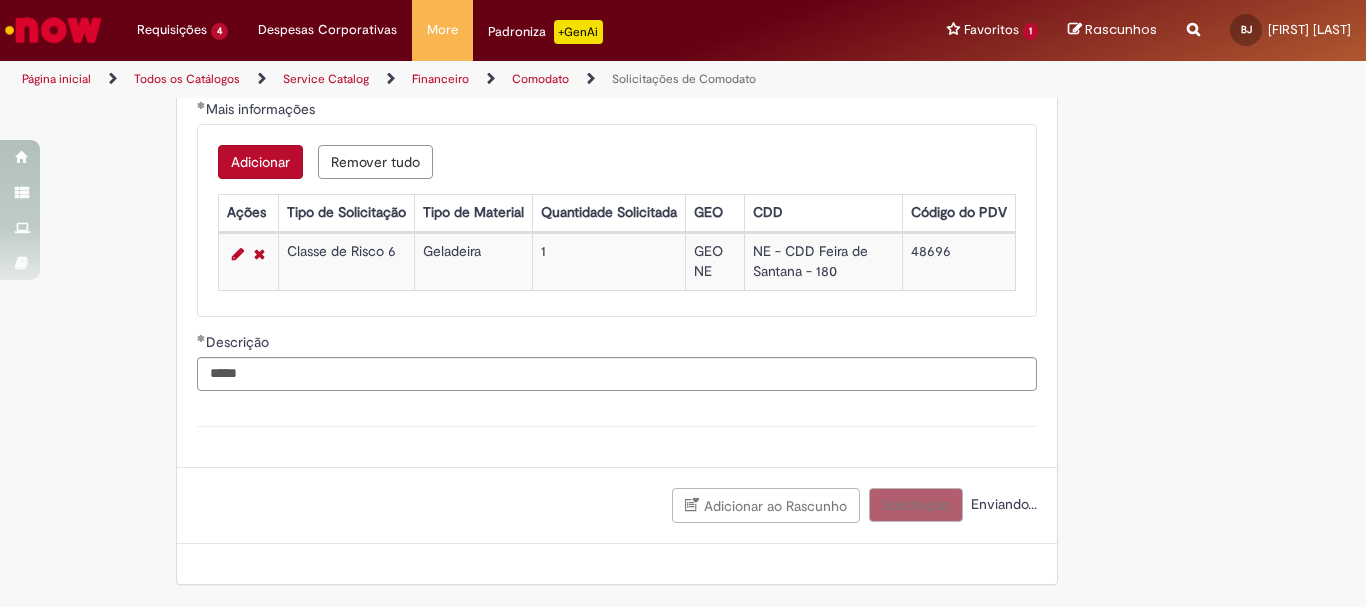 scroll, scrollTop: 664, scrollLeft: 0, axis: vertical 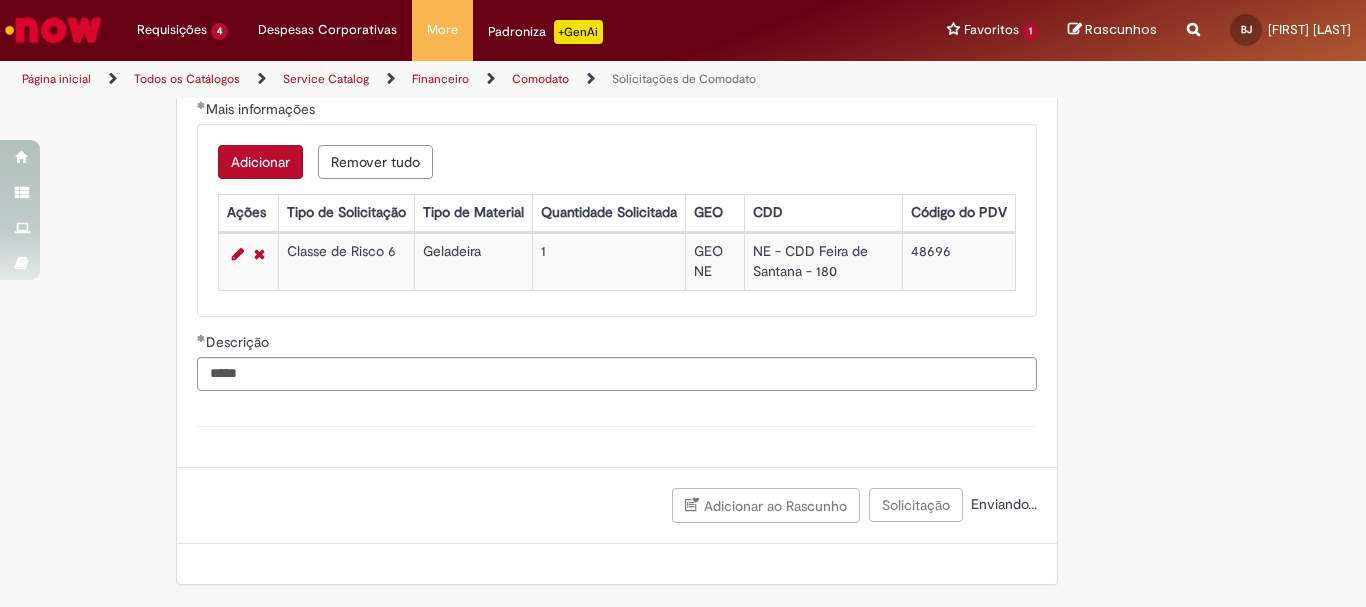 click on "Tire dúvidas com LupiAssist    +GenAI
Oi! Eu sou LupiAssist, uma Inteligência Artificial Generativa em constante aprendizado   Meu conteúdo é monitorado para trazer uma melhor experiência
Dúvidas comuns:
Só mais um instante, estou consultando nossas bases de conhecimento  e escrevendo a melhor resposta pra você!
Title
Lorem ipsum dolor sit amet    Fazer uma nova pergunta
Gerei esta resposta utilizando IA Generativa em conjunto com os nossos padrões. Em caso de divergência, os documentos oficiais prevalecerão.
Saiba mais em:
Ou ligue para:
E aí, te ajudei?
Sim, obrigado!" at bounding box center [683, 25] 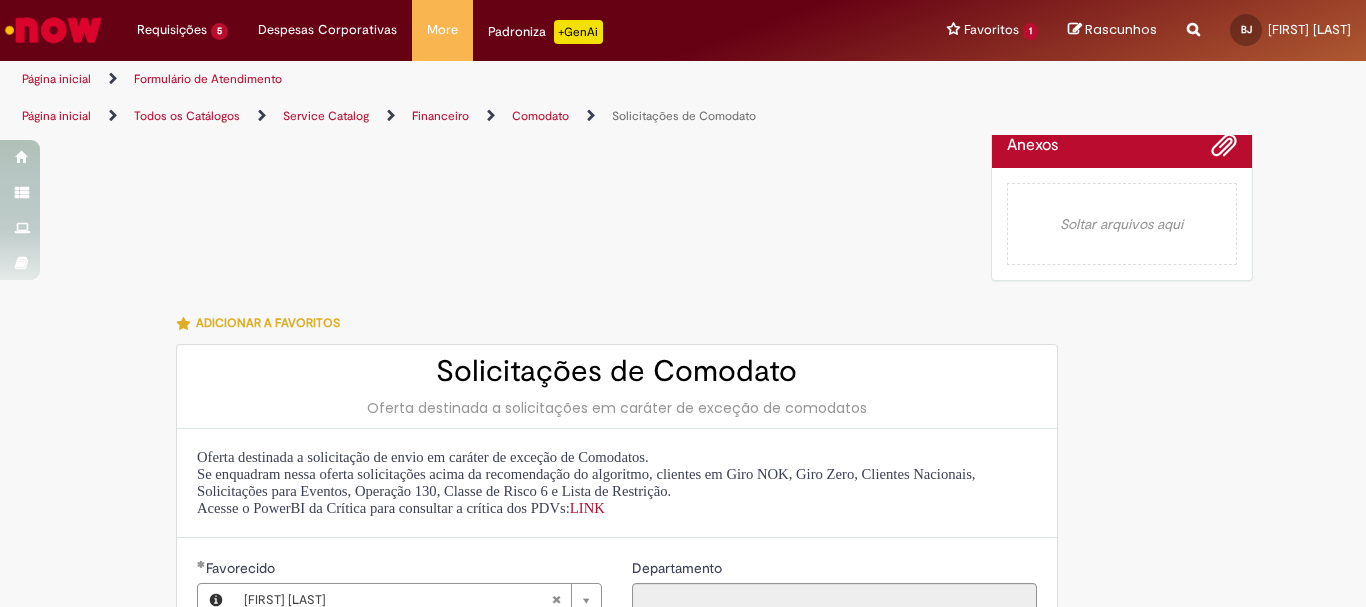 scroll, scrollTop: 0, scrollLeft: 0, axis: both 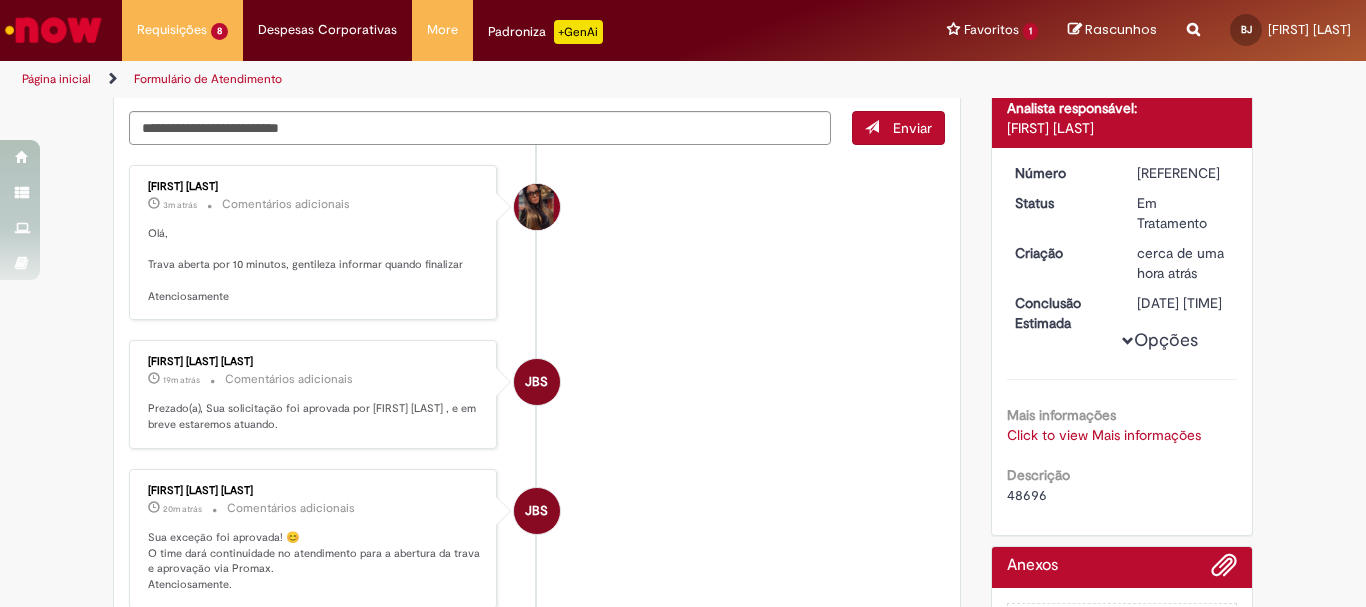 click on "48696" at bounding box center [1027, 495] 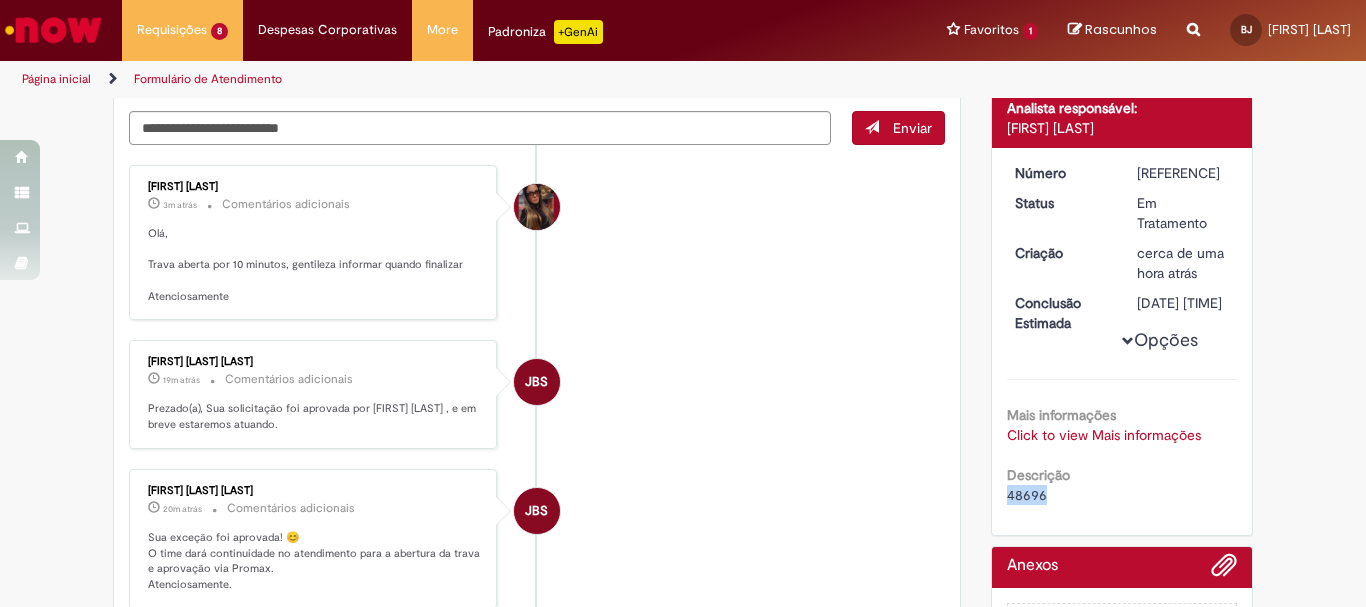 click on "48696" at bounding box center (1027, 495) 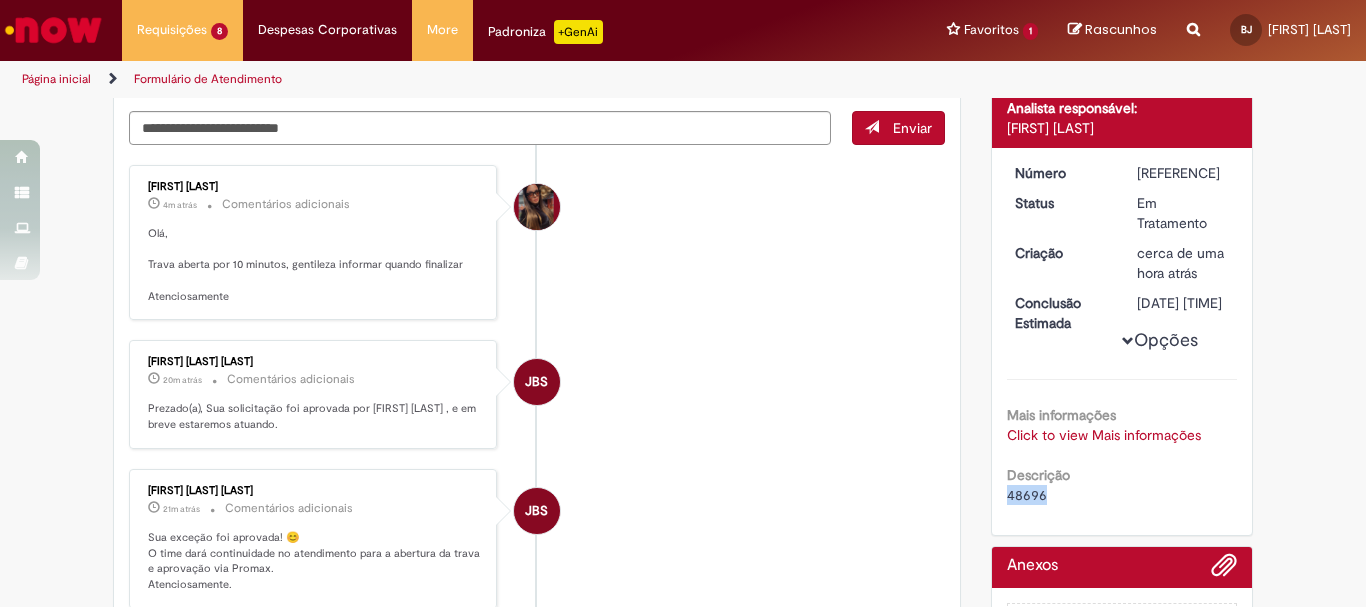 click on "Desiree da Silva Germano
4m atrás 4 minutos atrás     Comentários adicionais
Olá,
Trava aberta por 10 minutos, gentileza informar quando finalizar
Atenciosamente
JBS
Jacqueline Batista Shiota
20m atrás 20 minutos atrás     Comentários adicionais
Prezado(a), Sua solicitação foi aprovada por Jacqueline Batista Shiota , e em breve estaremos atuando.
JBS" at bounding box center [537, 766] 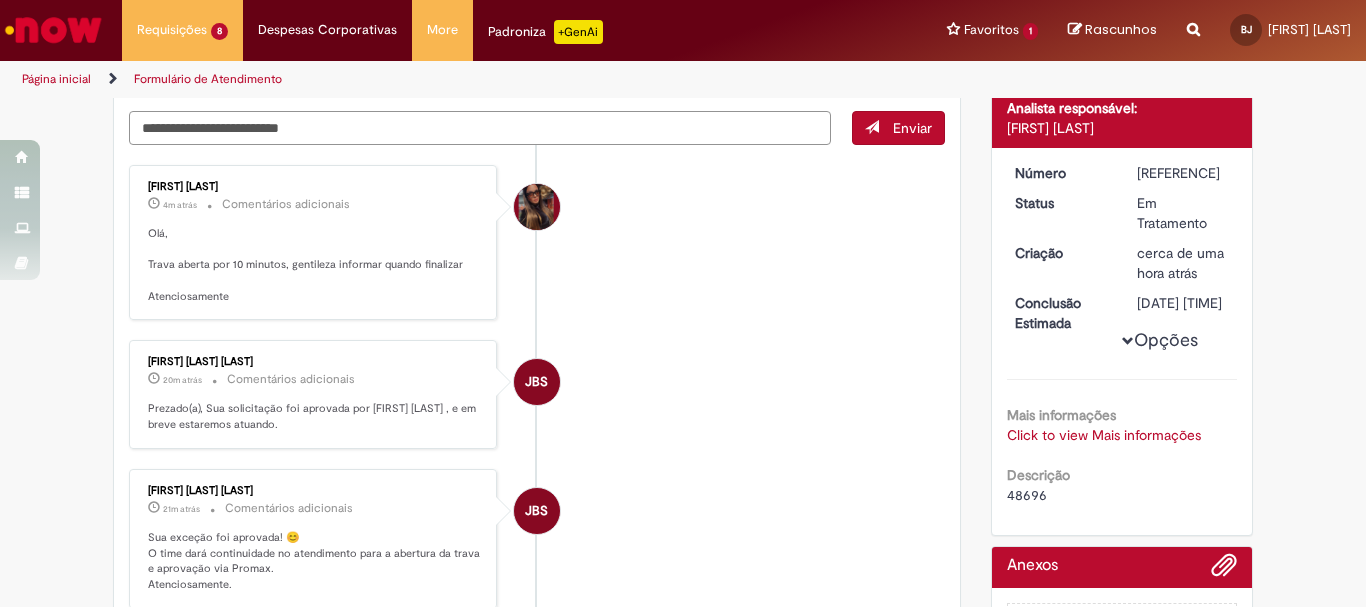 click at bounding box center (480, 128) 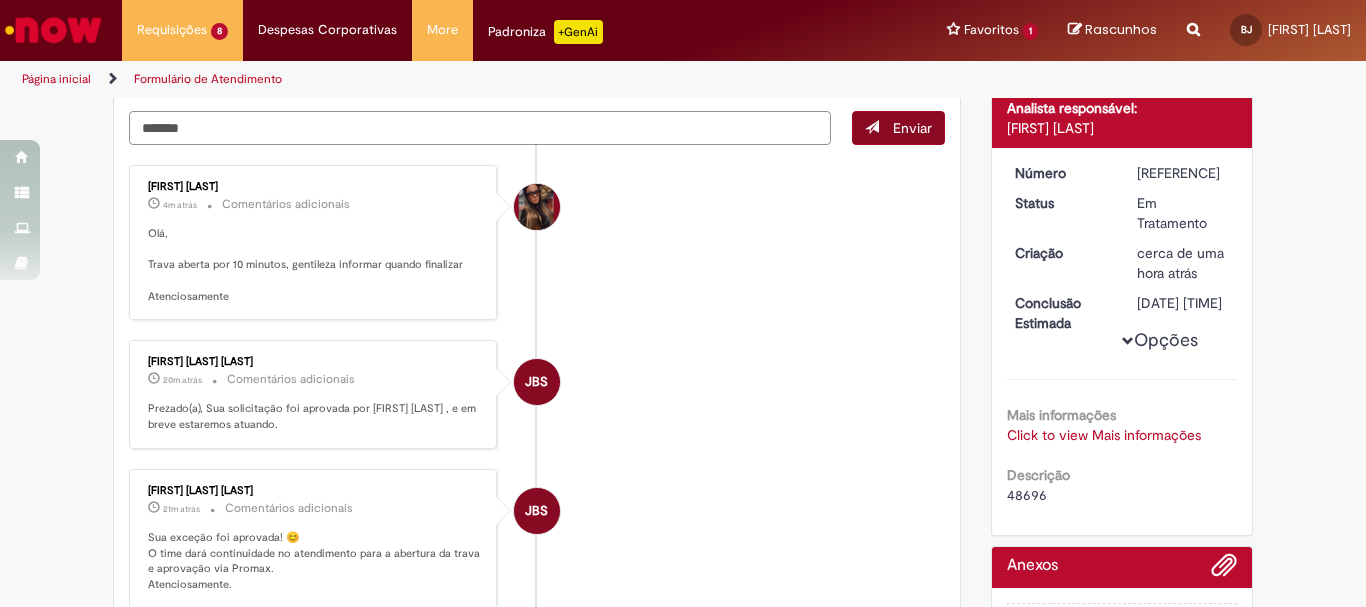 type on "*******" 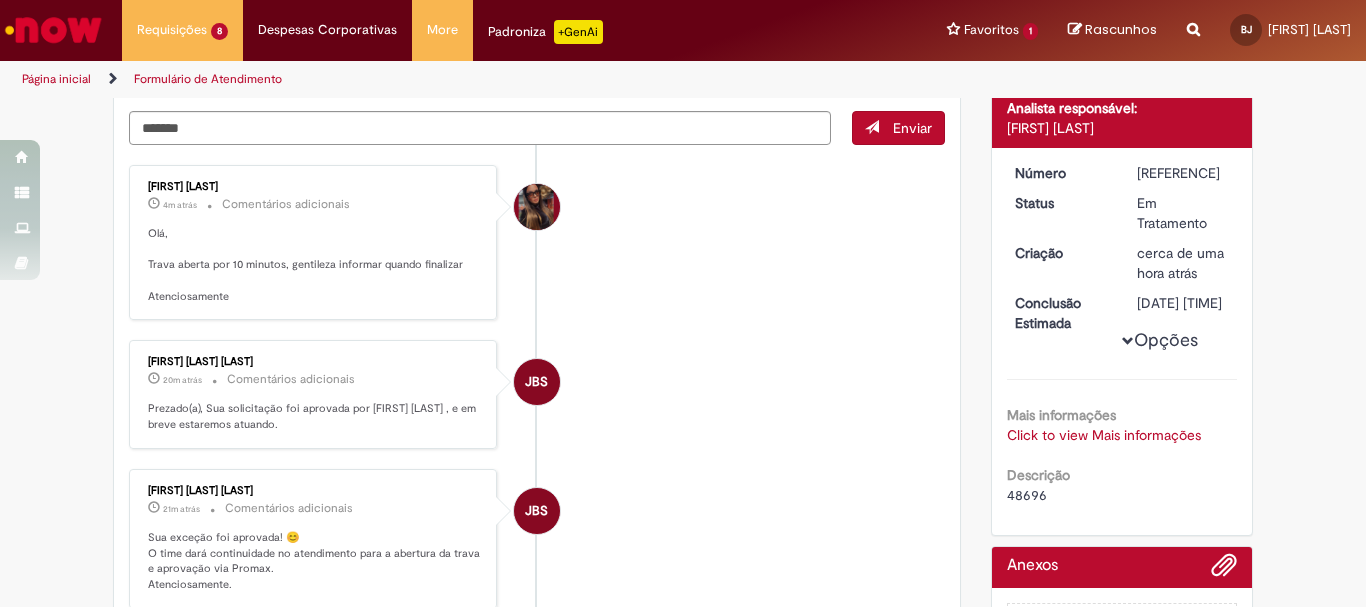 click on "Enviar" at bounding box center [912, 128] 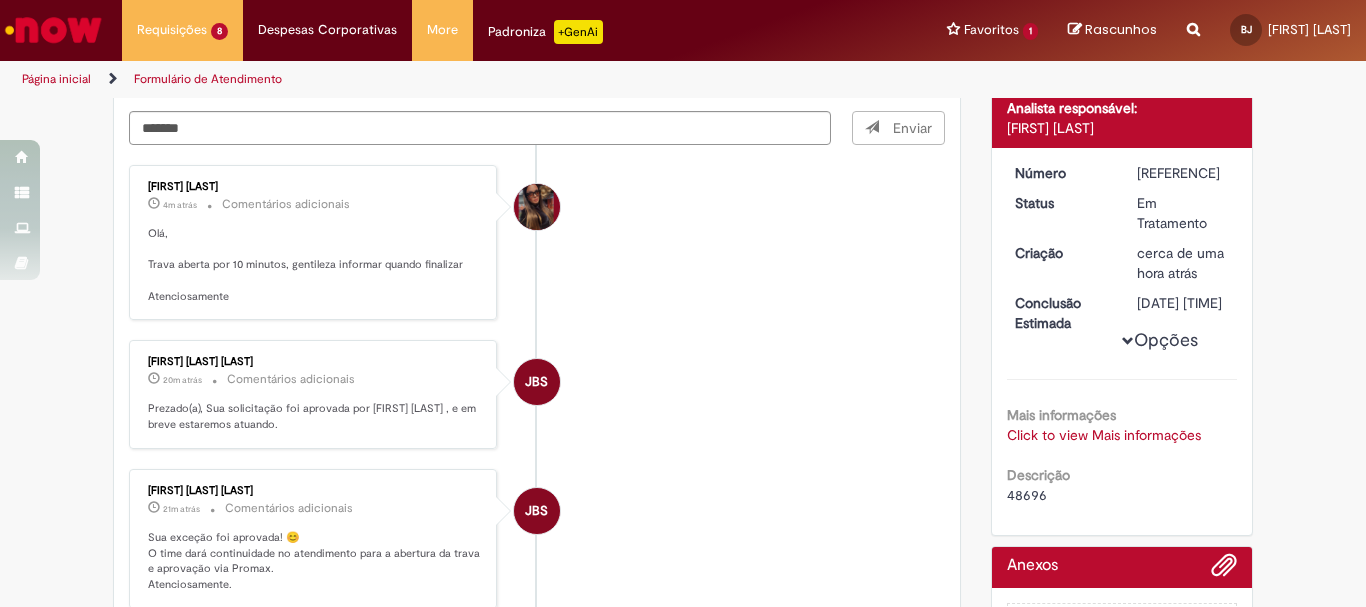 type 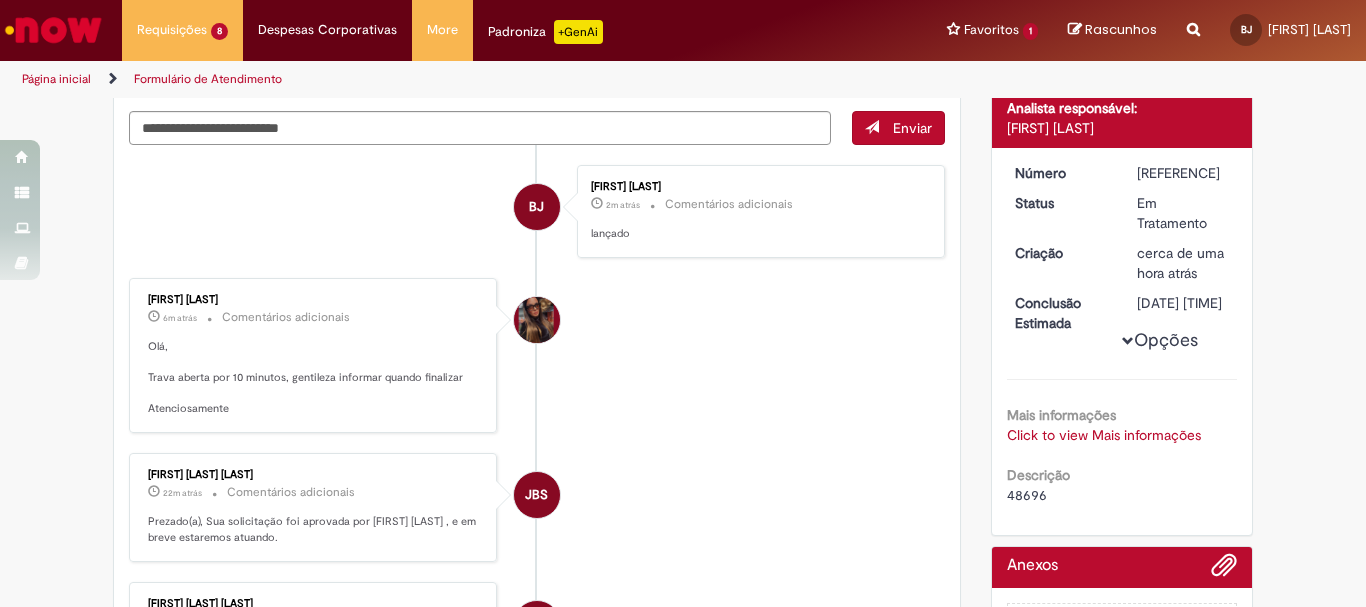 click on "lançado" at bounding box center [757, 234] 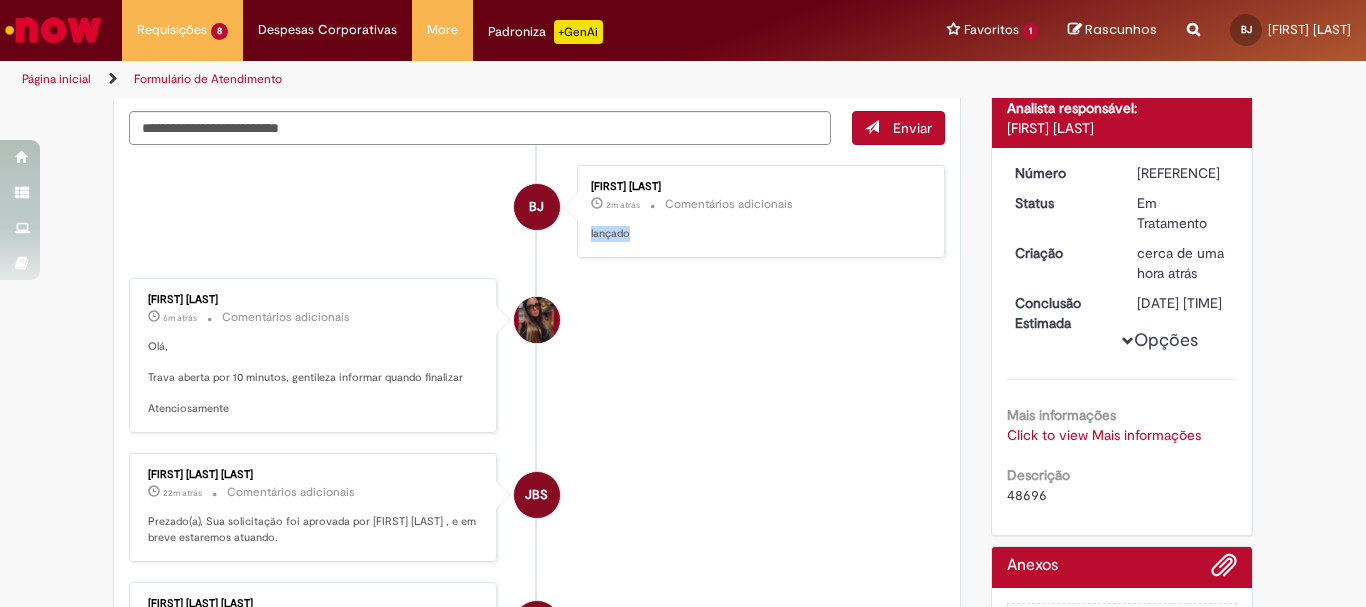 click on "lançado" at bounding box center (757, 234) 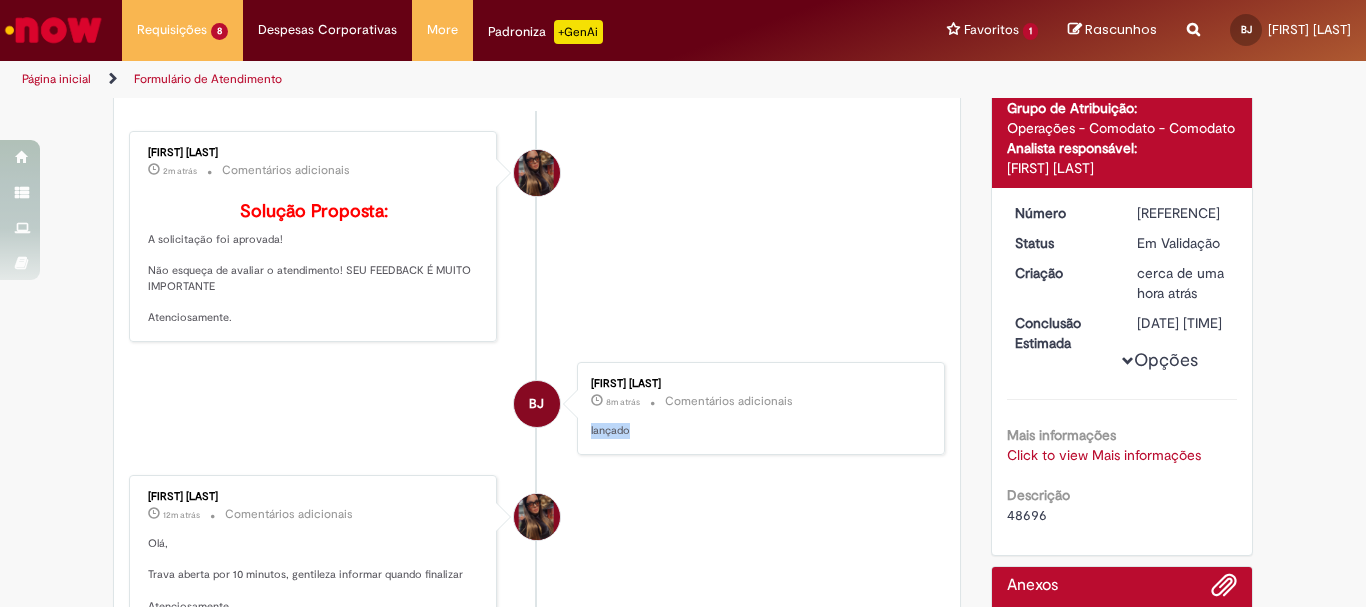 scroll, scrollTop: 267, scrollLeft: 0, axis: vertical 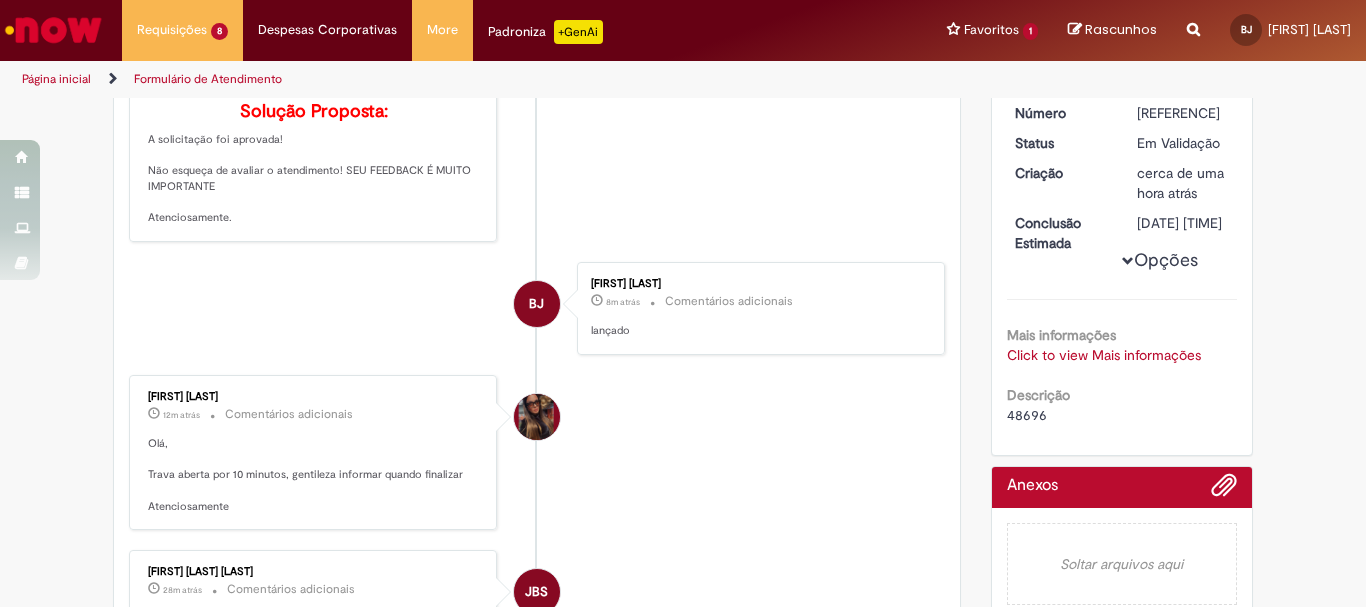 click on "48696" at bounding box center [1027, 415] 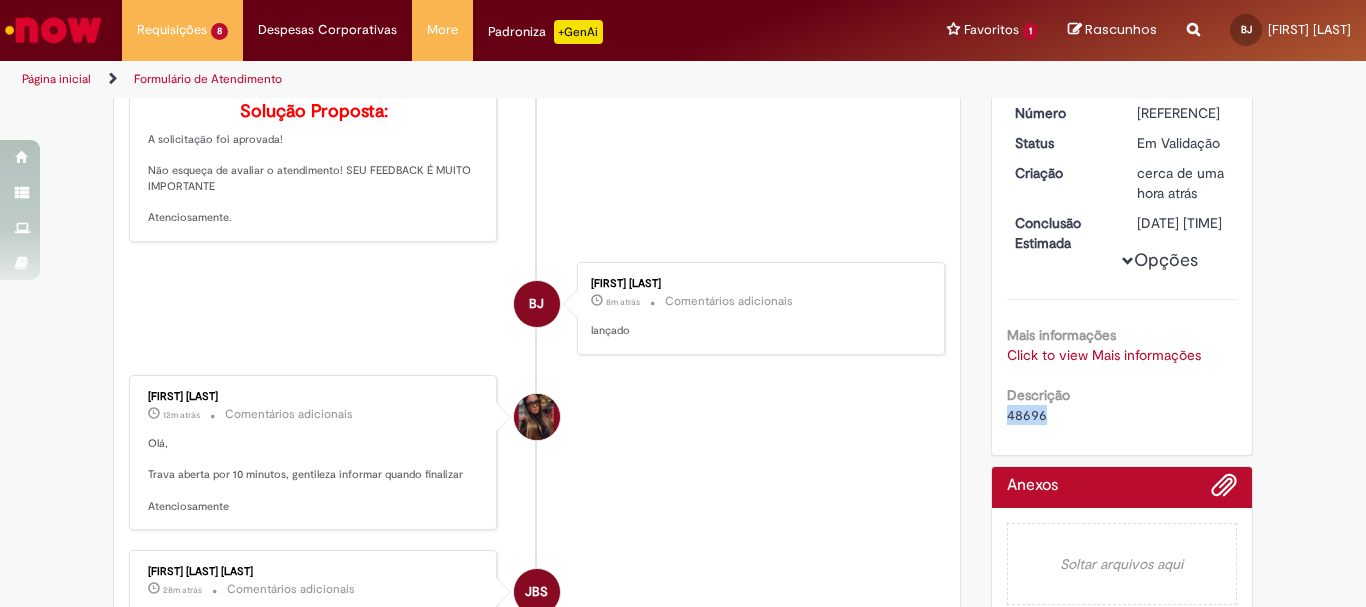 copy on "48696" 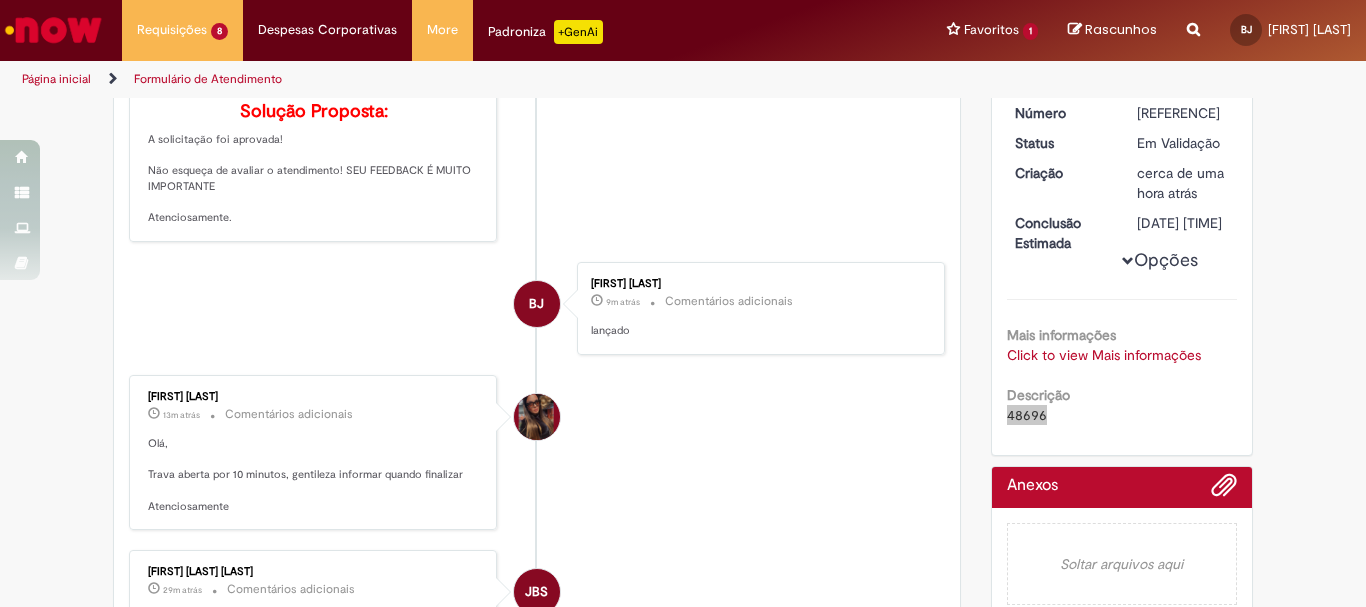 scroll, scrollTop: 367, scrollLeft: 0, axis: vertical 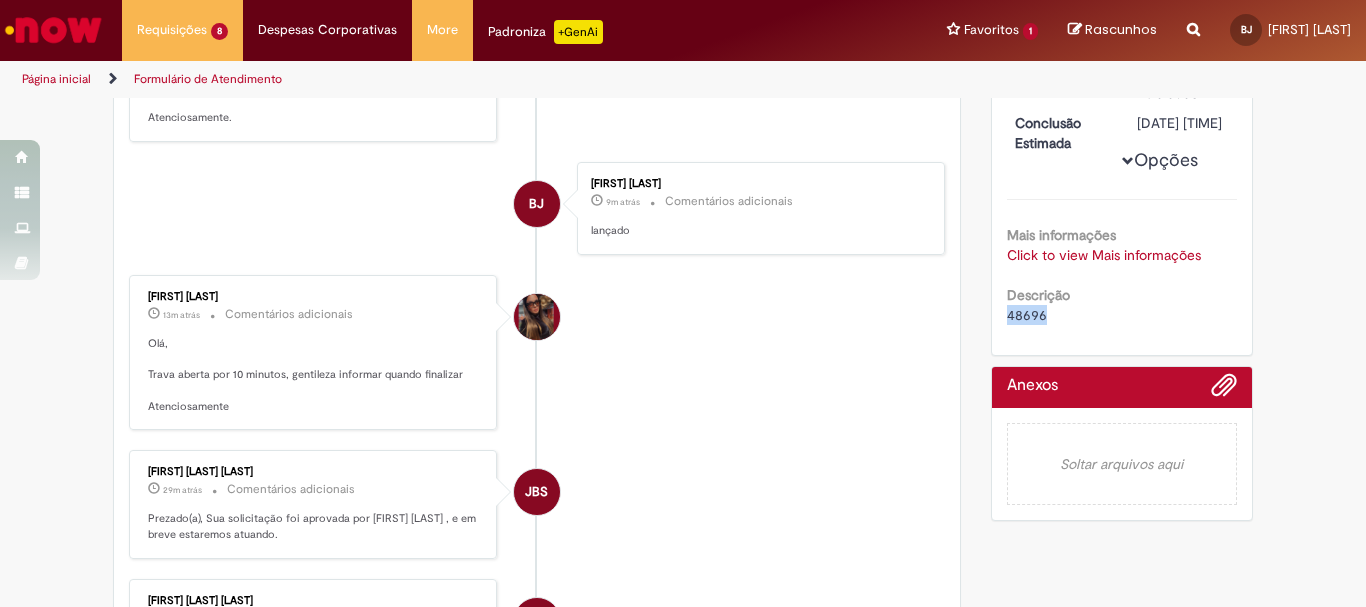 drag, startPoint x: 1313, startPoint y: 237, endPoint x: 1189, endPoint y: 210, distance: 126.90548 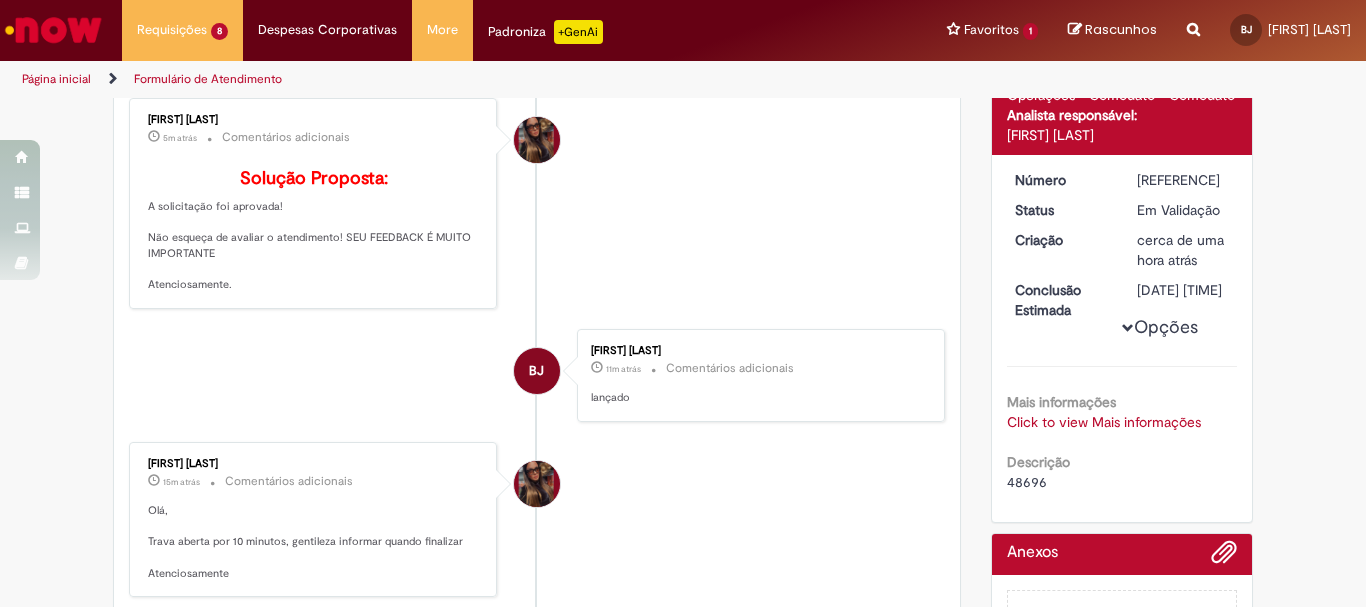 scroll, scrollTop: 67, scrollLeft: 0, axis: vertical 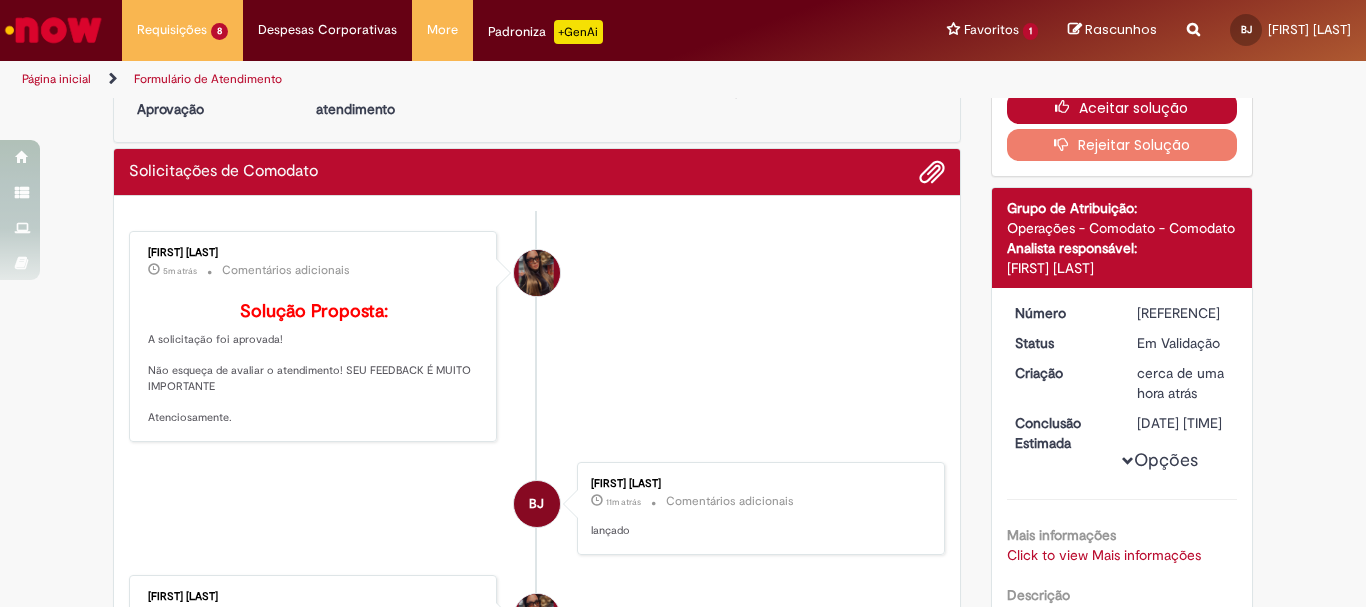 click on "Aceitar solução" at bounding box center (1122, 108) 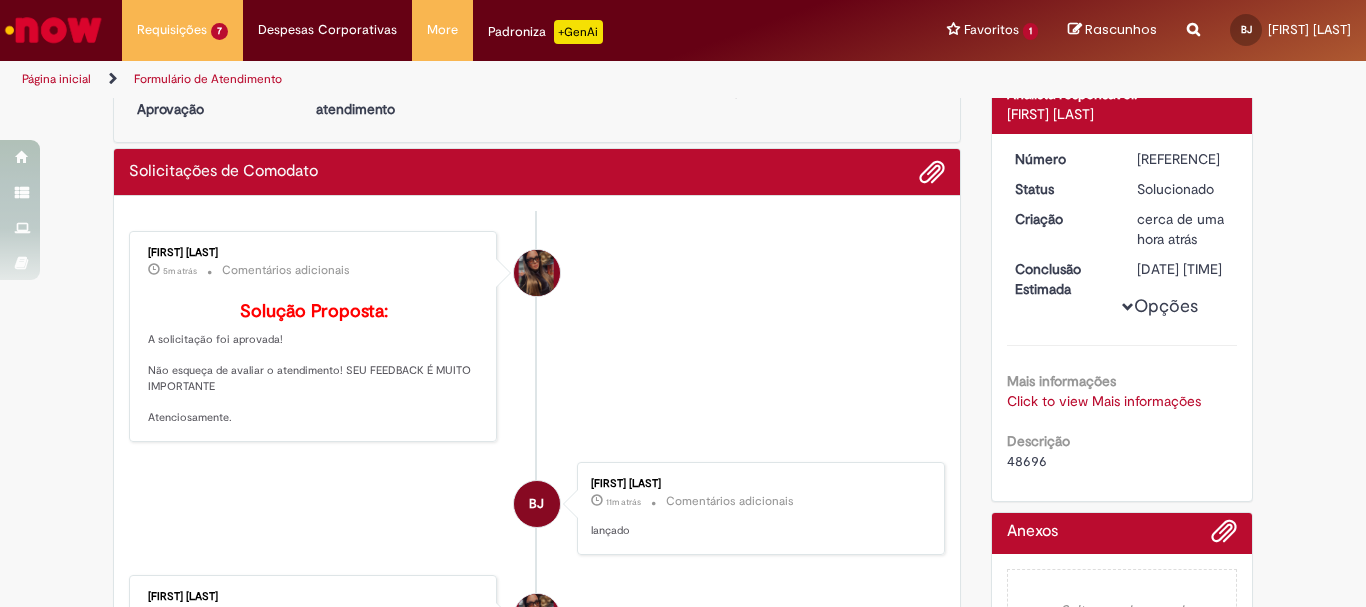 scroll, scrollTop: 0, scrollLeft: 0, axis: both 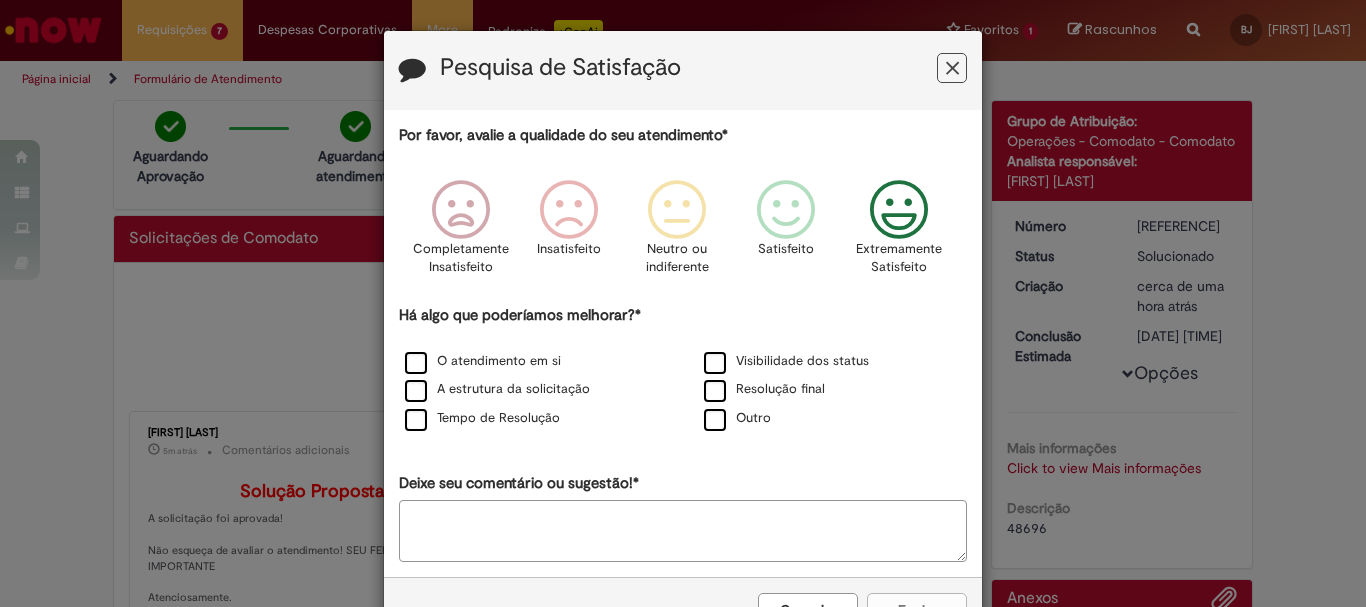 click at bounding box center (899, 210) 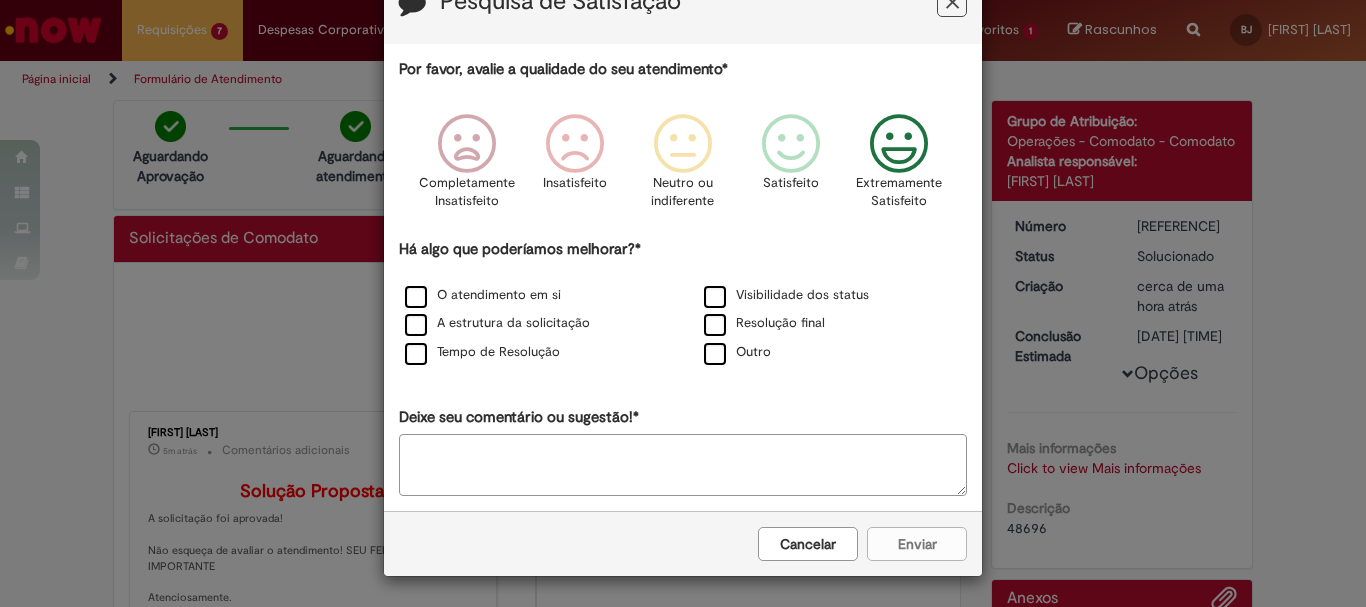 scroll, scrollTop: 66, scrollLeft: 0, axis: vertical 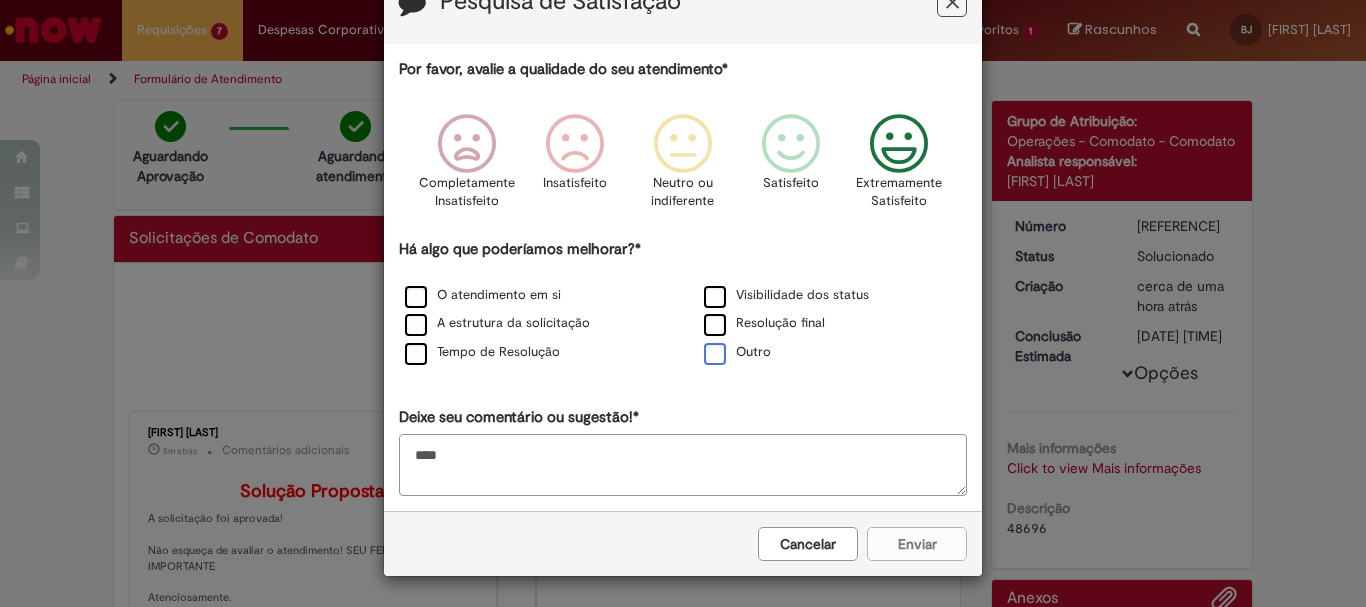 type on "****" 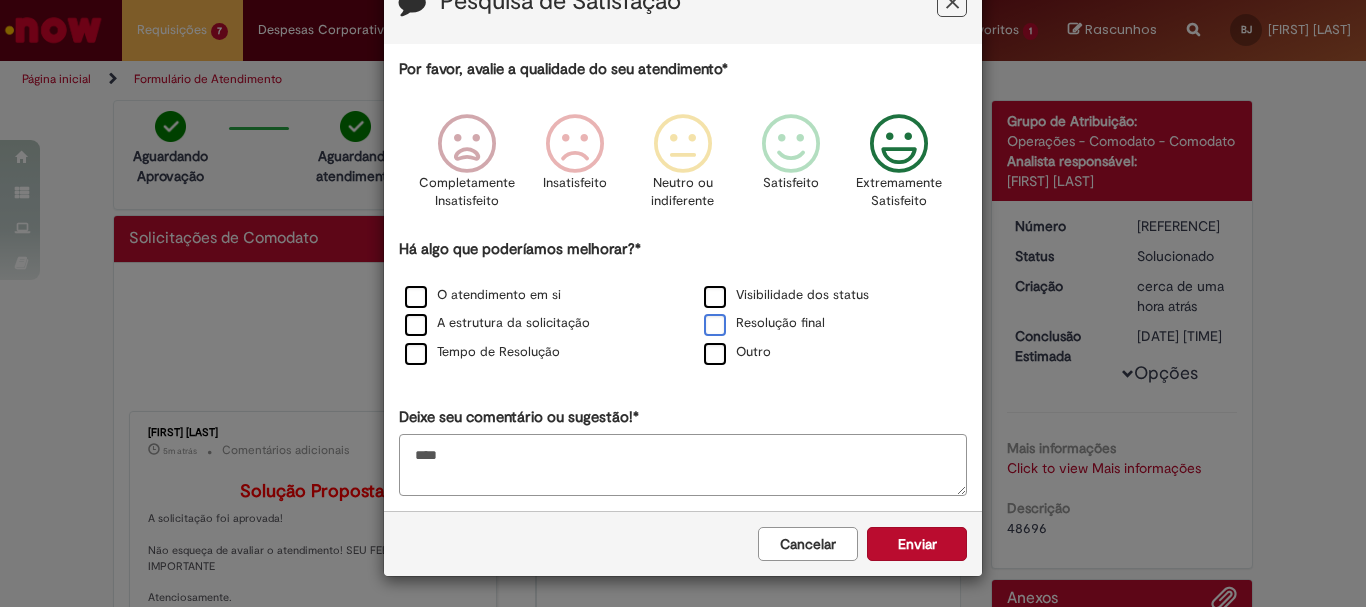 click on "Resolução final" at bounding box center (764, 323) 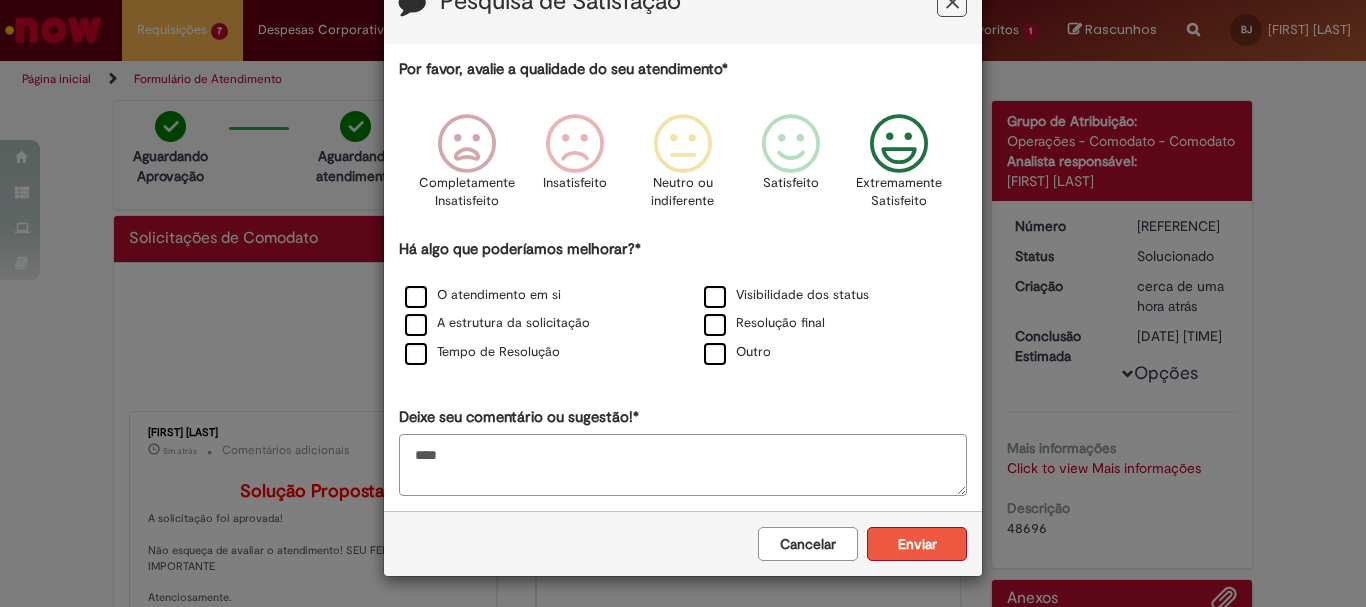 click on "Enviar" at bounding box center (917, 544) 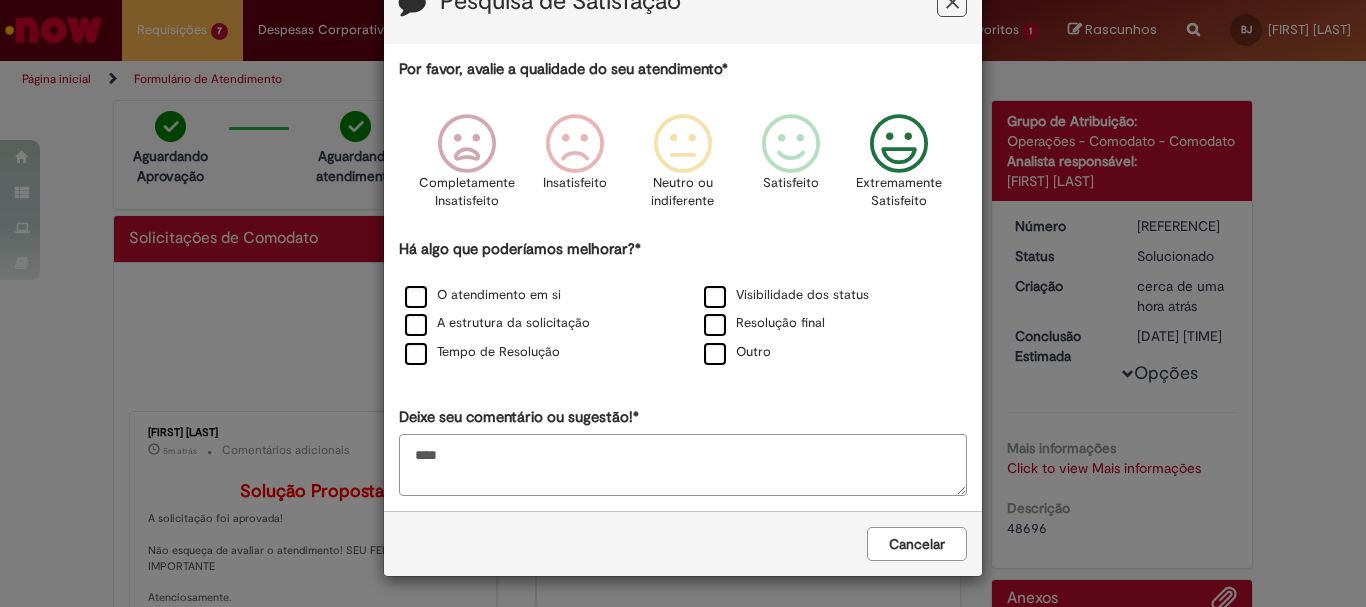 scroll, scrollTop: 0, scrollLeft: 0, axis: both 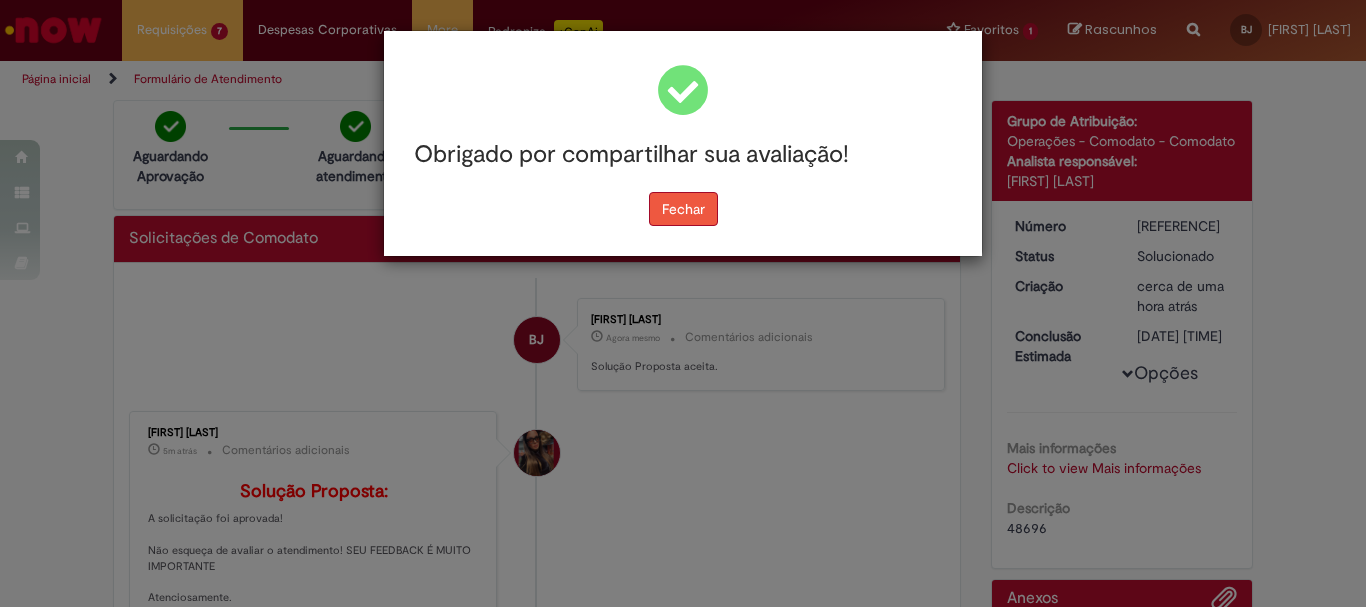 click on "Fechar" at bounding box center [683, 209] 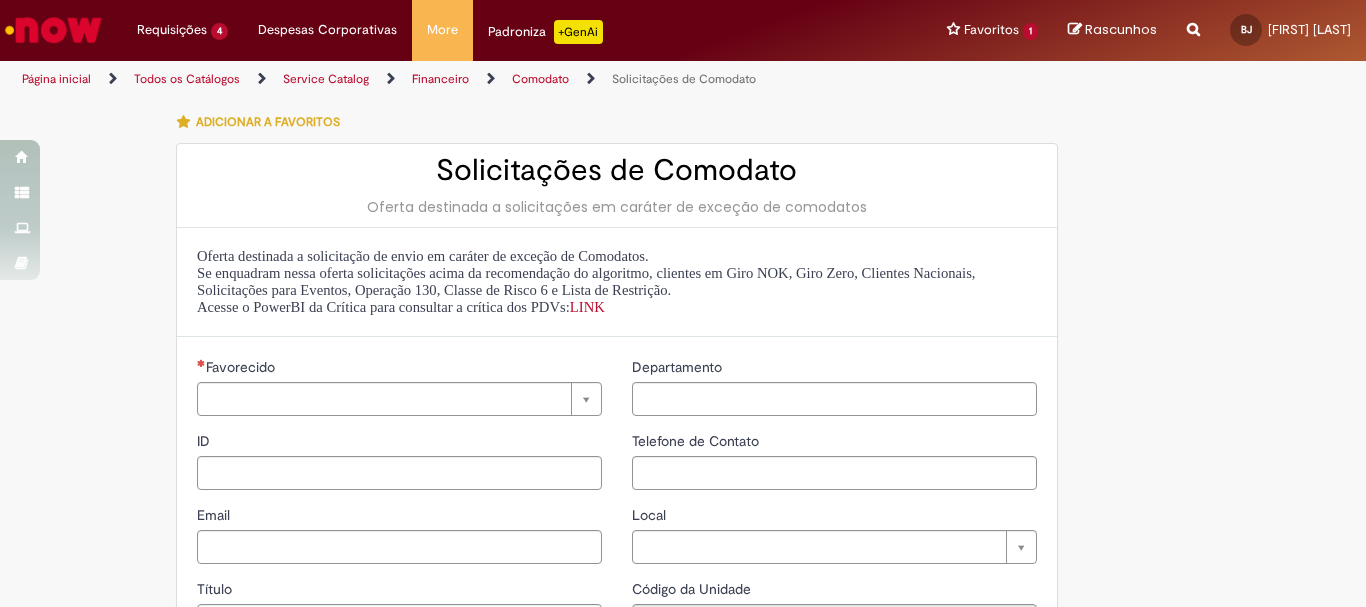 type on "**********" 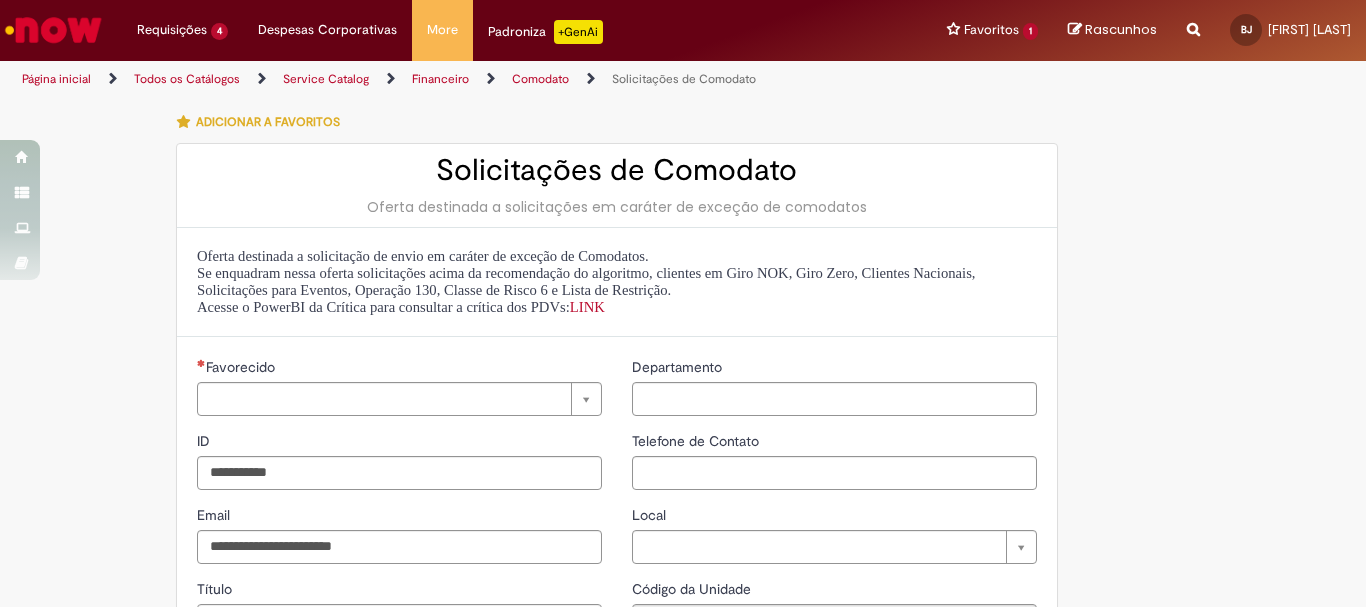 type on "**********" 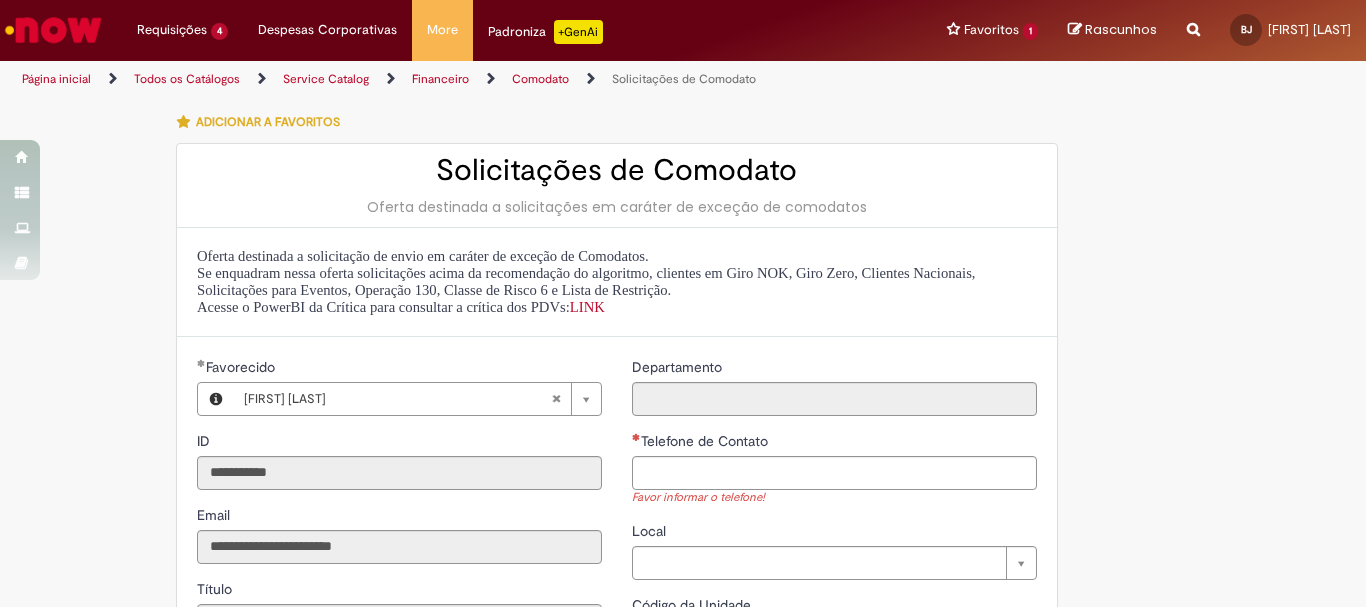scroll, scrollTop: 0, scrollLeft: 0, axis: both 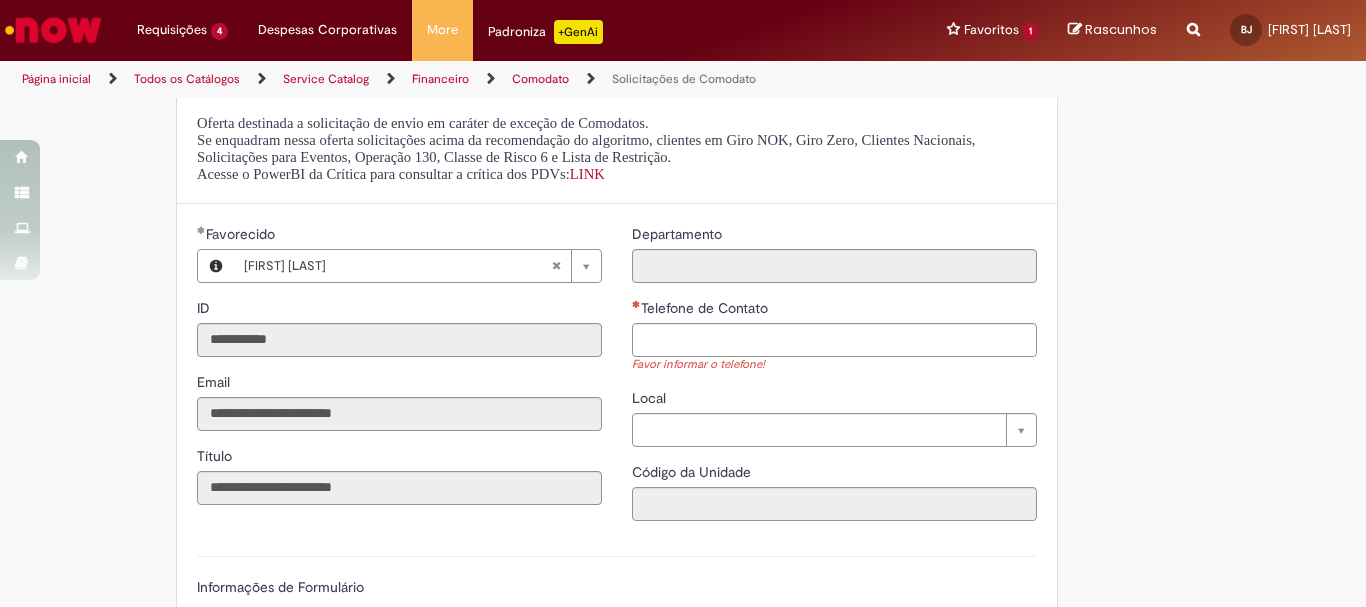 click on "Telefone de Contato" at bounding box center [834, 310] 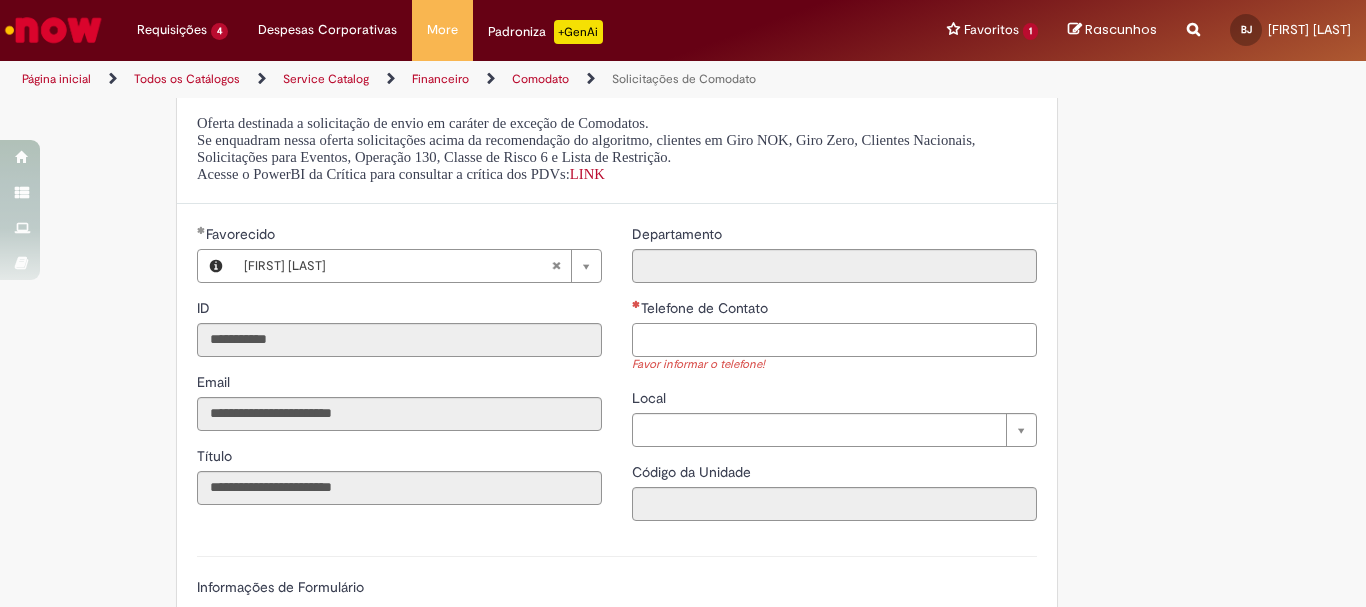 click on "Telefone de Contato" at bounding box center (834, 340) 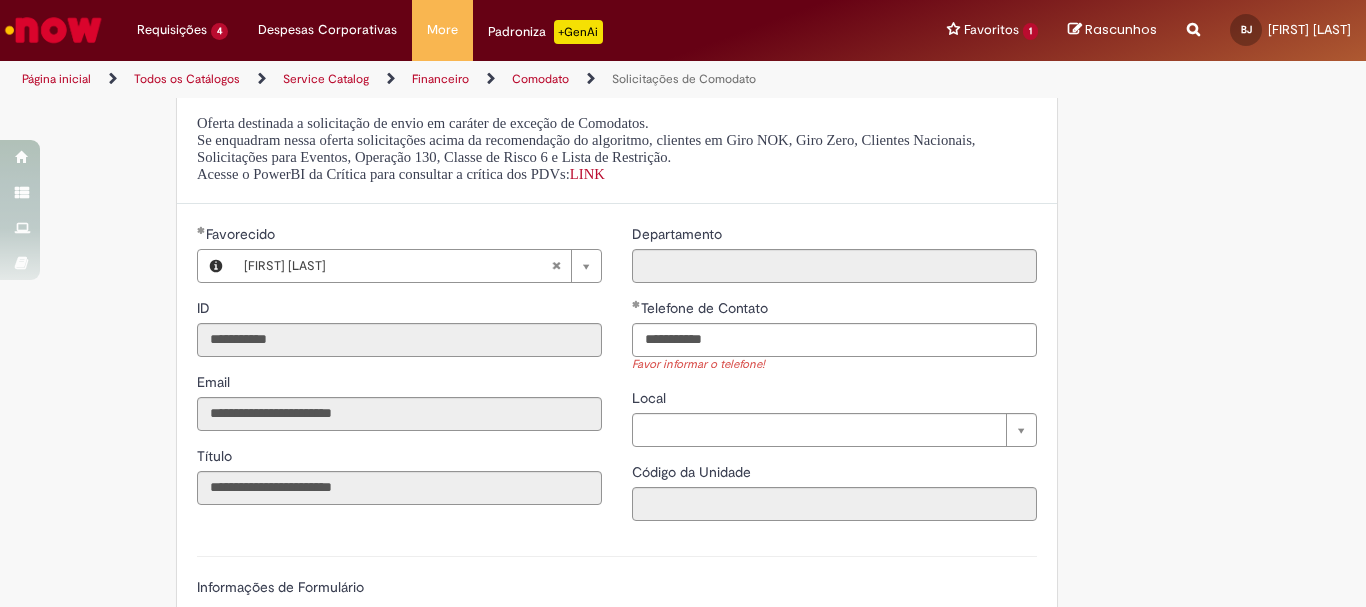 type on "**********" 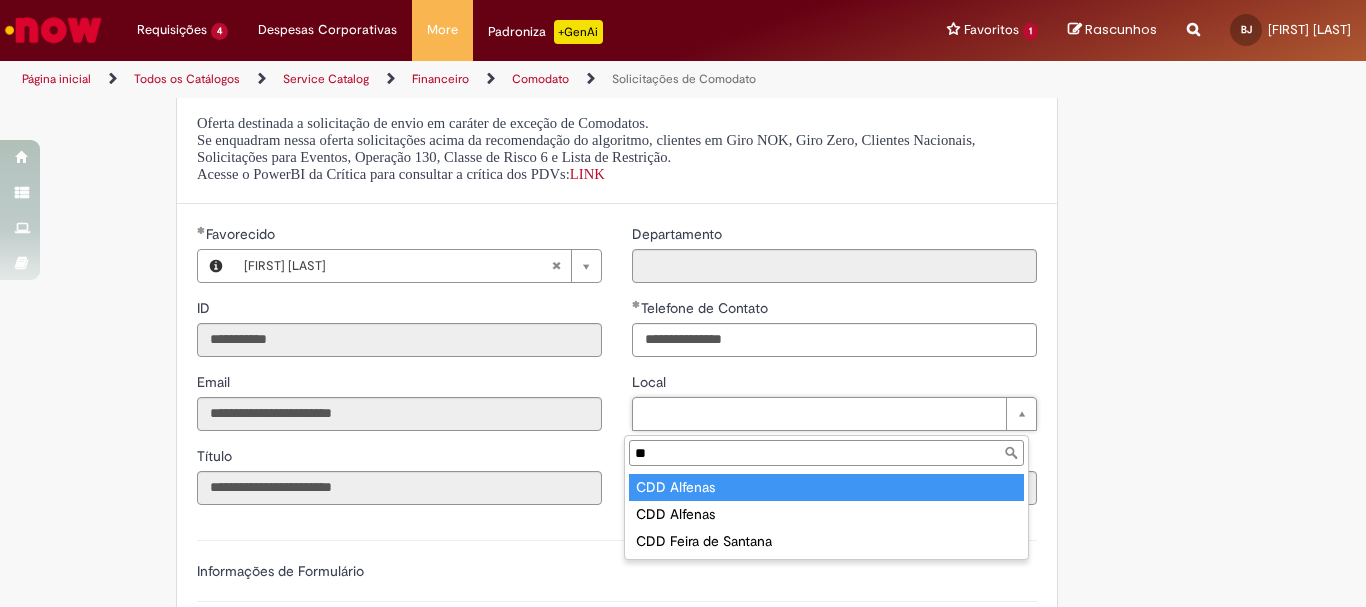 type on "**" 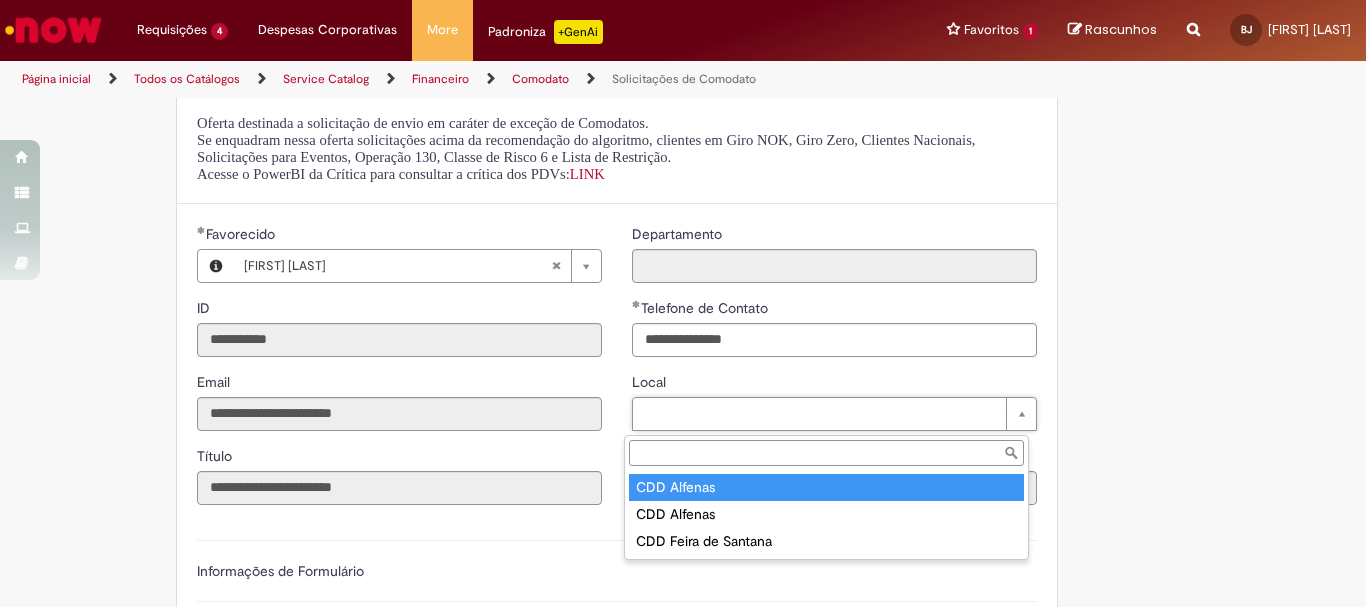 type on "****" 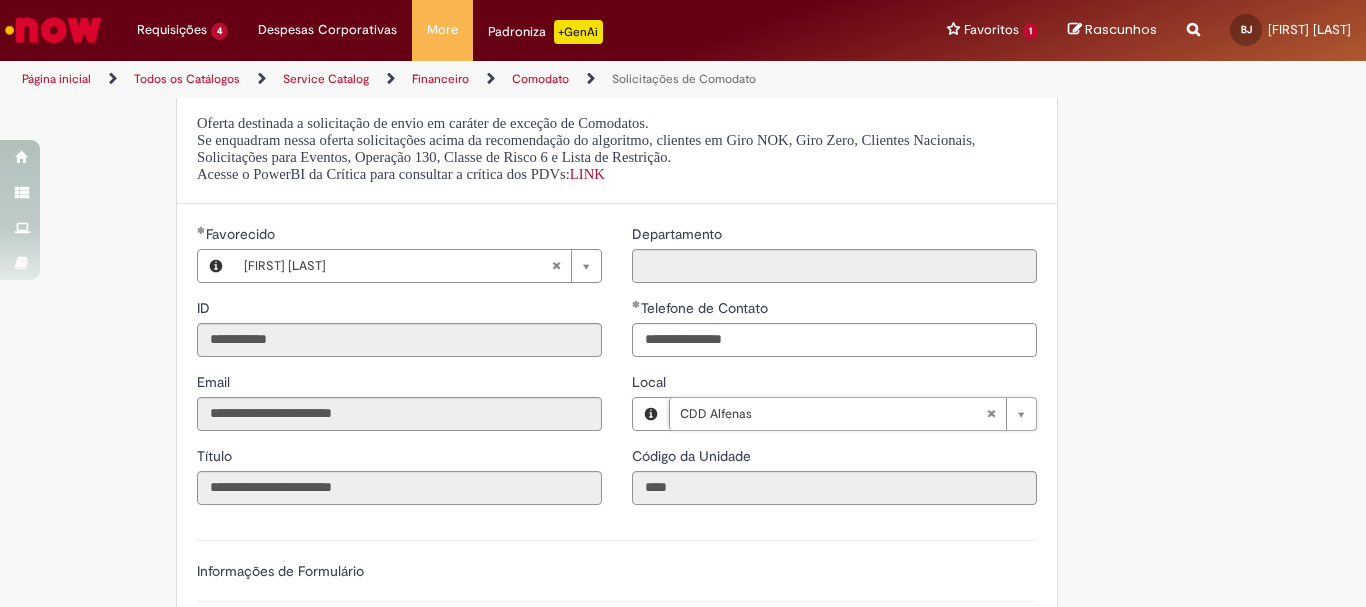 type 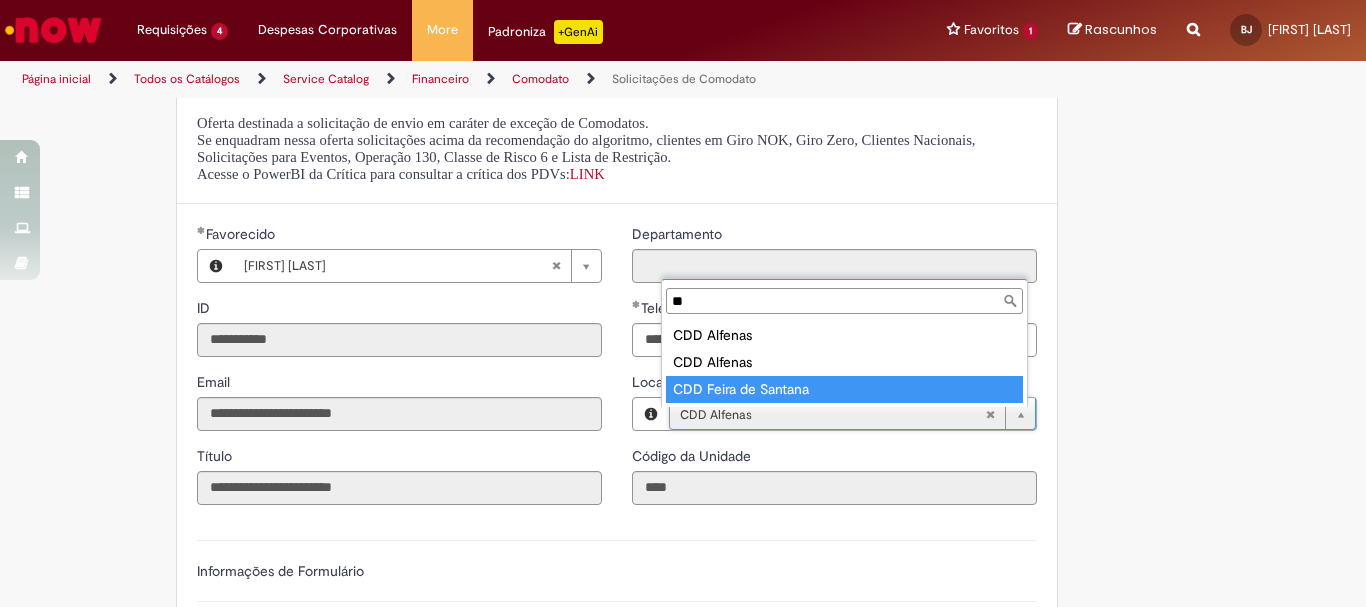 type on "**" 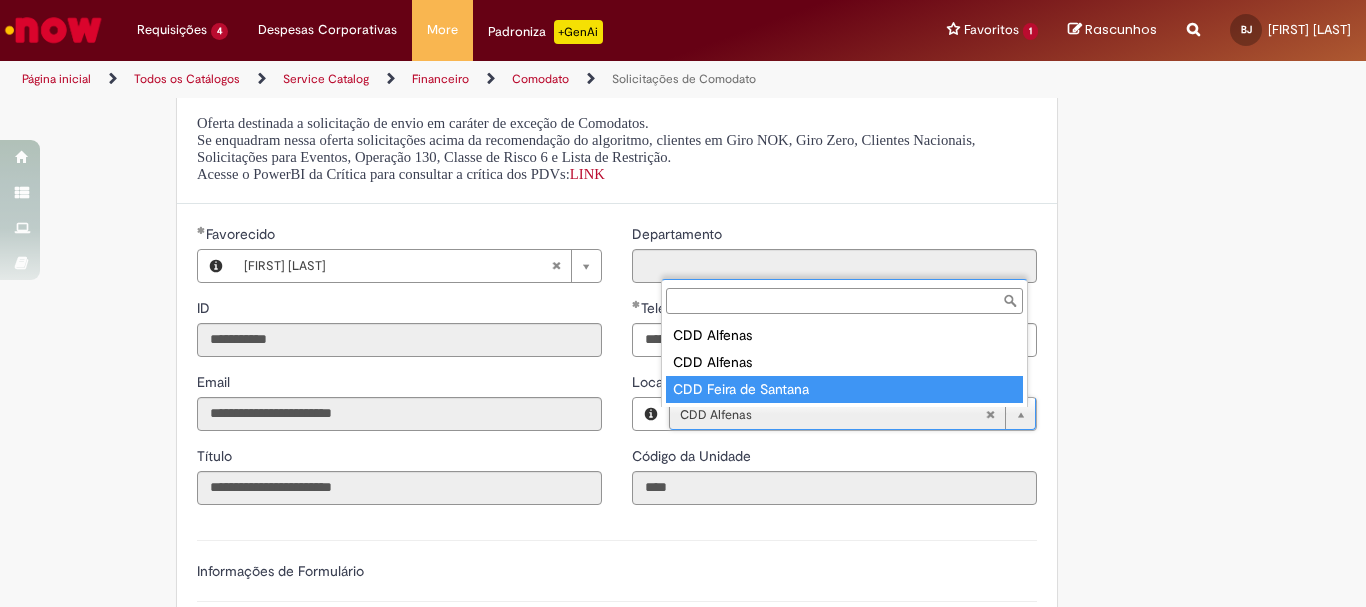 type on "****" 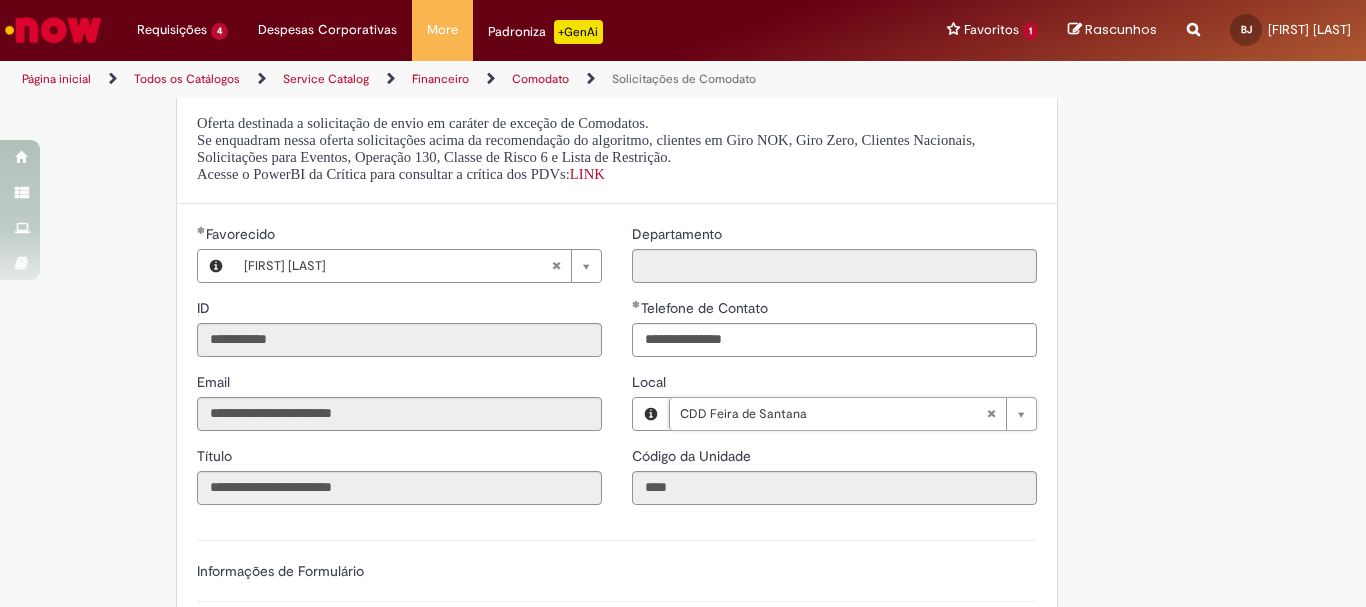 click on "Tire dúvidas com LupiAssist    +GenAI
Oi! Eu sou LupiAssist, uma Inteligência Artificial Generativa em constante aprendizado   Meu conteúdo é monitorado para trazer uma melhor experiência
Dúvidas comuns:
Só mais um instante, estou consultando nossas bases de conhecimento  e escrevendo a melhor resposta pra você!
Title
Lorem ipsum dolor sit amet    Fazer uma nova pergunta
Gerei esta resposta utilizando IA Generativa em conjunto com os nossos padrões. Em caso de divergência, os documentos oficiais prevalecerão.
Saiba mais em:
Ou ligue para:
E aí, te ajudei?
Sim, obrigado!" at bounding box center [683, 561] 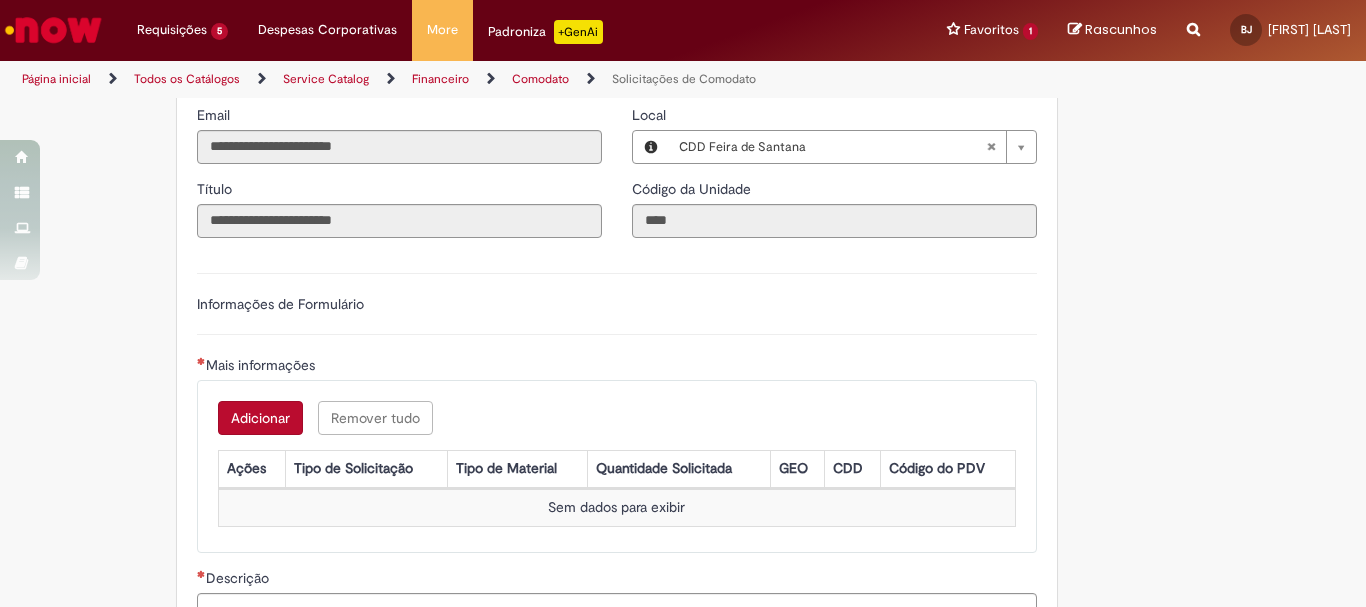 scroll, scrollTop: 533, scrollLeft: 0, axis: vertical 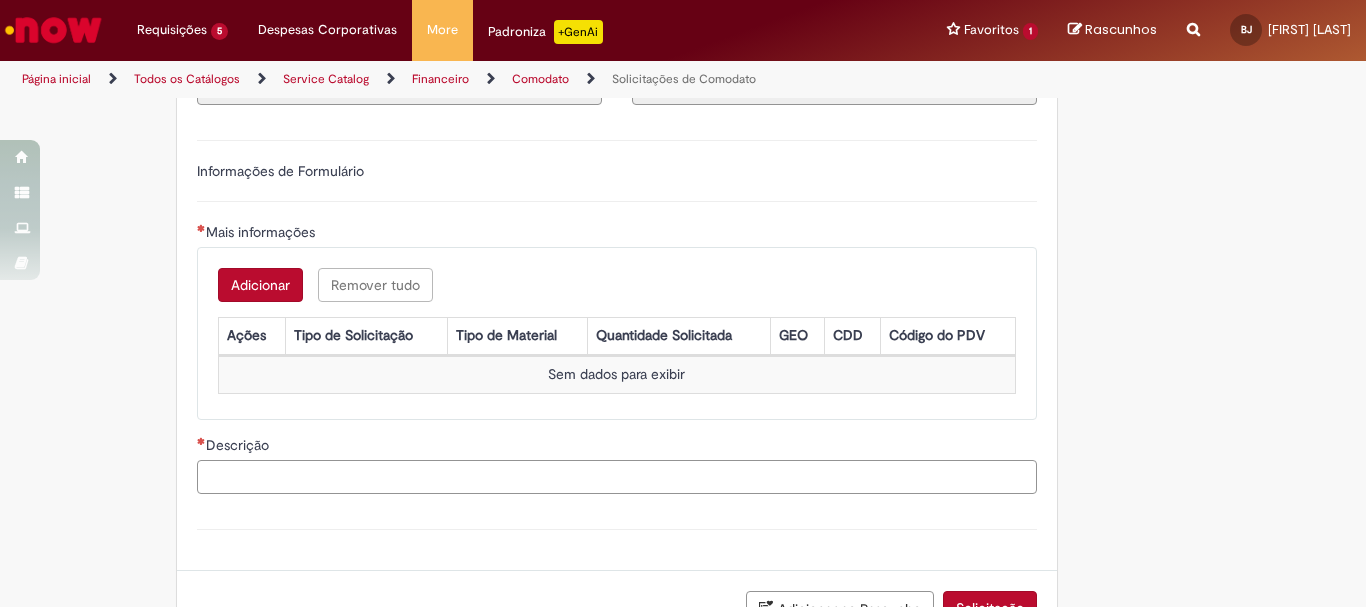 click on "Descrição" at bounding box center (617, 477) 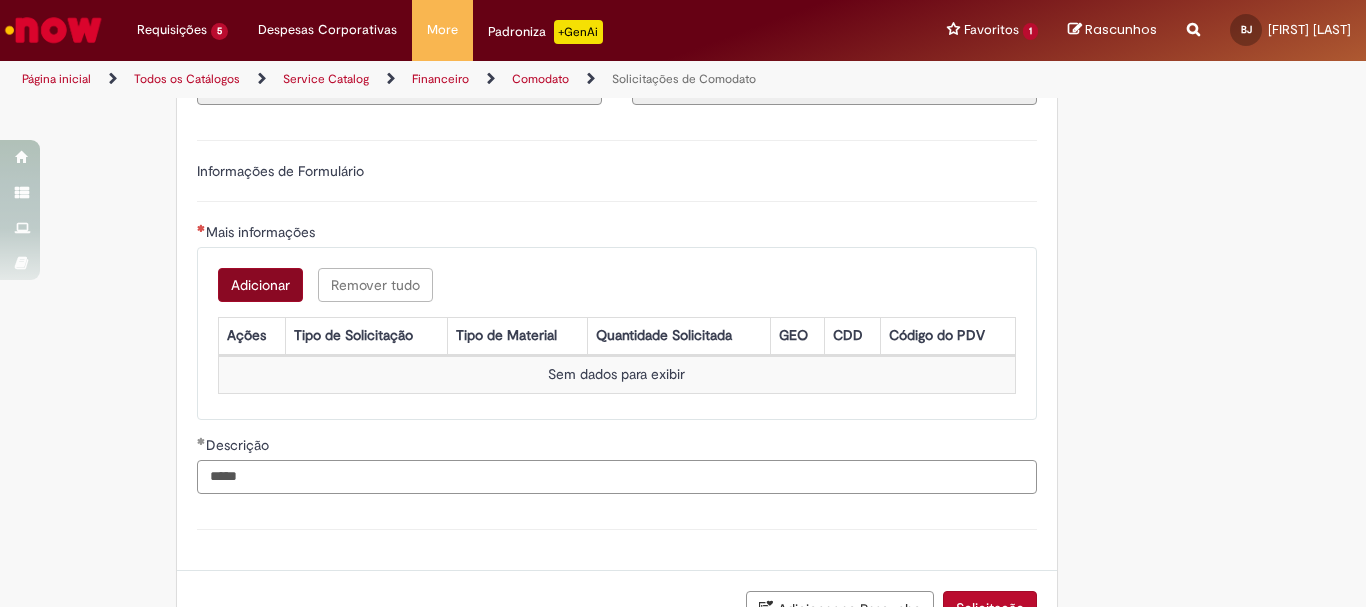 type on "*****" 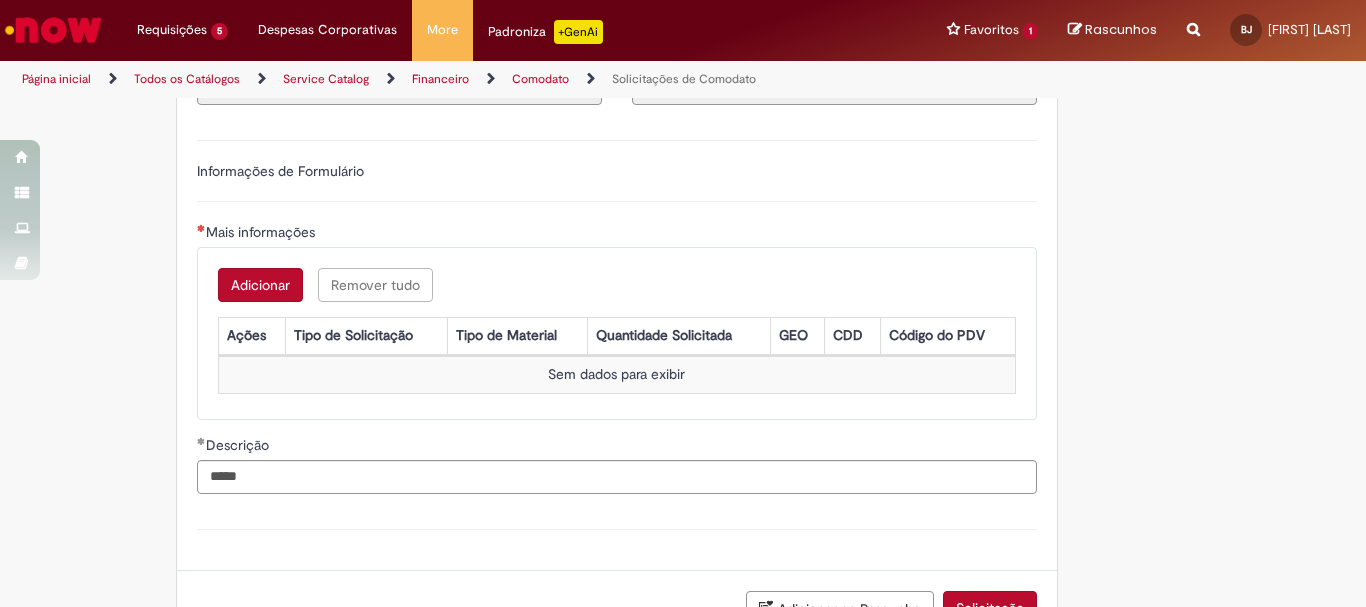 click on "Adicionar" at bounding box center [260, 285] 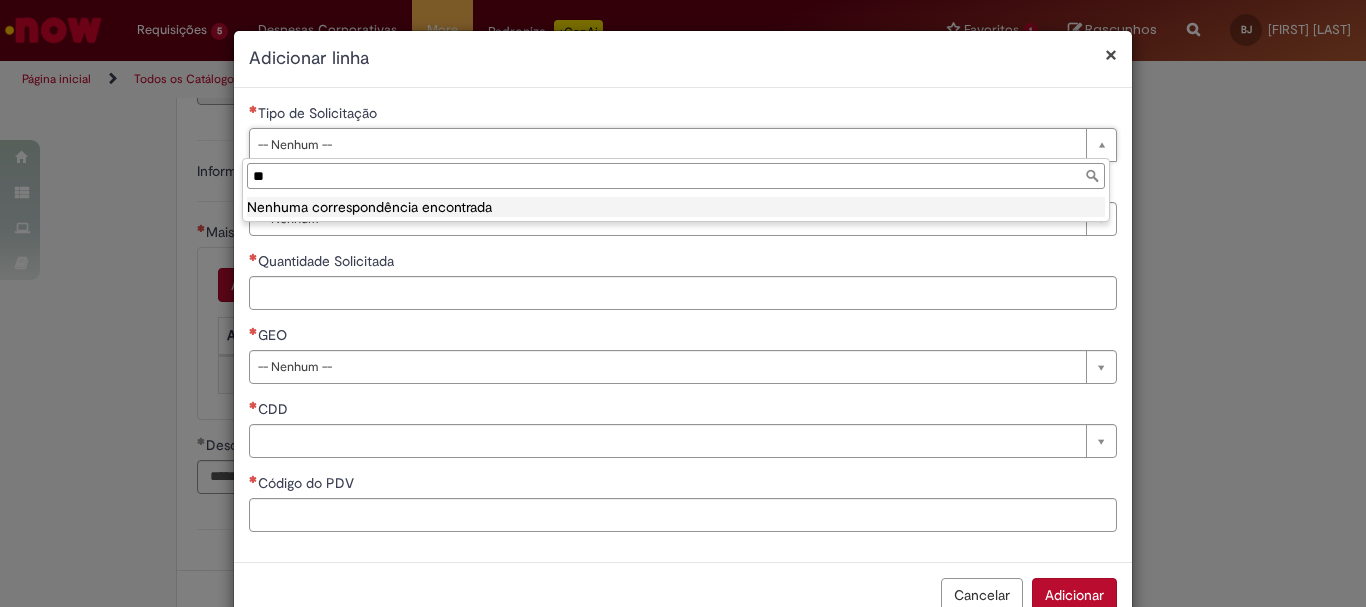 type on "*" 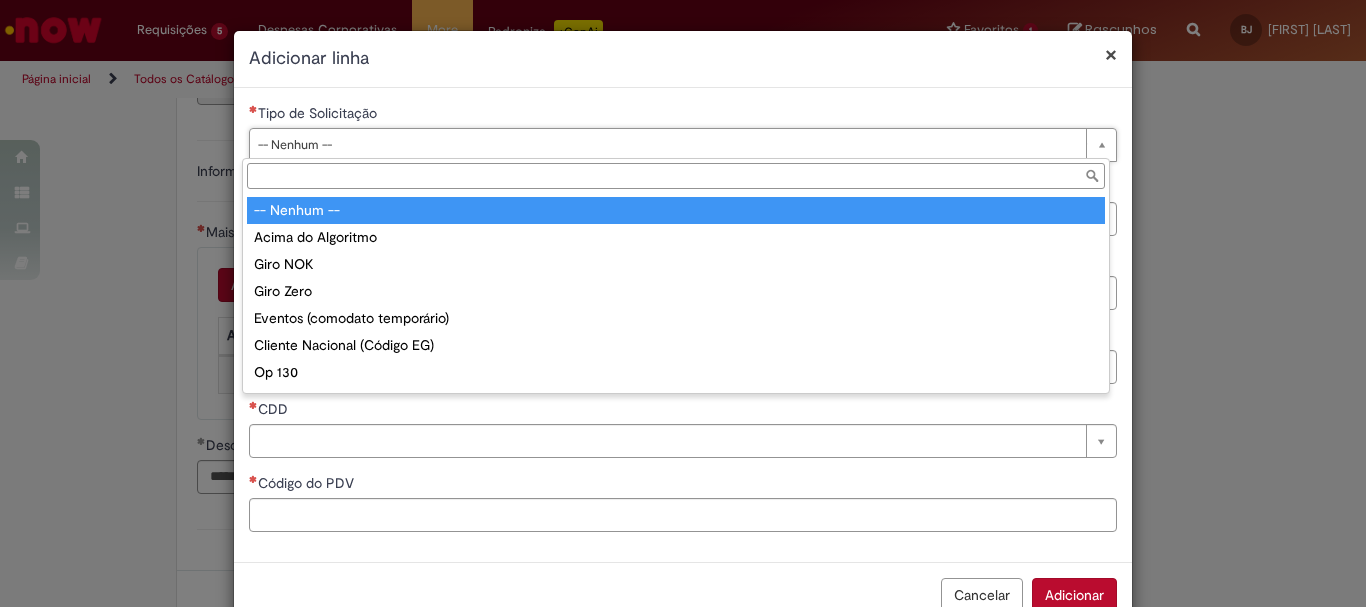 type on "*" 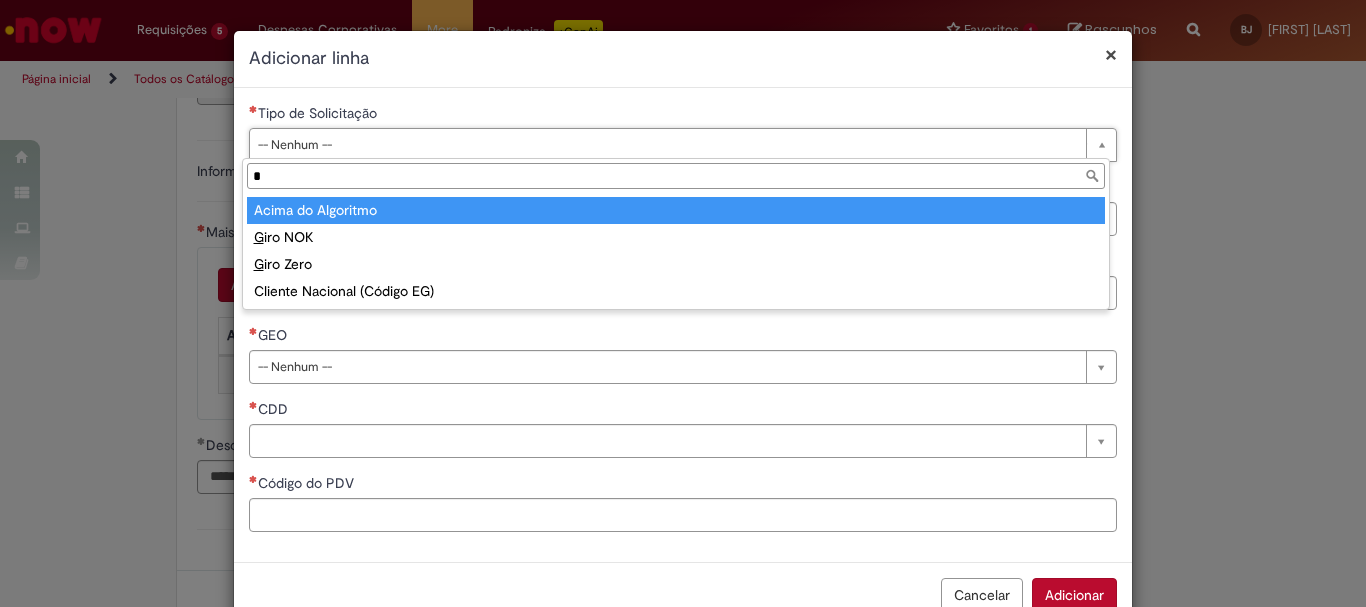 type 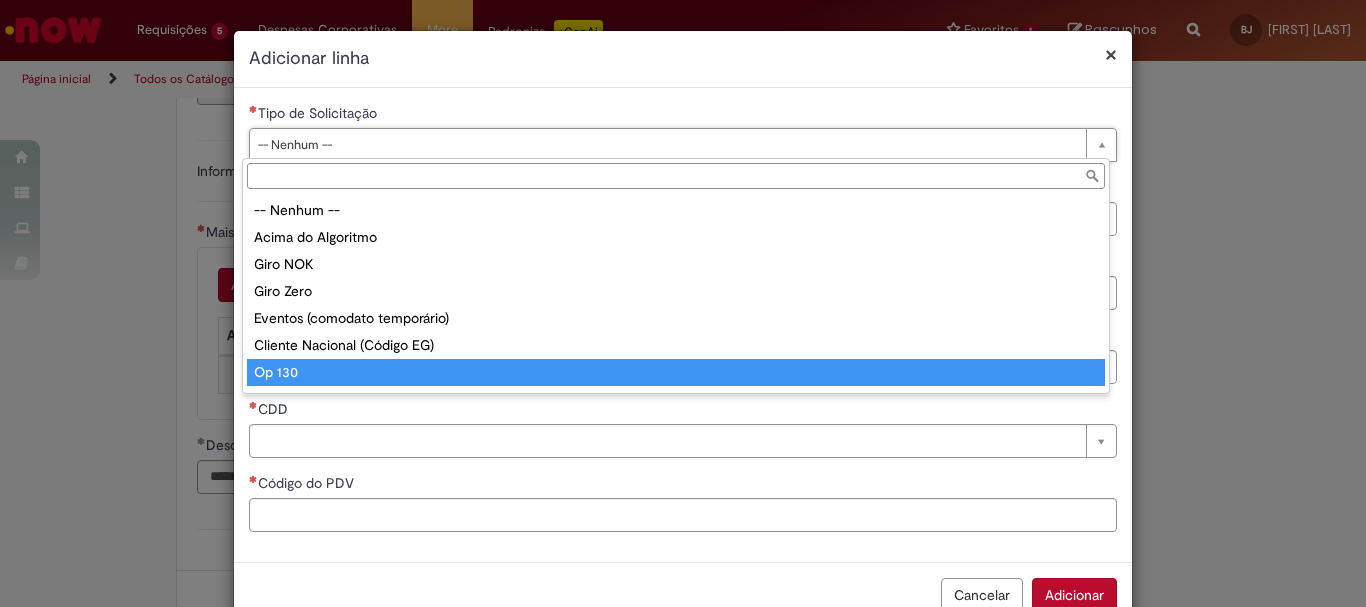 scroll, scrollTop: 51, scrollLeft: 0, axis: vertical 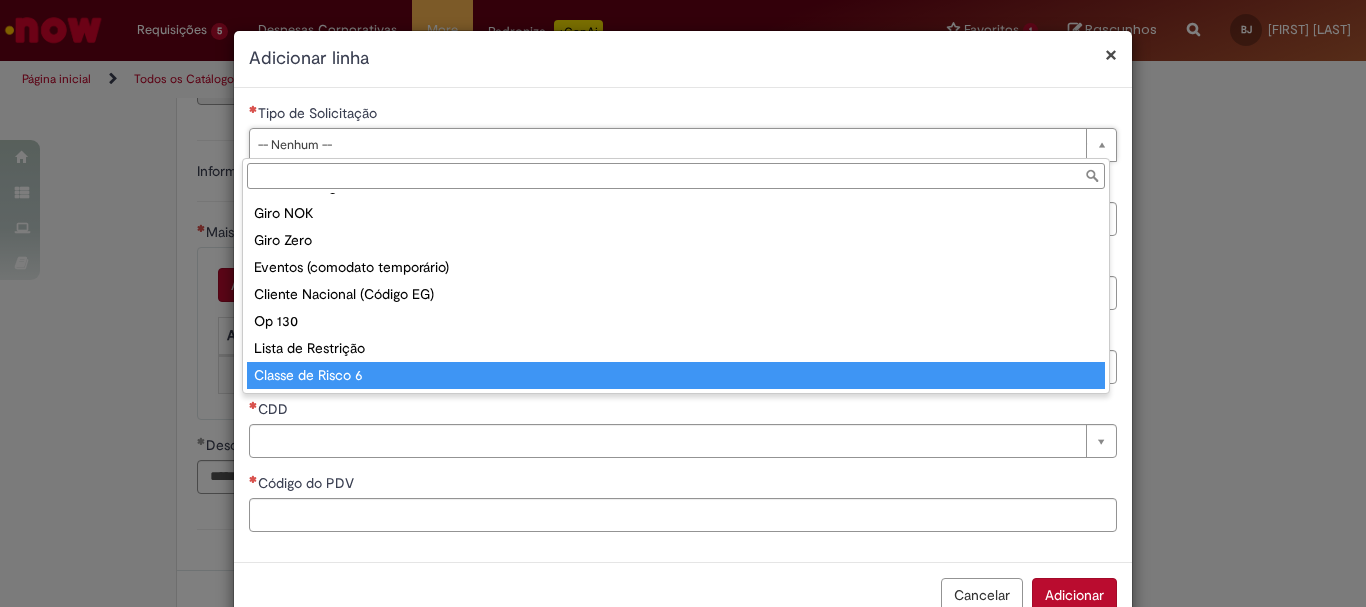 type on "**********" 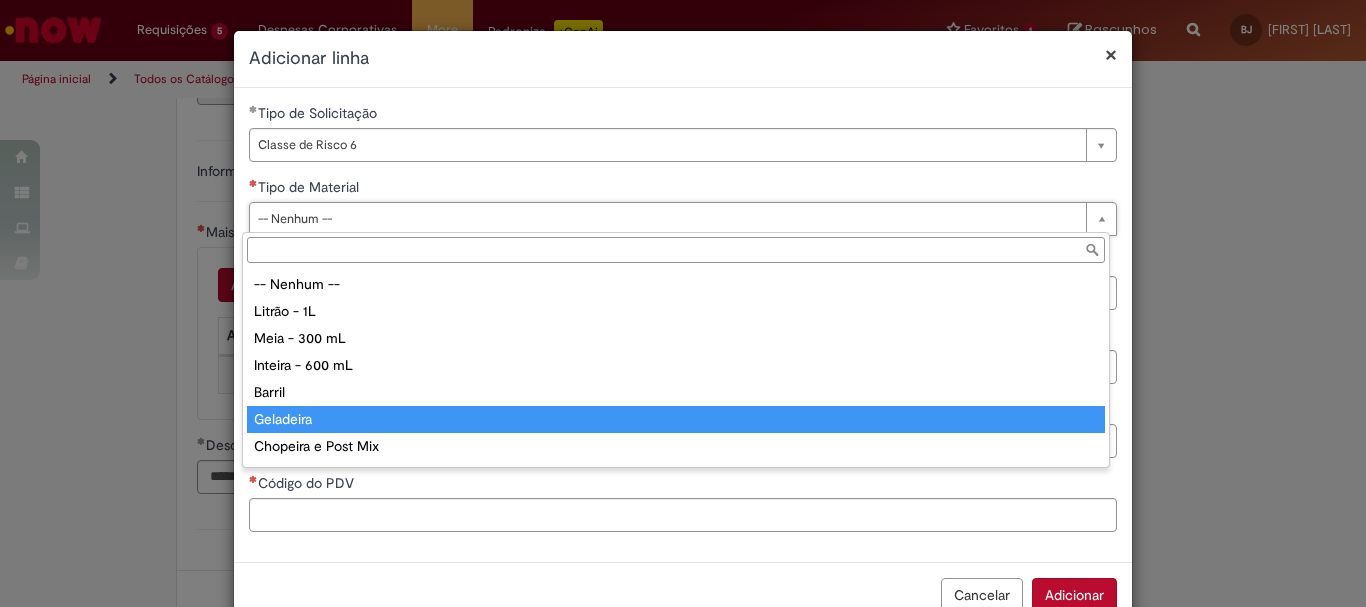 type on "*********" 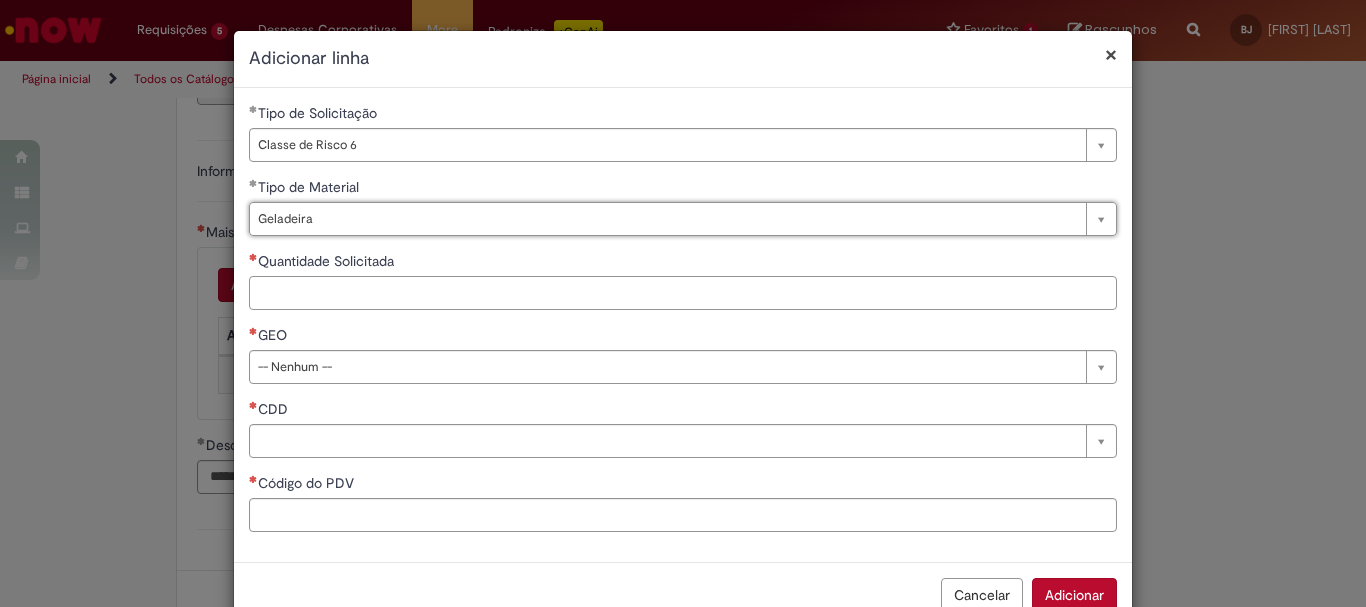 click on "Quantidade Solicitada" at bounding box center (683, 293) 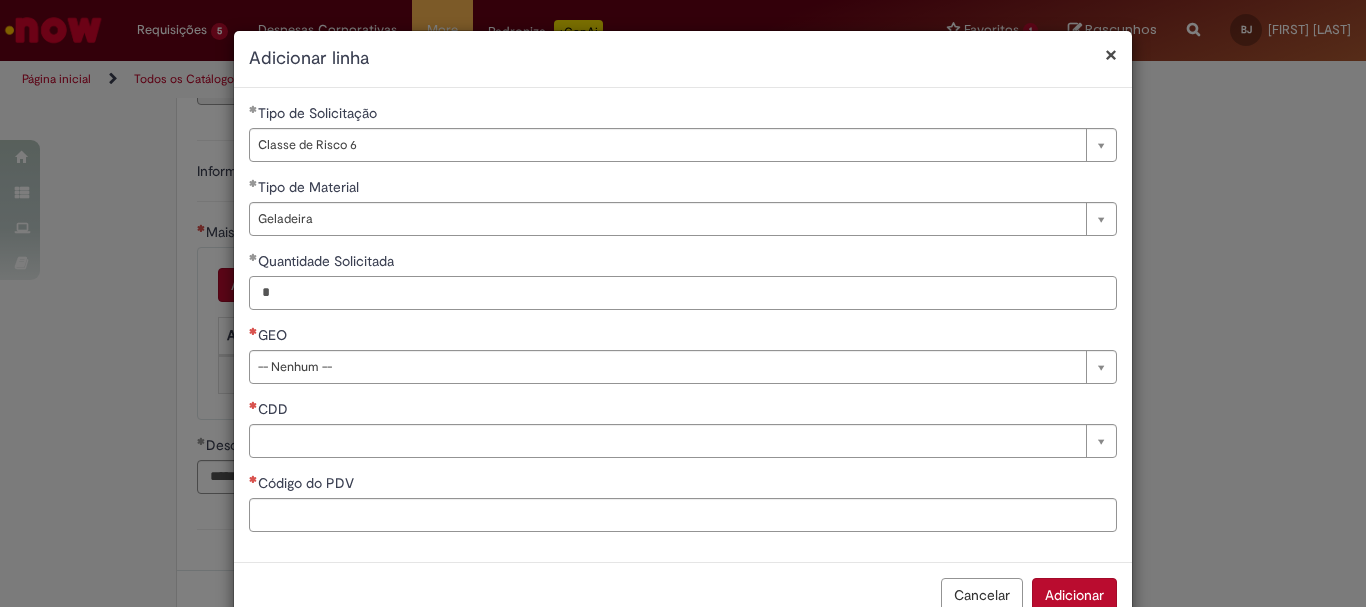 type on "*" 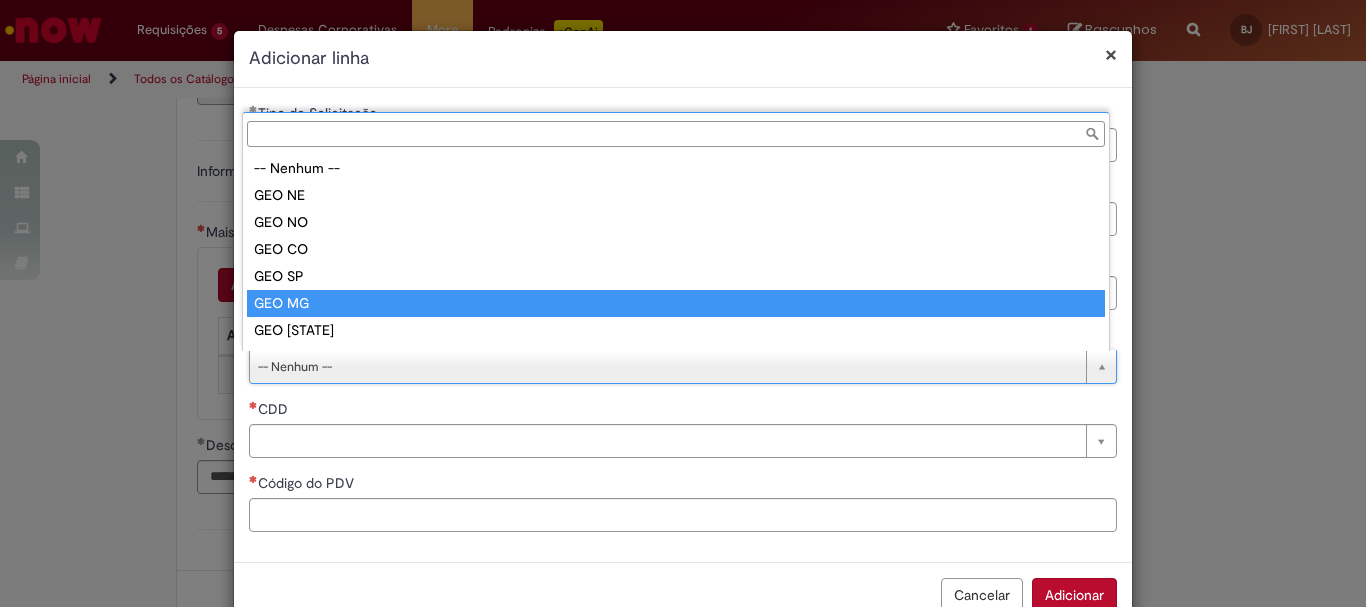 scroll, scrollTop: 16, scrollLeft: 0, axis: vertical 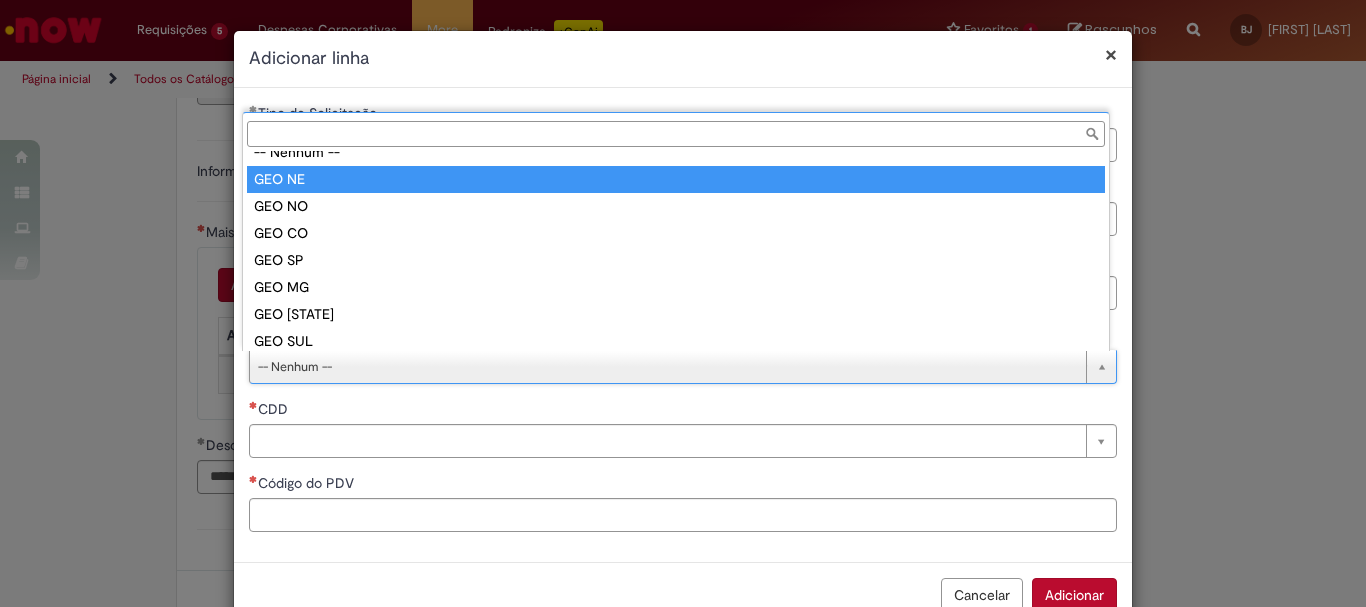 type on "******" 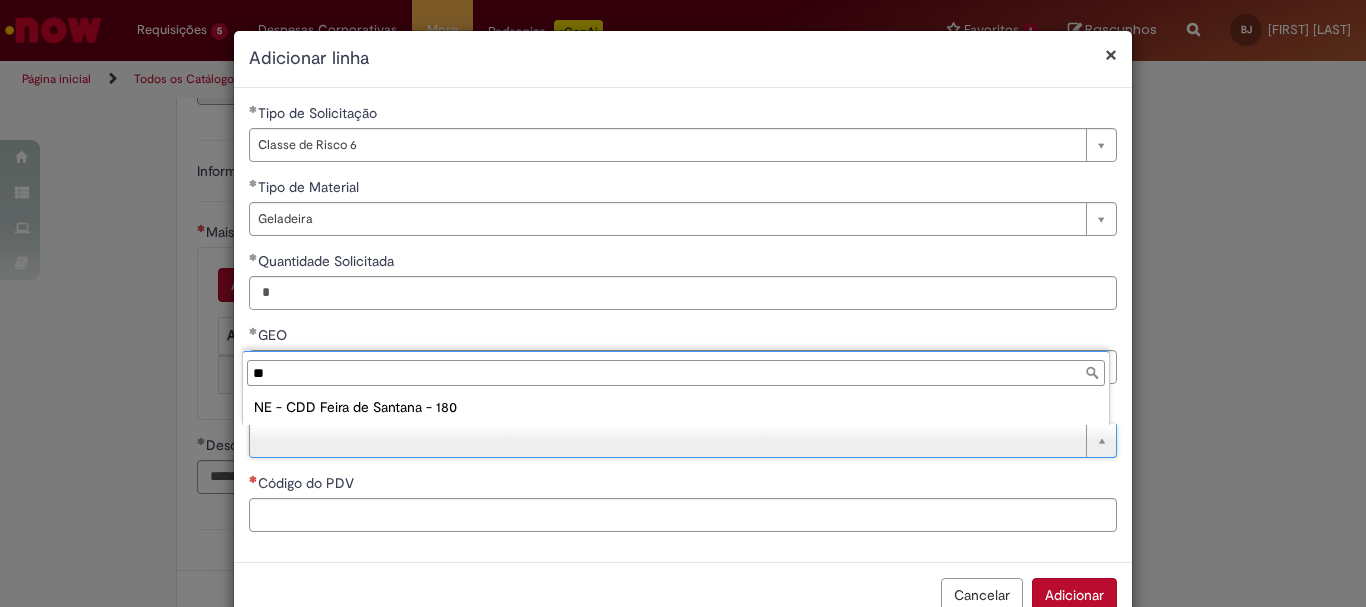 type on "**" 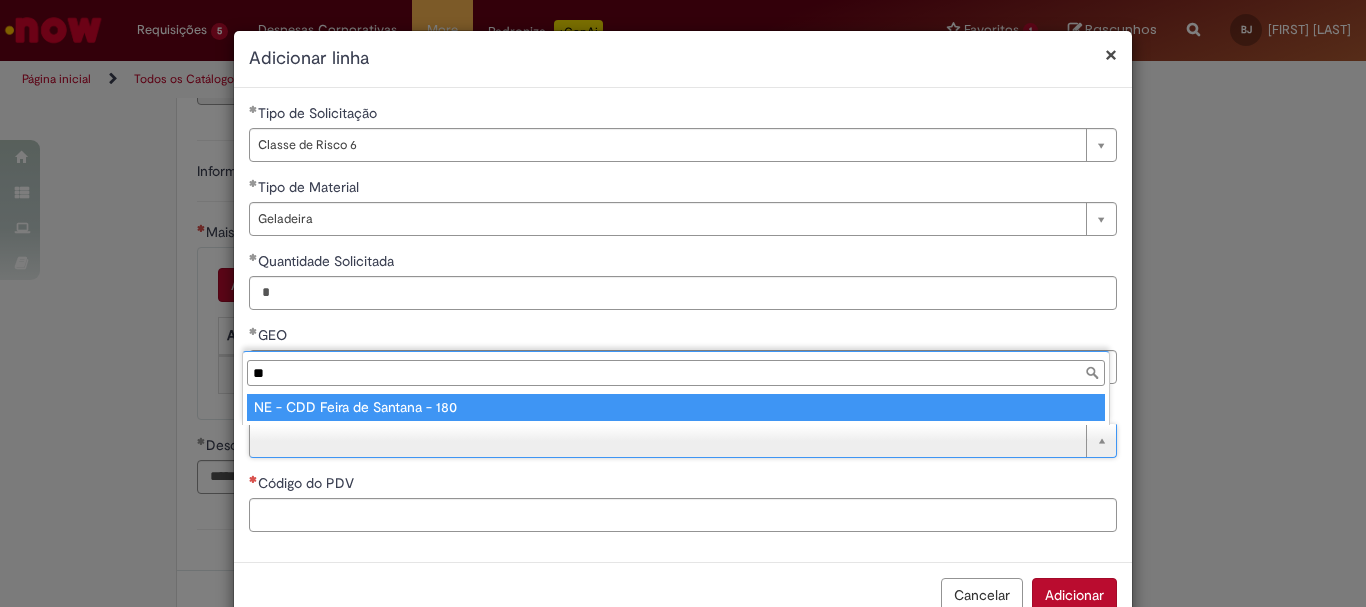 type on "**********" 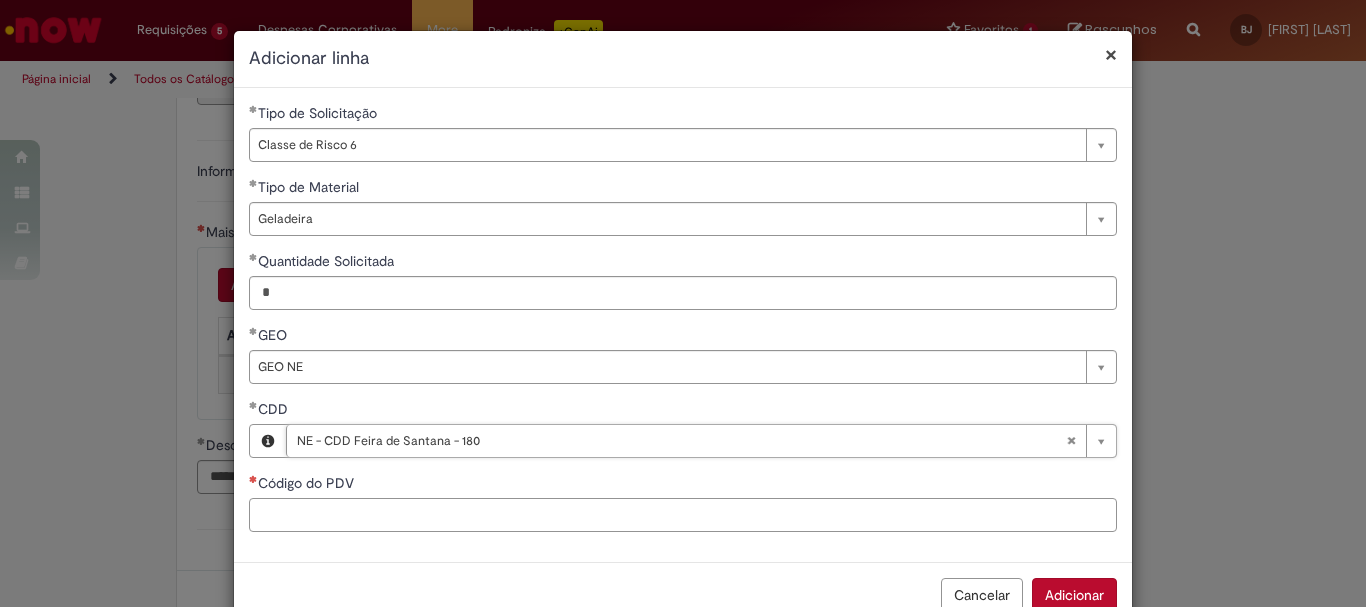 click on "Código do PDV" at bounding box center (683, 515) 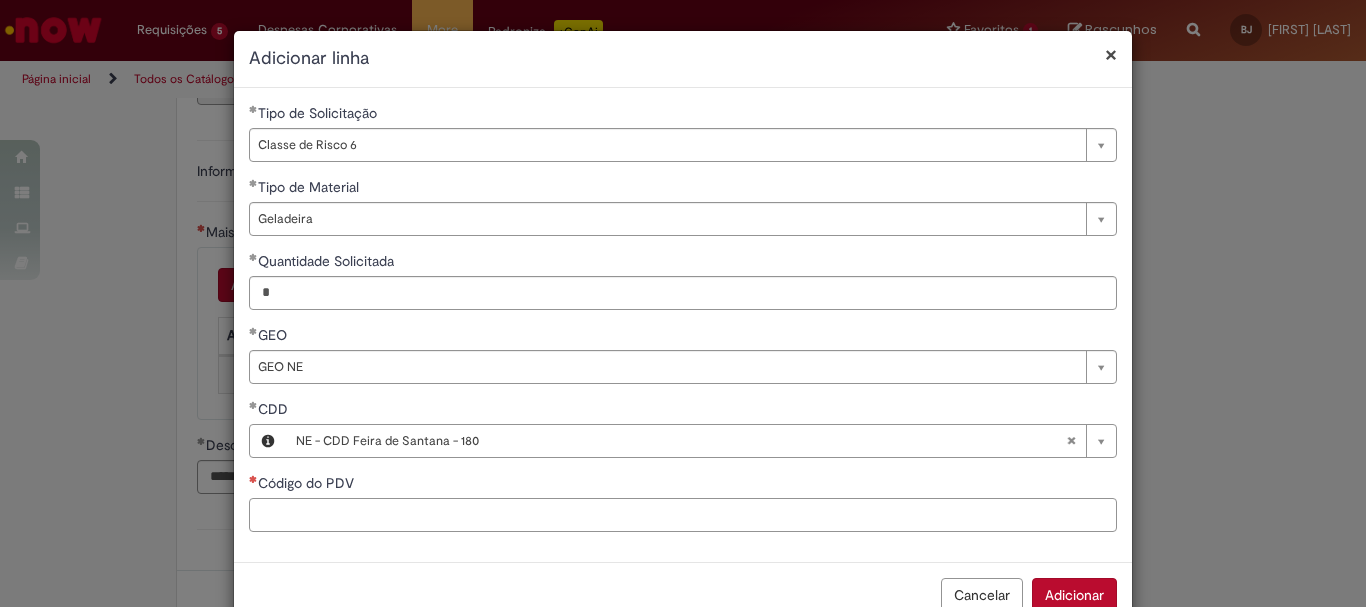 paste on "*****" 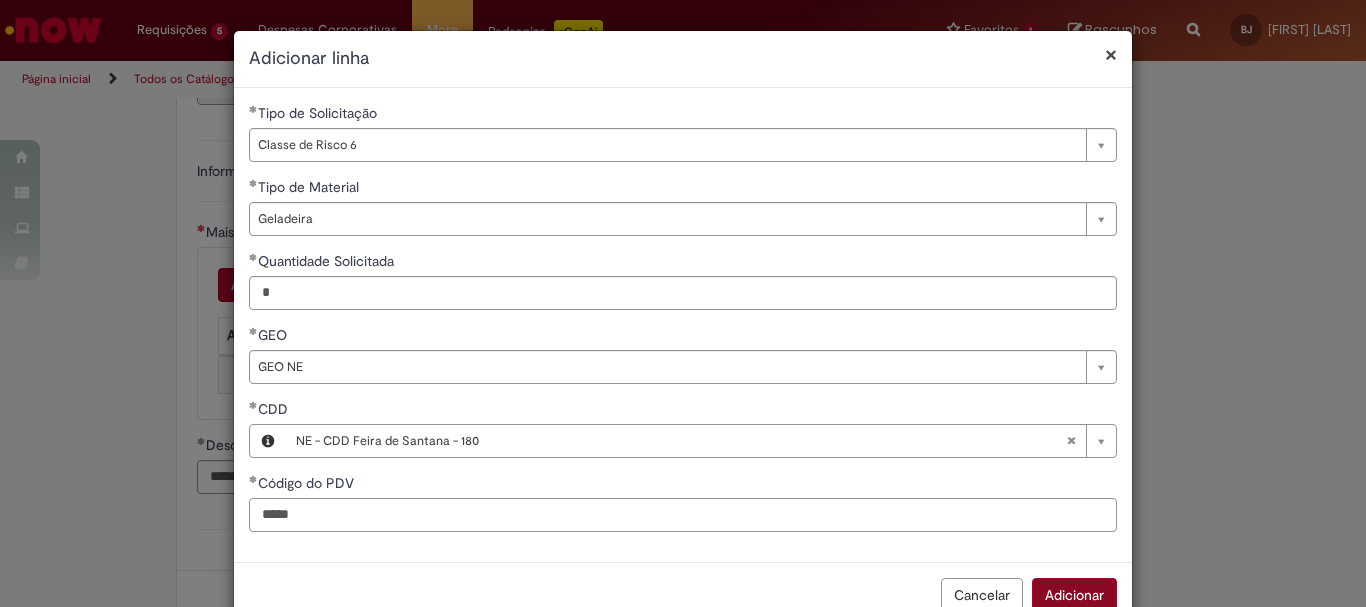 type on "*****" 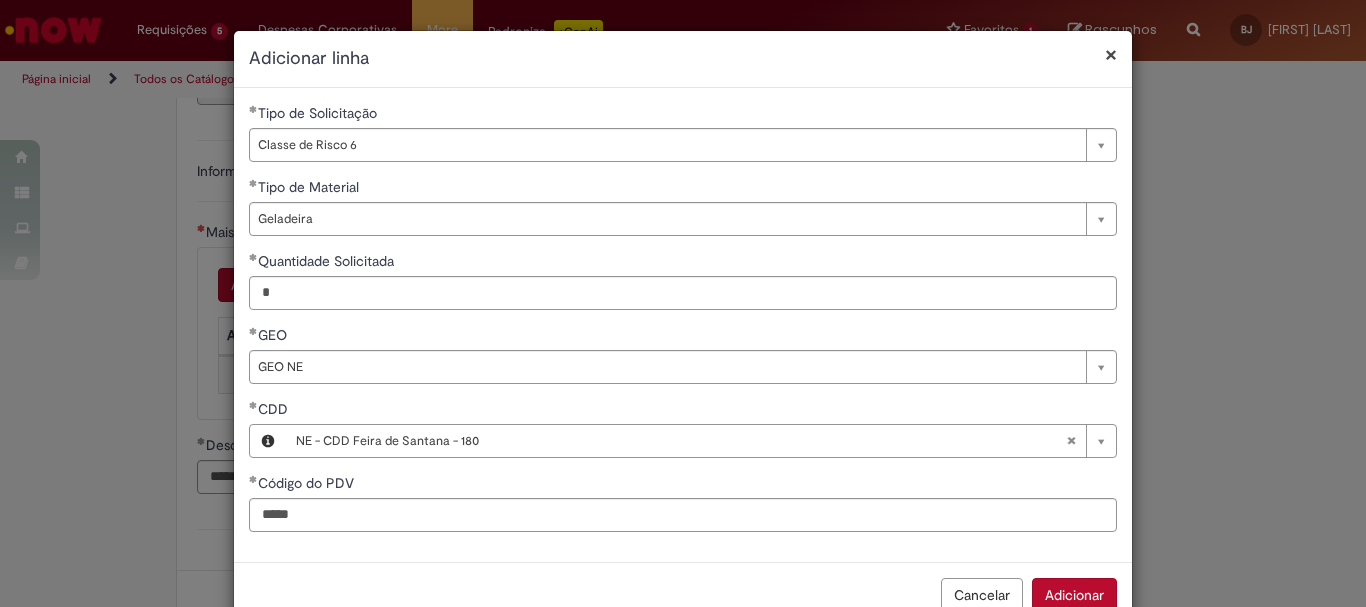 click on "Adicionar" at bounding box center (1074, 595) 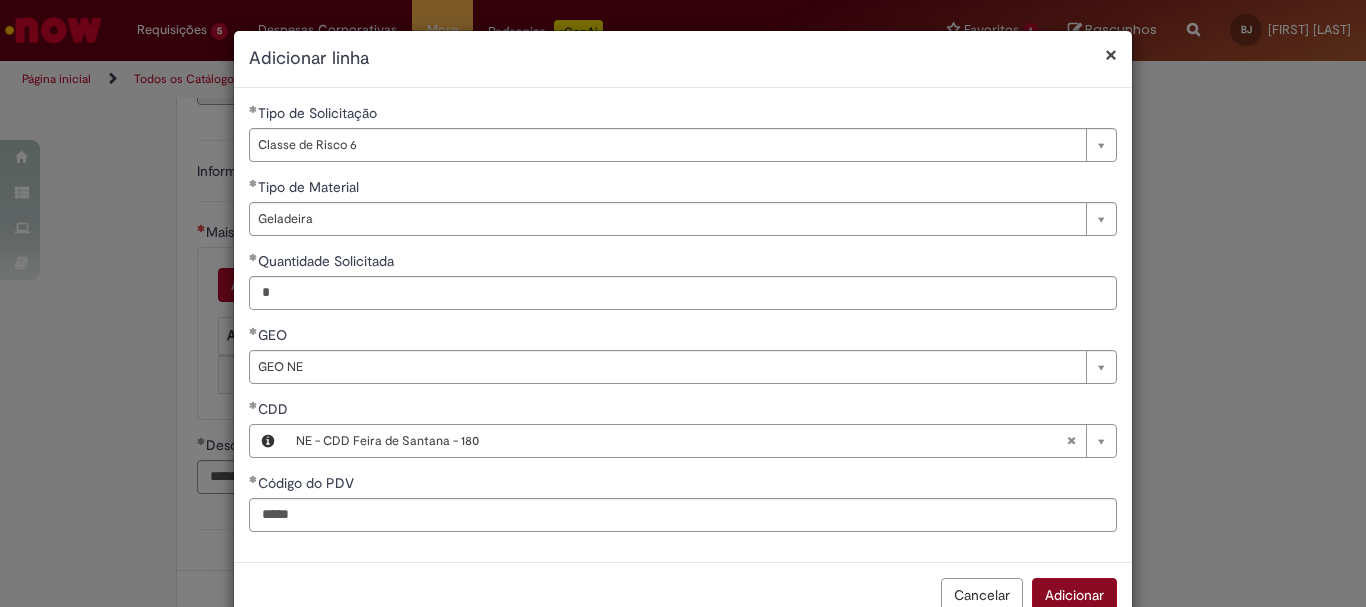 scroll, scrollTop: 5, scrollLeft: 0, axis: vertical 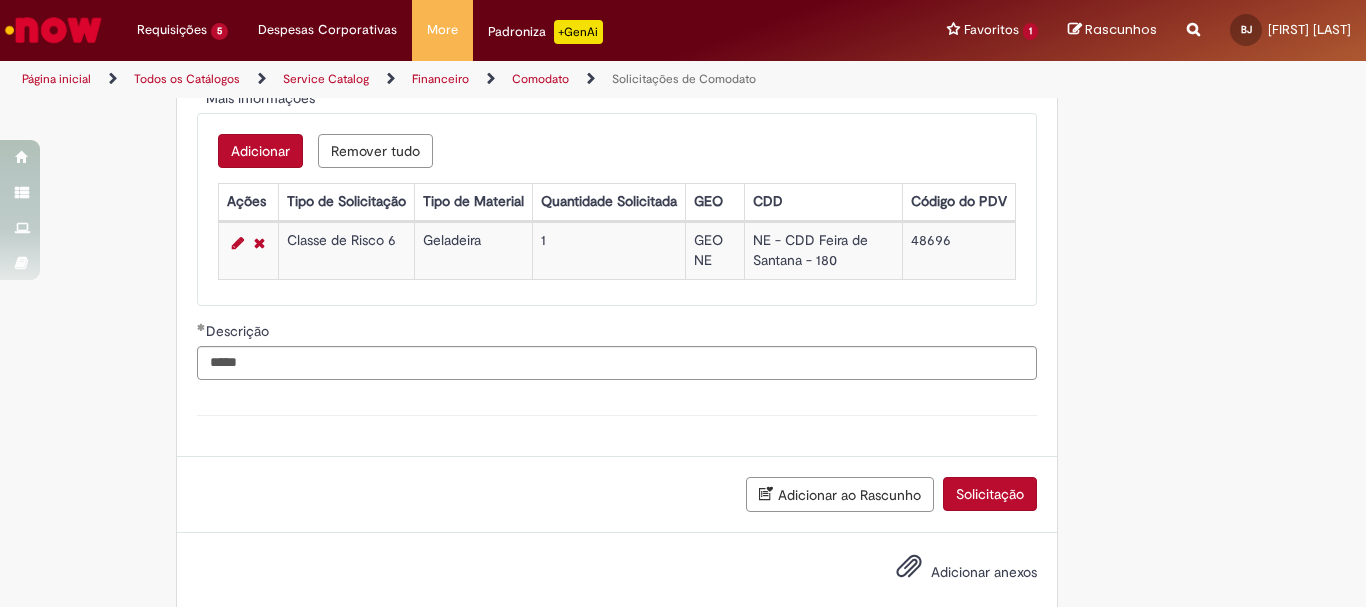click on "Solicitação" at bounding box center [990, 494] 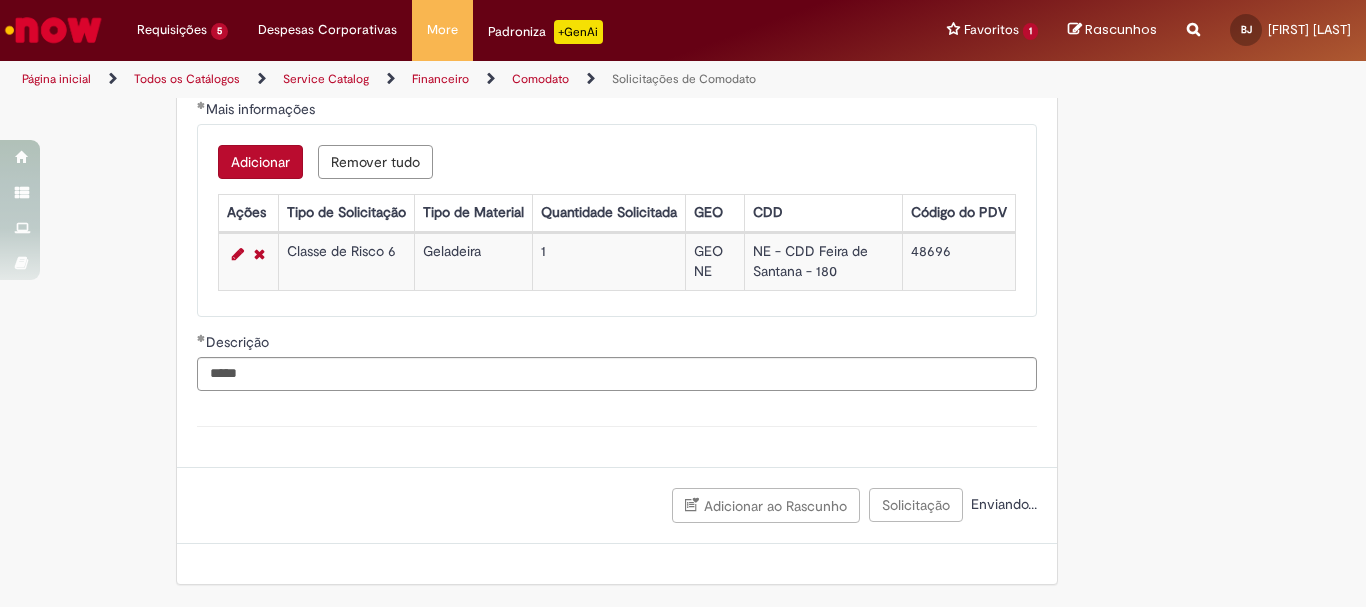 scroll, scrollTop: 664, scrollLeft: 0, axis: vertical 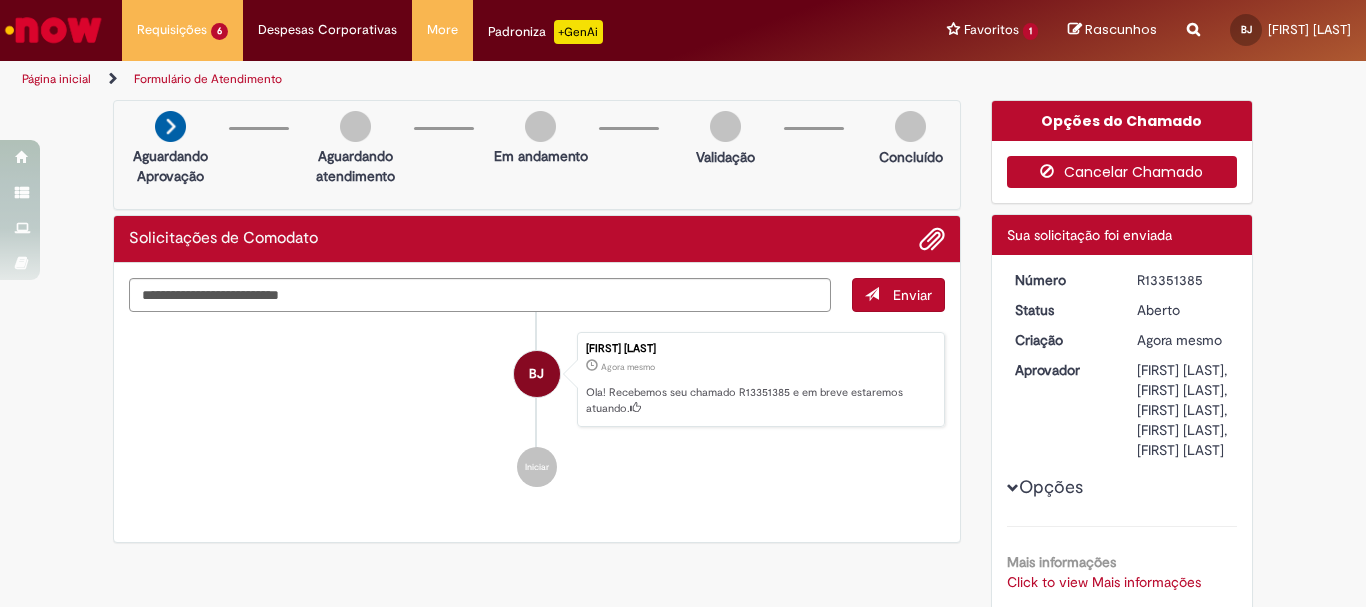 click on "Cancelar Chamado" at bounding box center [1122, 172] 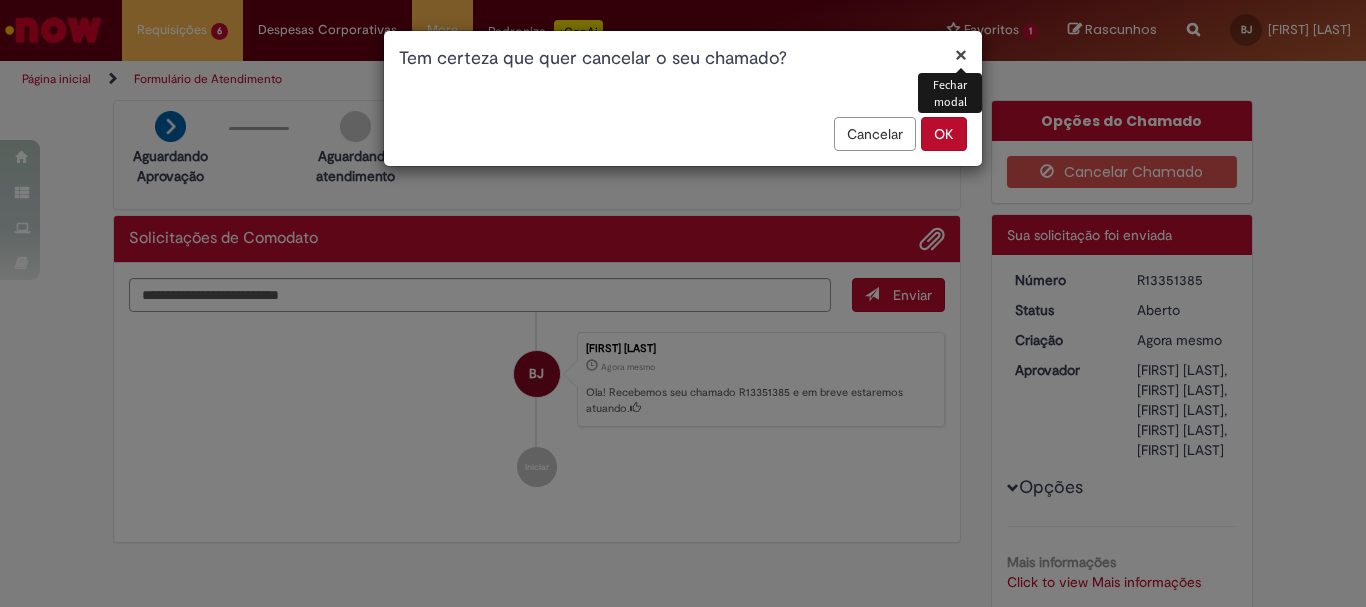 click on "OK" at bounding box center [944, 134] 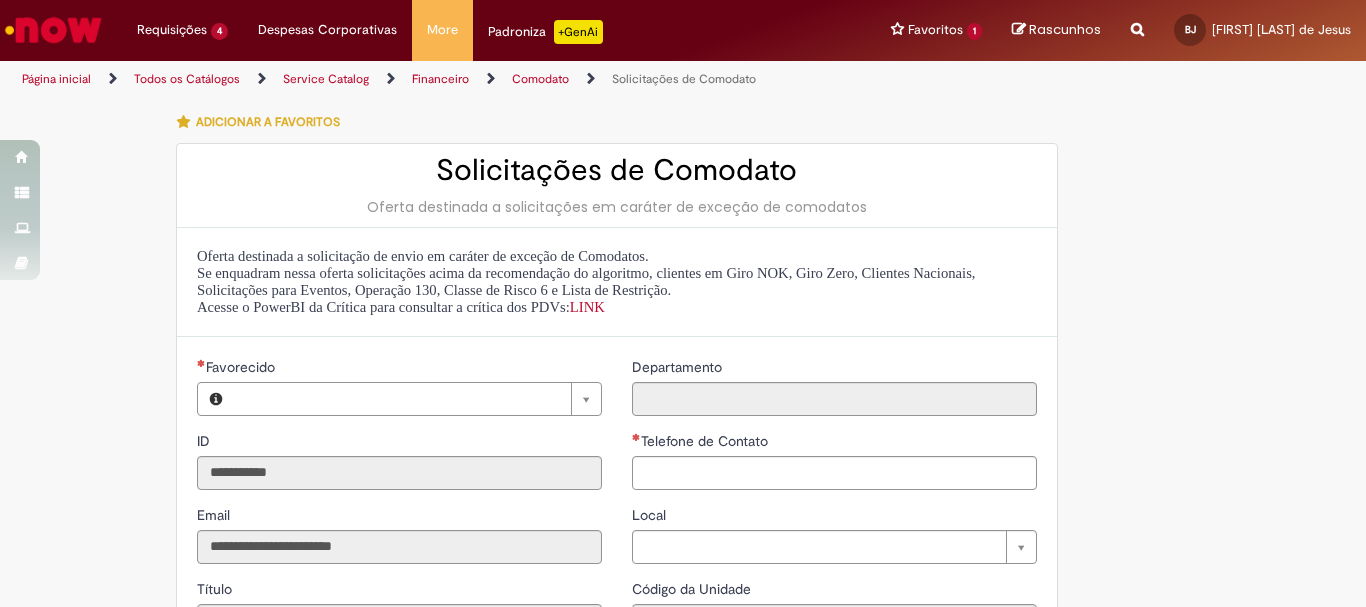 type on "**********" 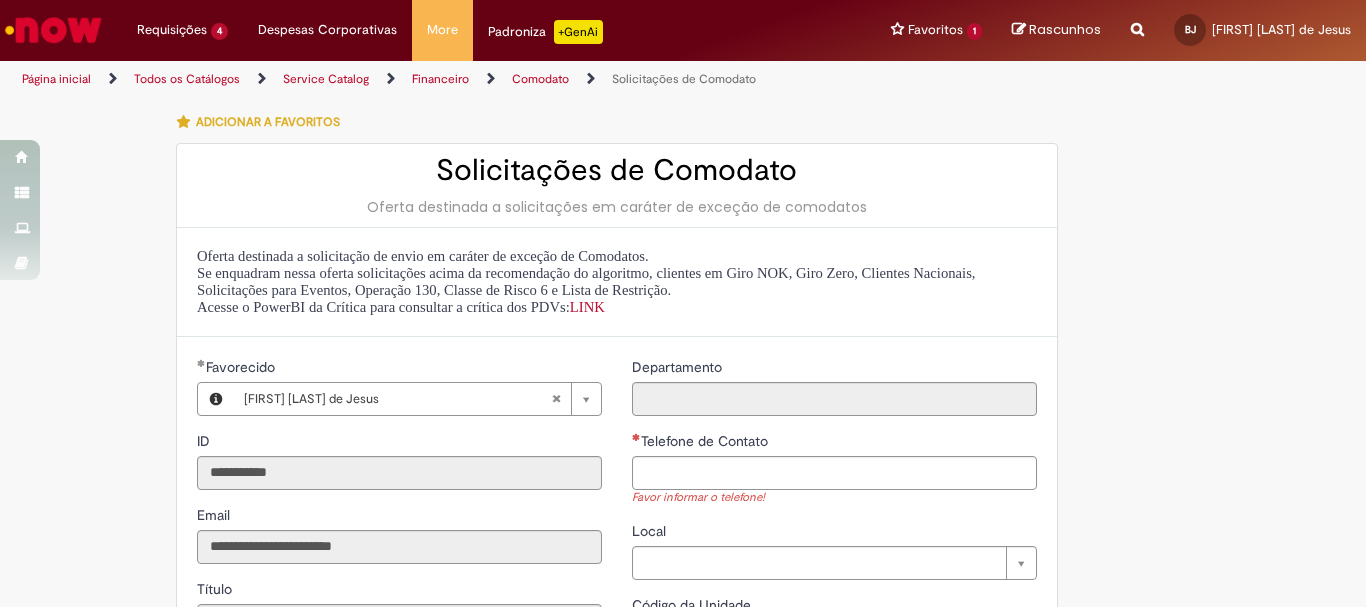 scroll, scrollTop: 0, scrollLeft: 0, axis: both 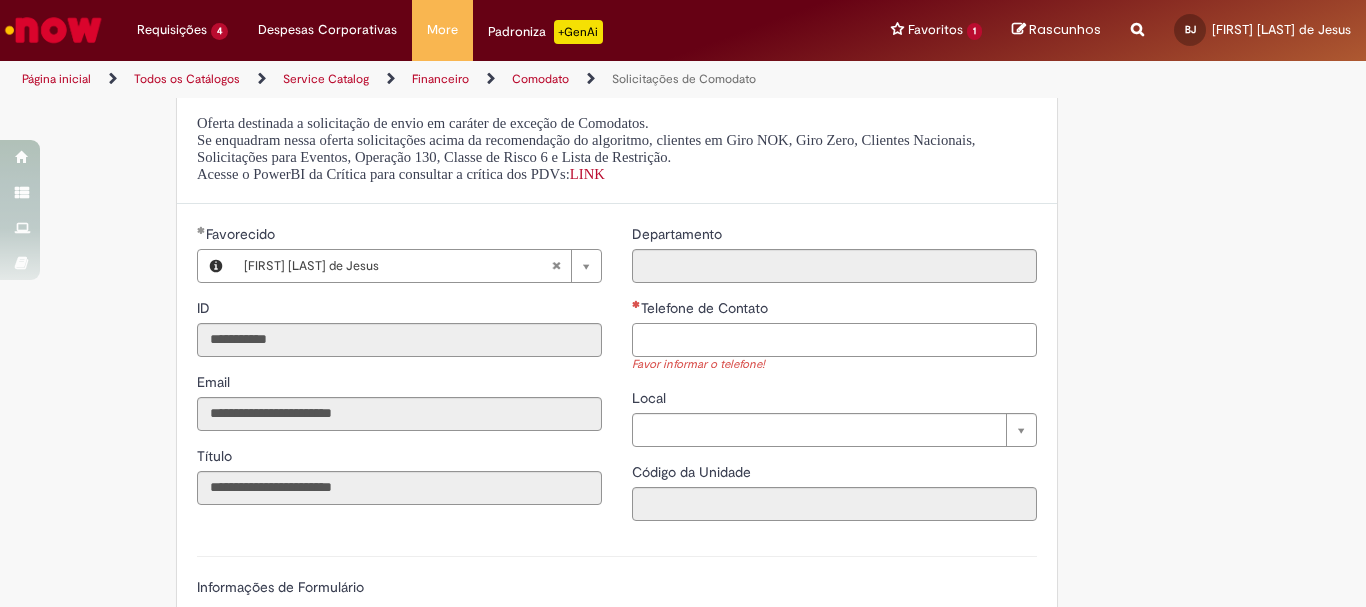 click on "Telefone de Contato" at bounding box center (834, 340) 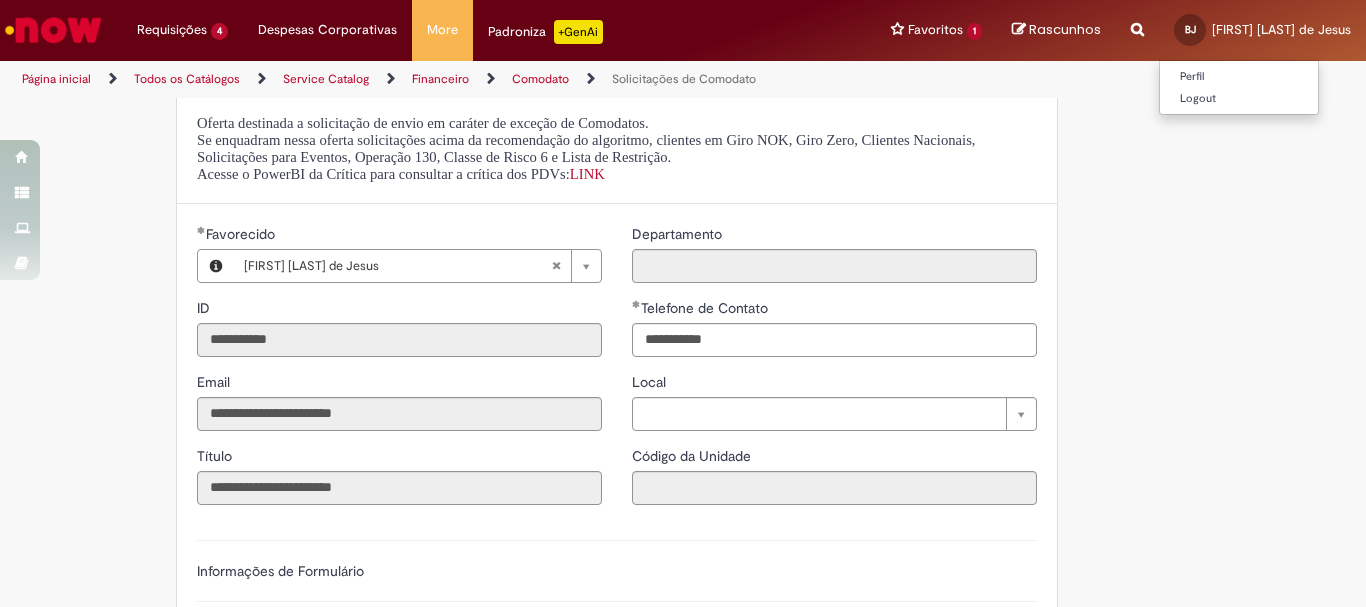 type on "**********" 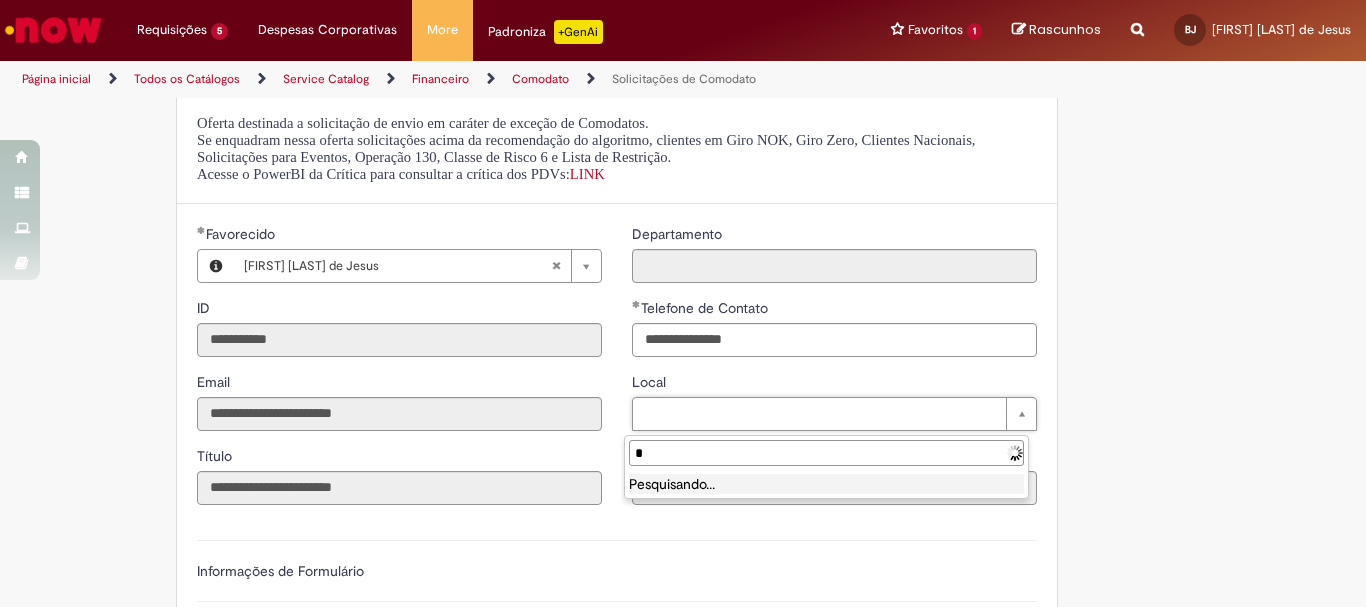 type on "**" 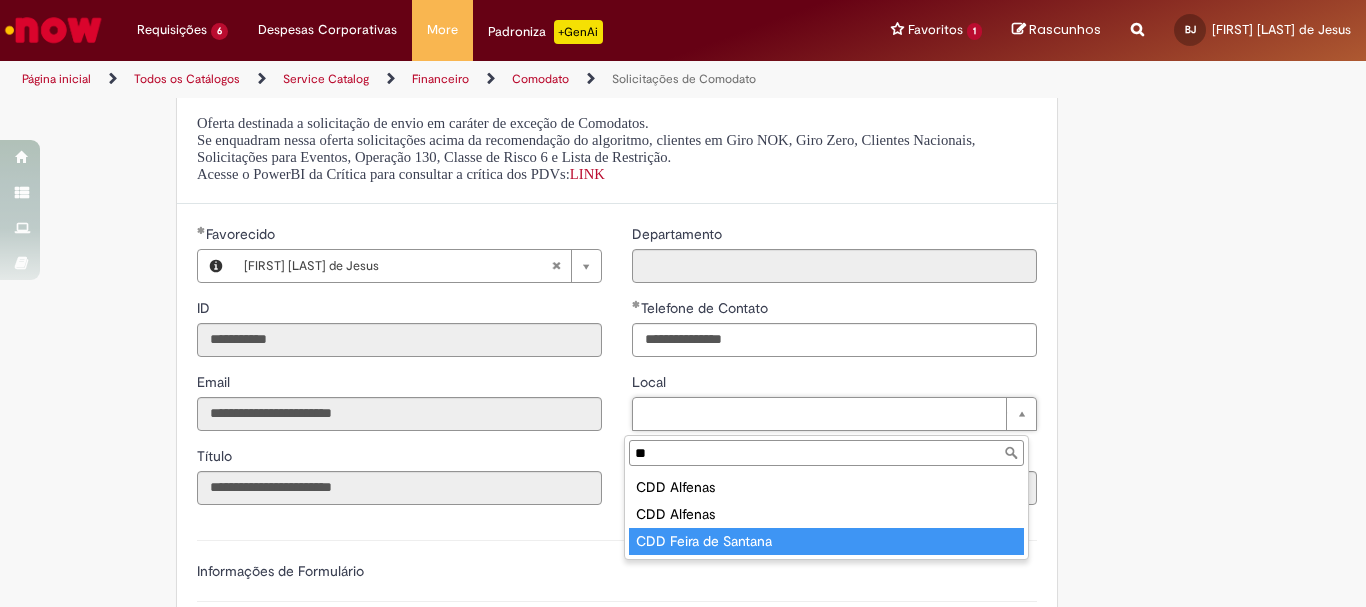 type on "**********" 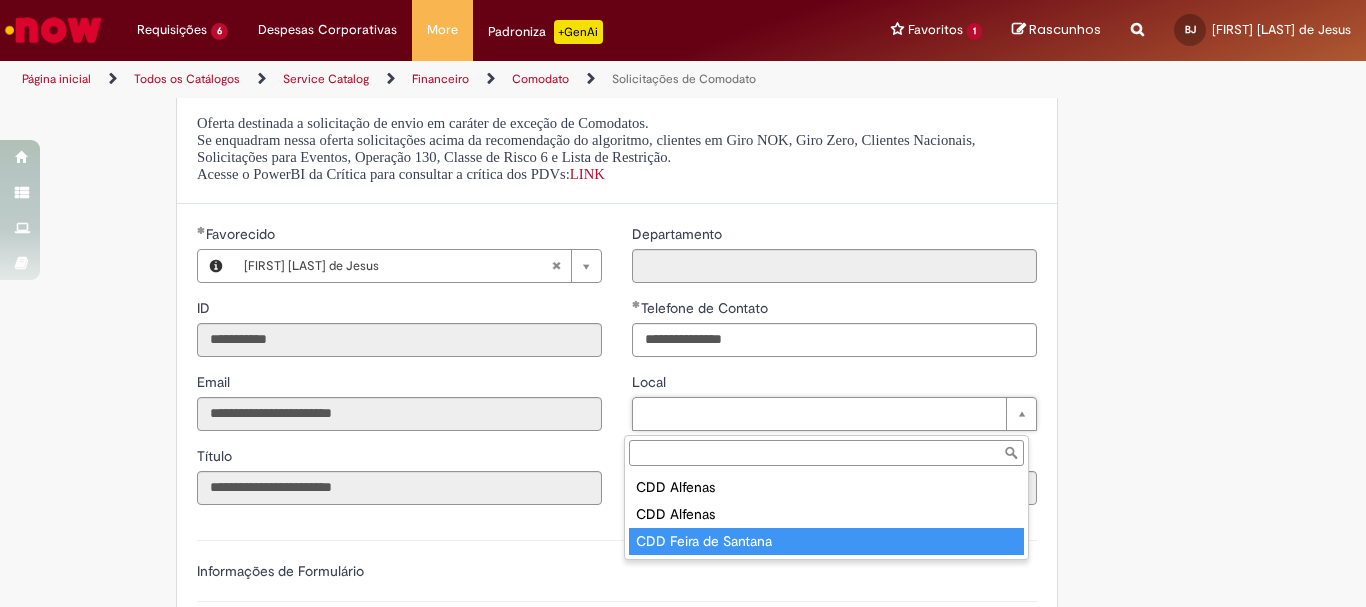type on "****" 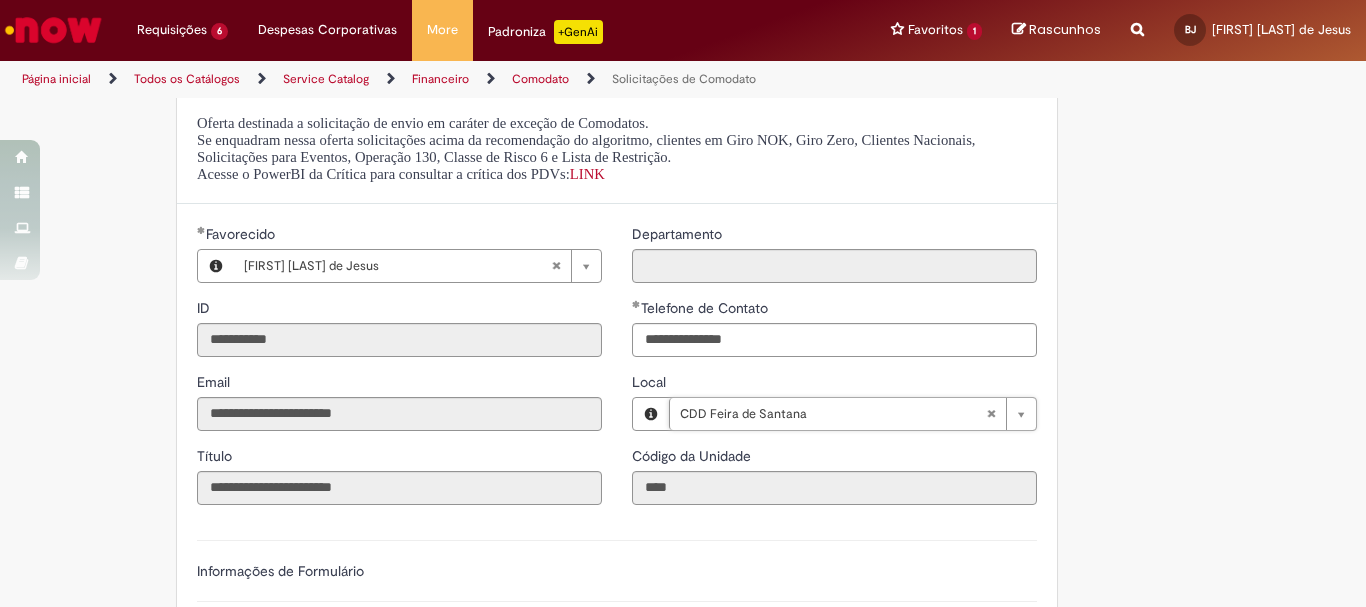 scroll, scrollTop: 300, scrollLeft: 0, axis: vertical 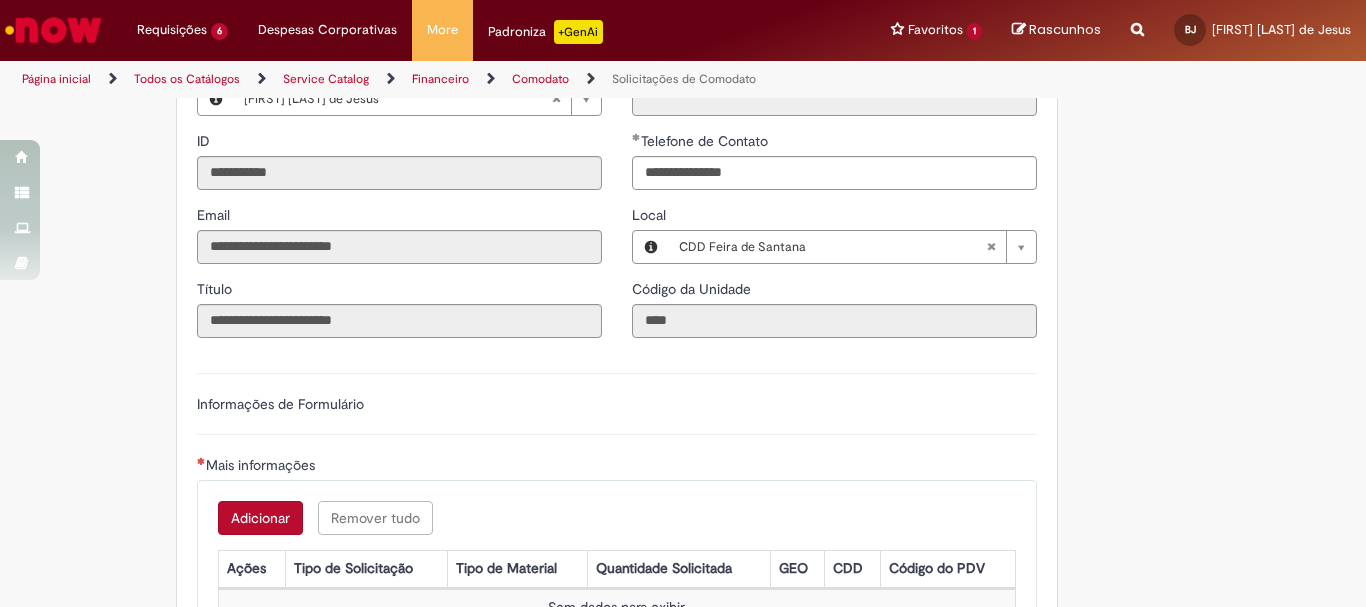 click on "Adicionar" at bounding box center (260, 518) 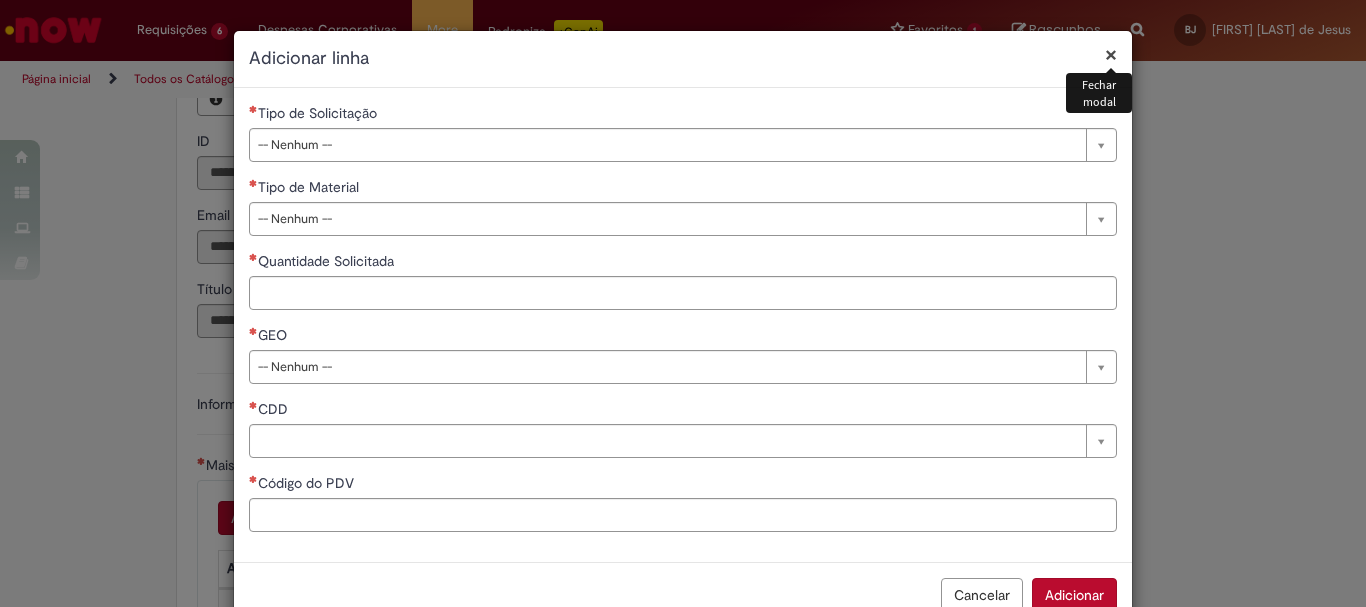 click on "Tipo de Solicitação" at bounding box center [319, 113] 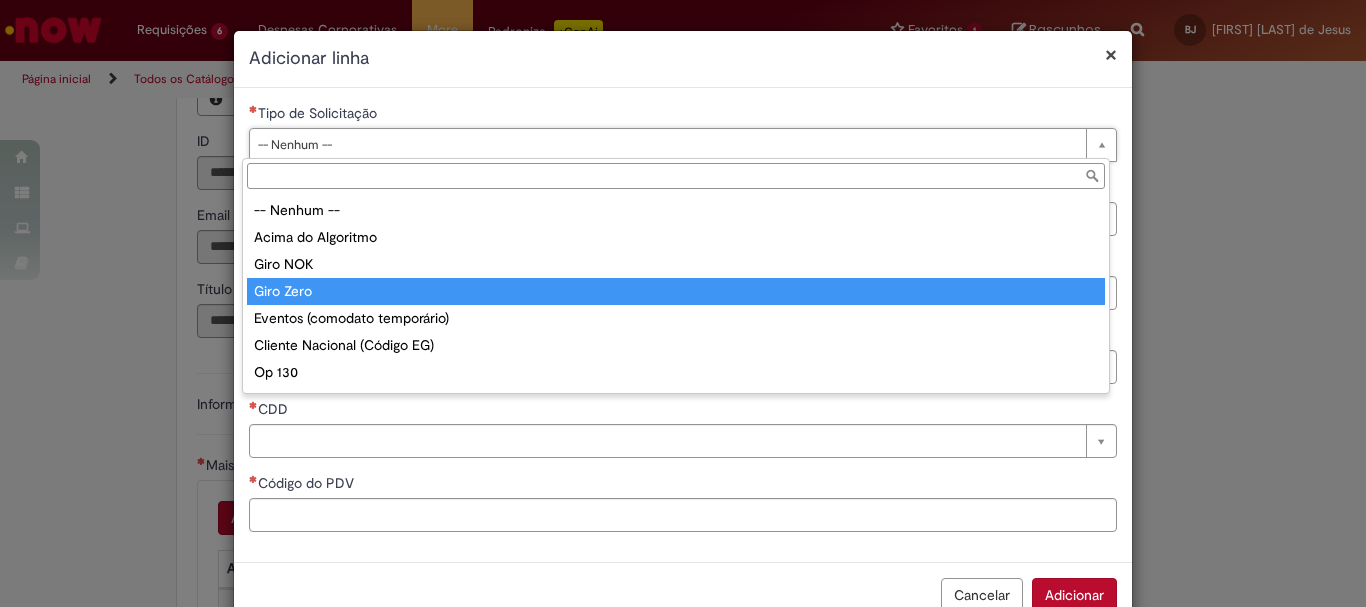 scroll, scrollTop: 51, scrollLeft: 0, axis: vertical 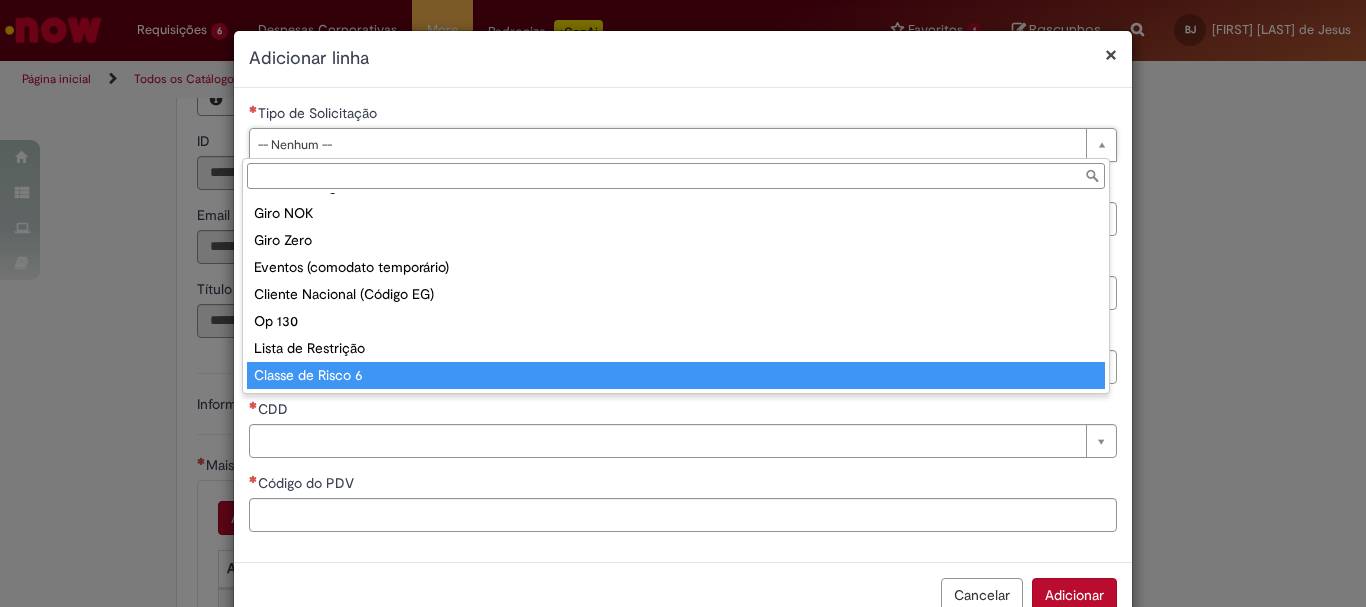 type on "**********" 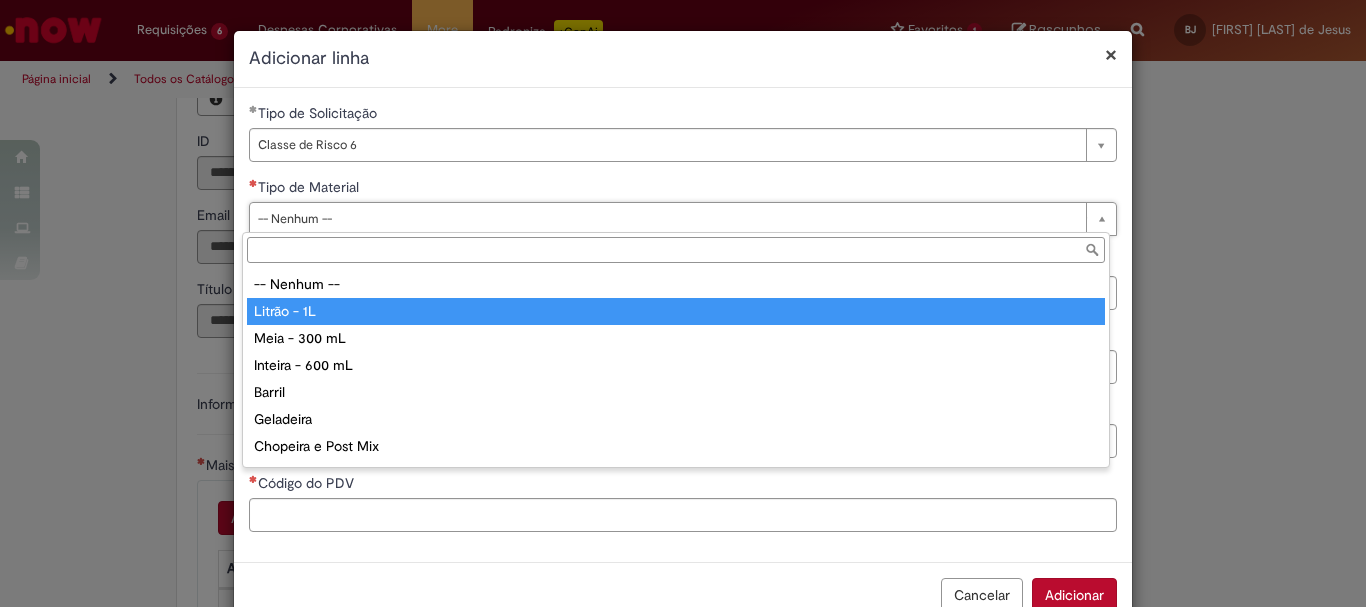 scroll, scrollTop: 78, scrollLeft: 0, axis: vertical 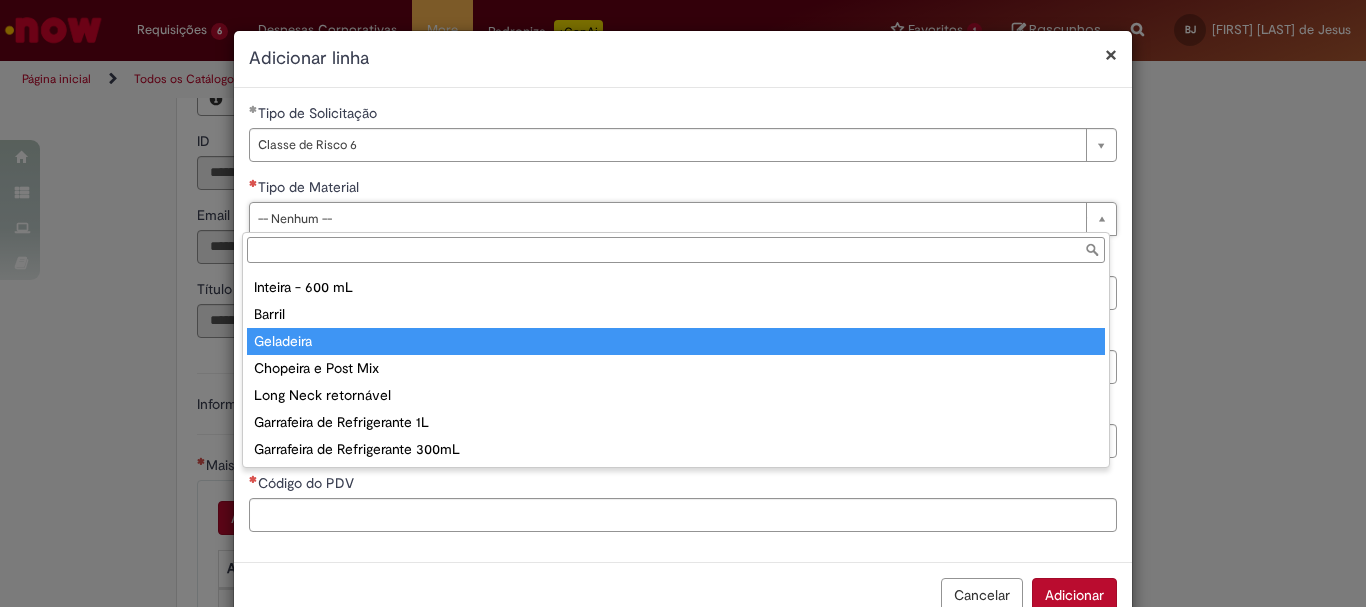 type on "*********" 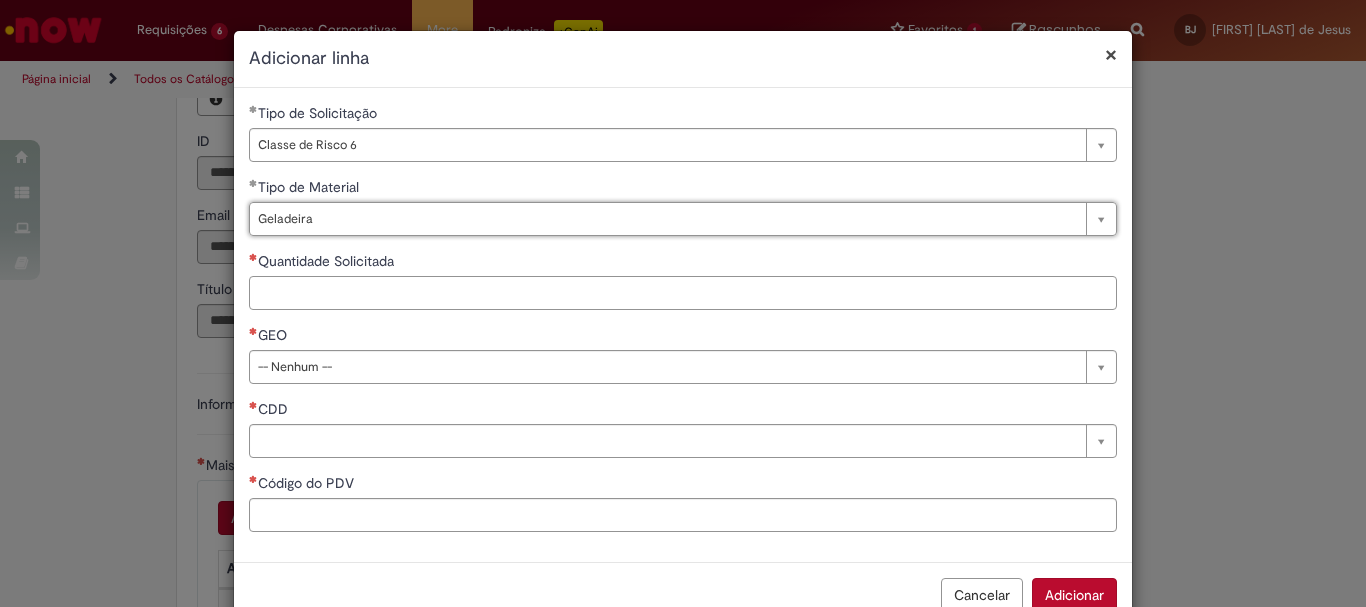 click on "Quantidade Solicitada" at bounding box center (683, 293) 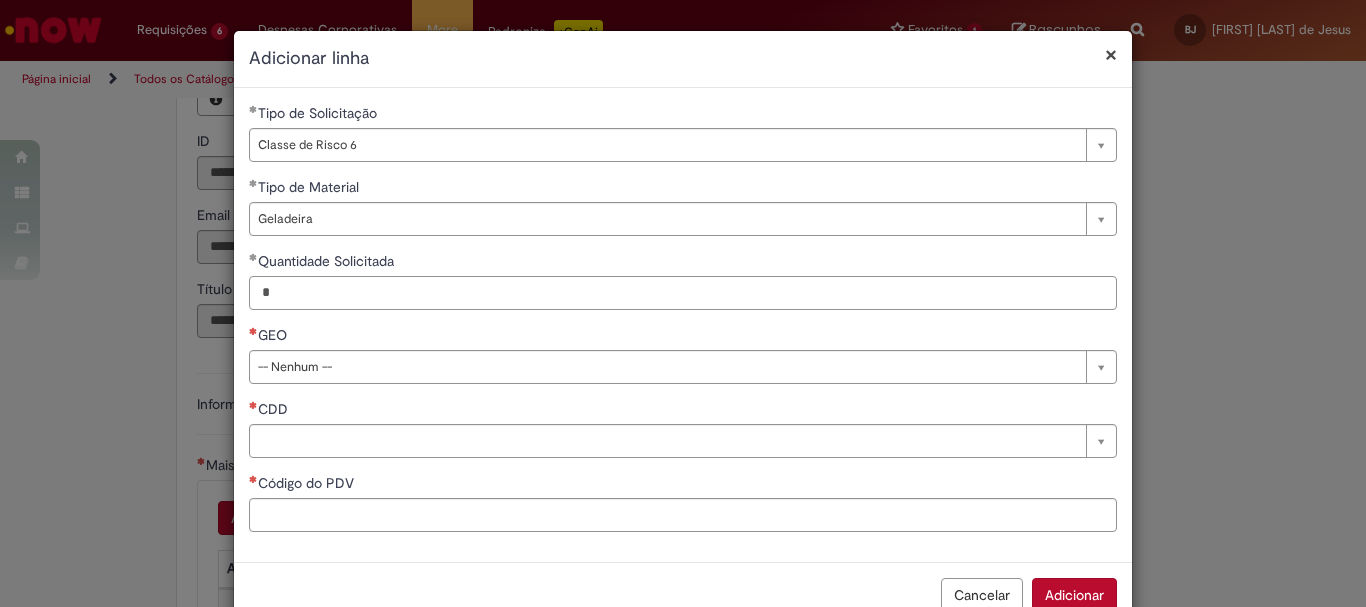 type on "*" 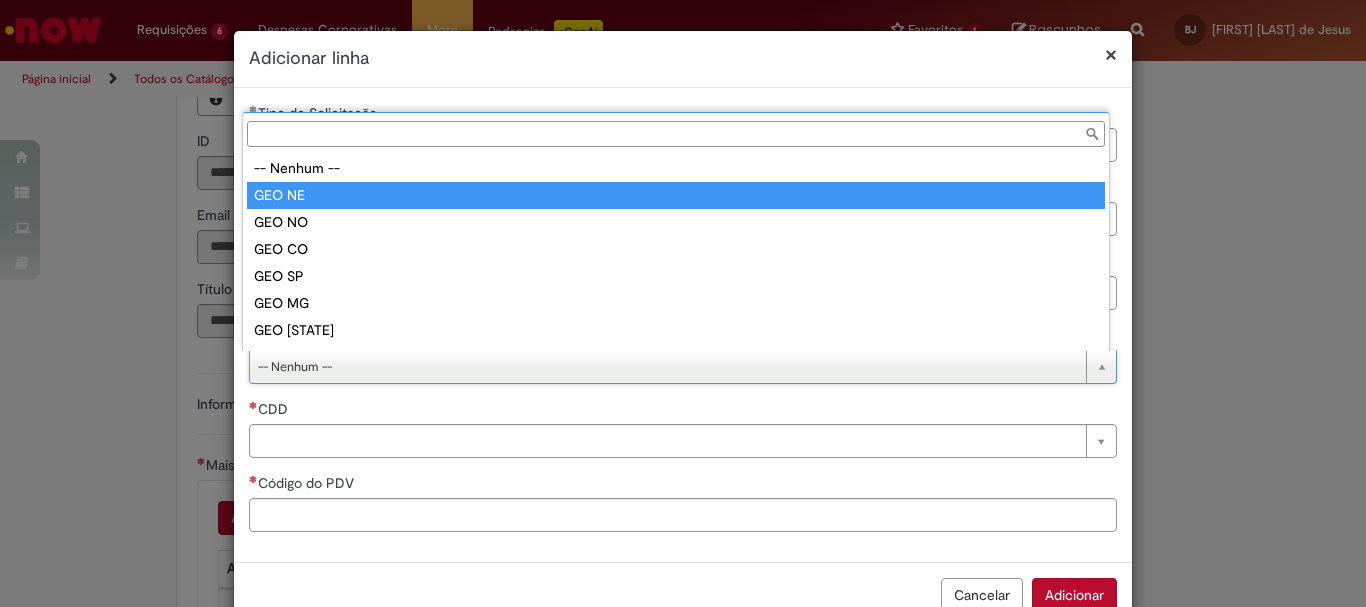 type on "******" 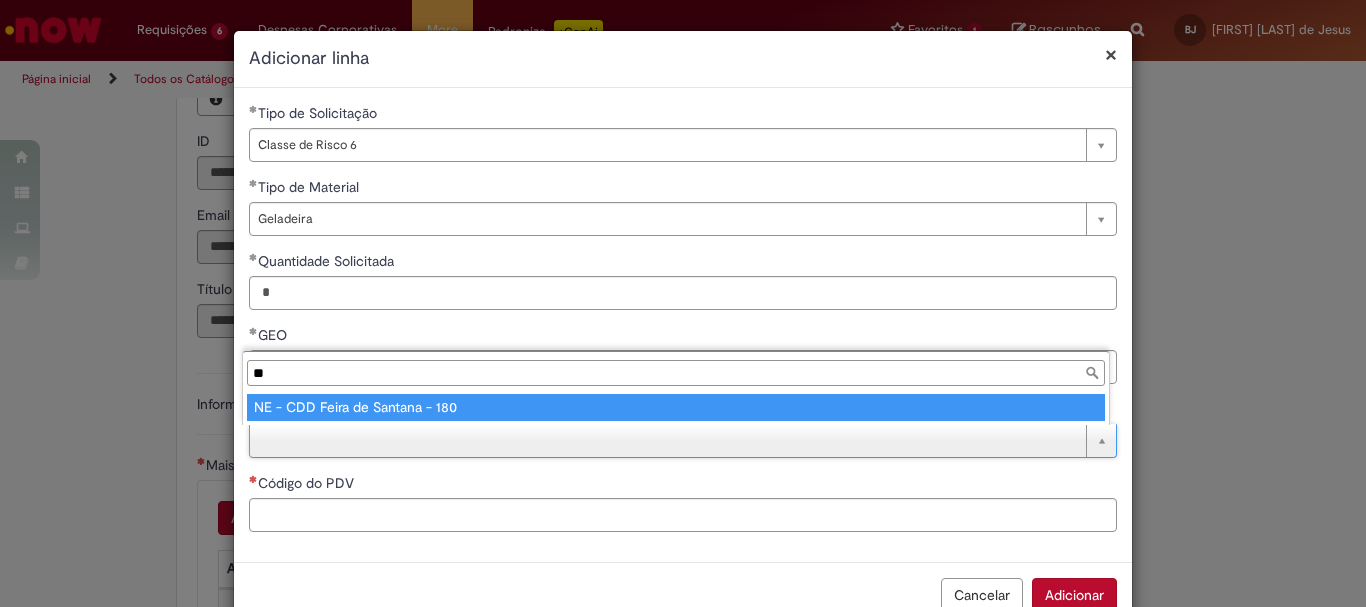 type on "**" 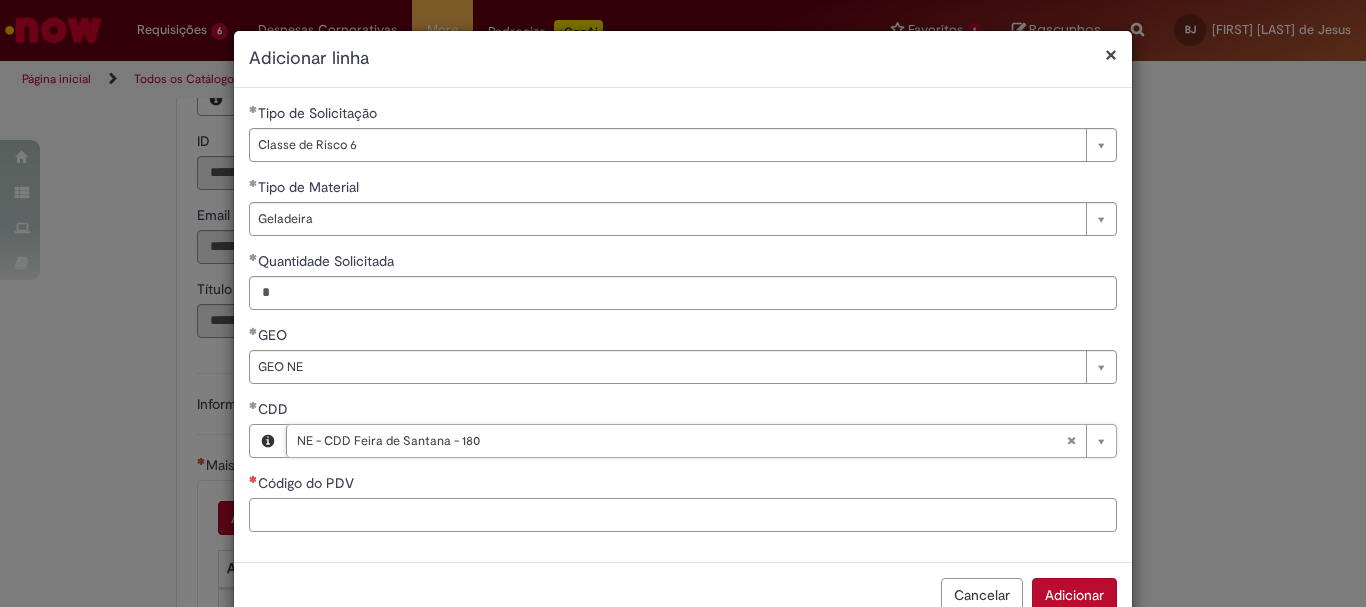 click on "Código do PDV" at bounding box center [683, 515] 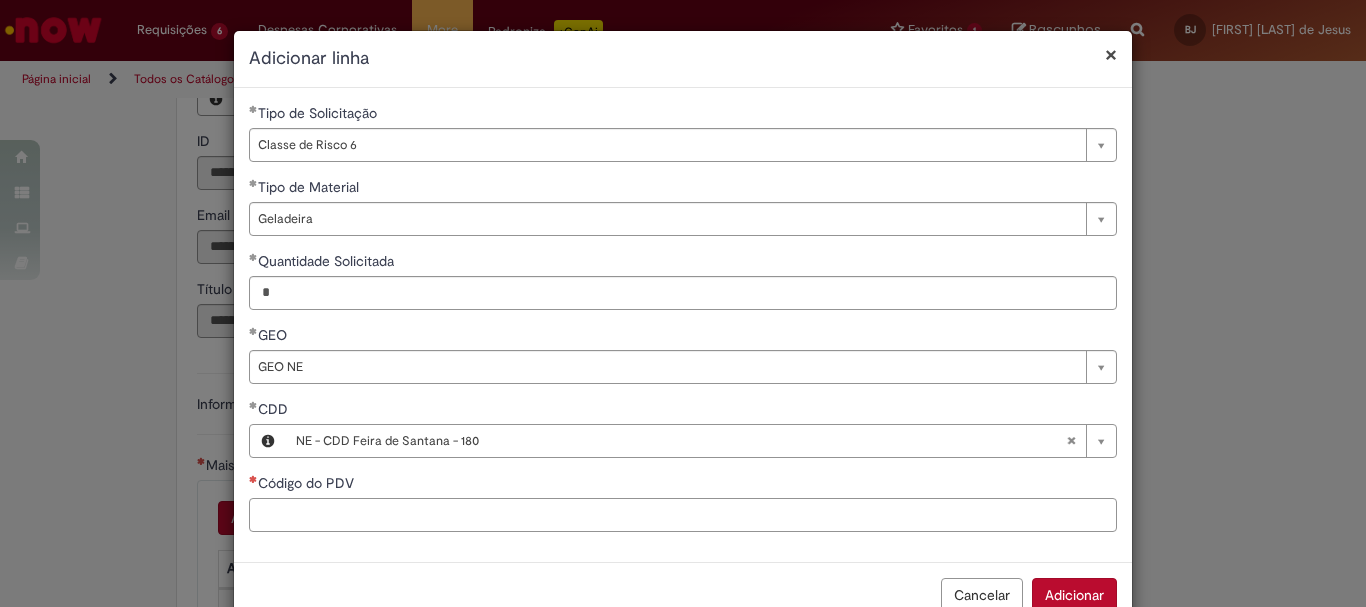 paste on "*****" 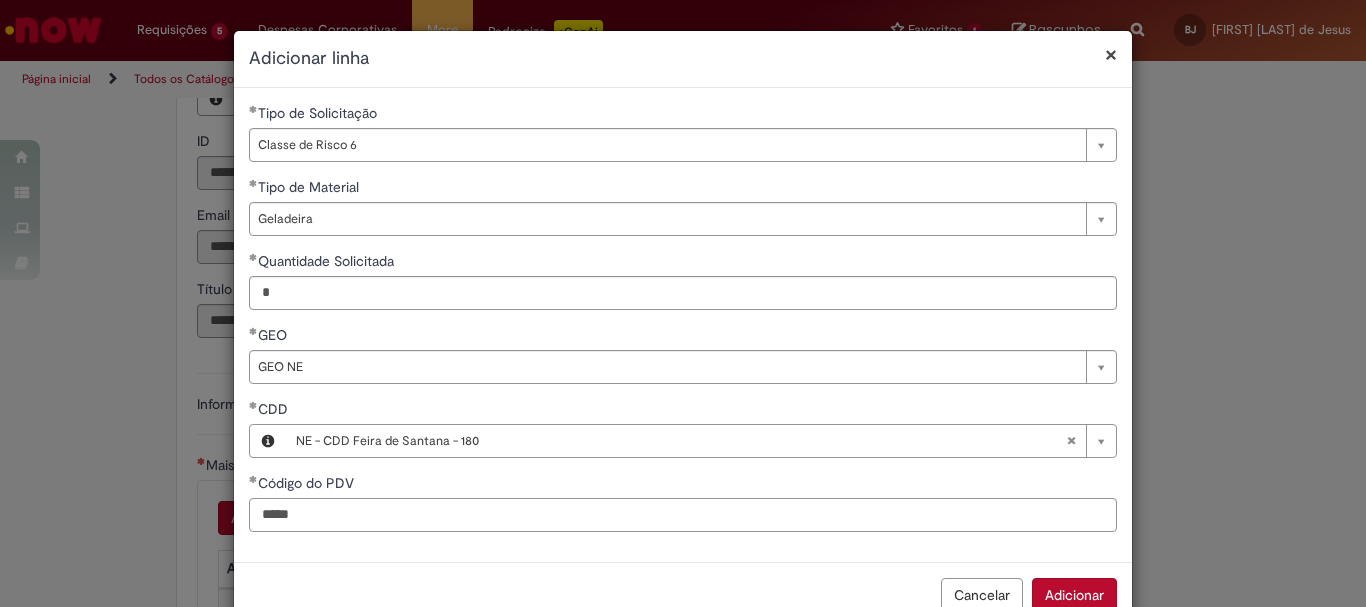 drag, startPoint x: 308, startPoint y: 515, endPoint x: 208, endPoint y: 520, distance: 100.12492 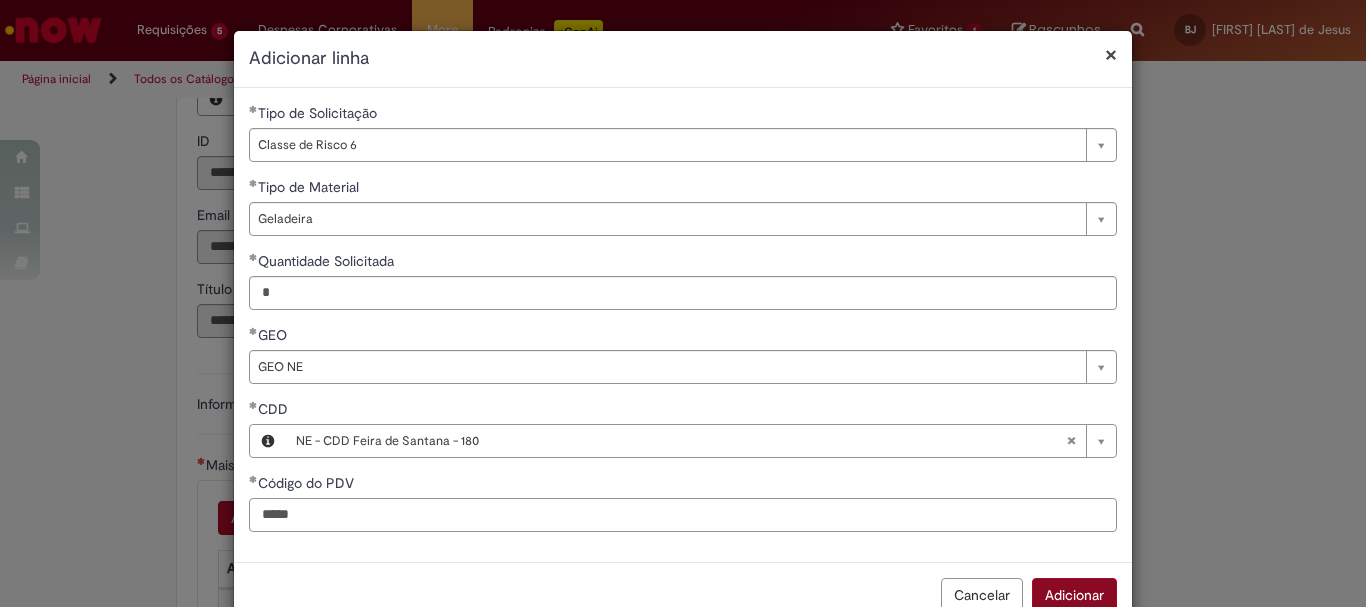 type on "*****" 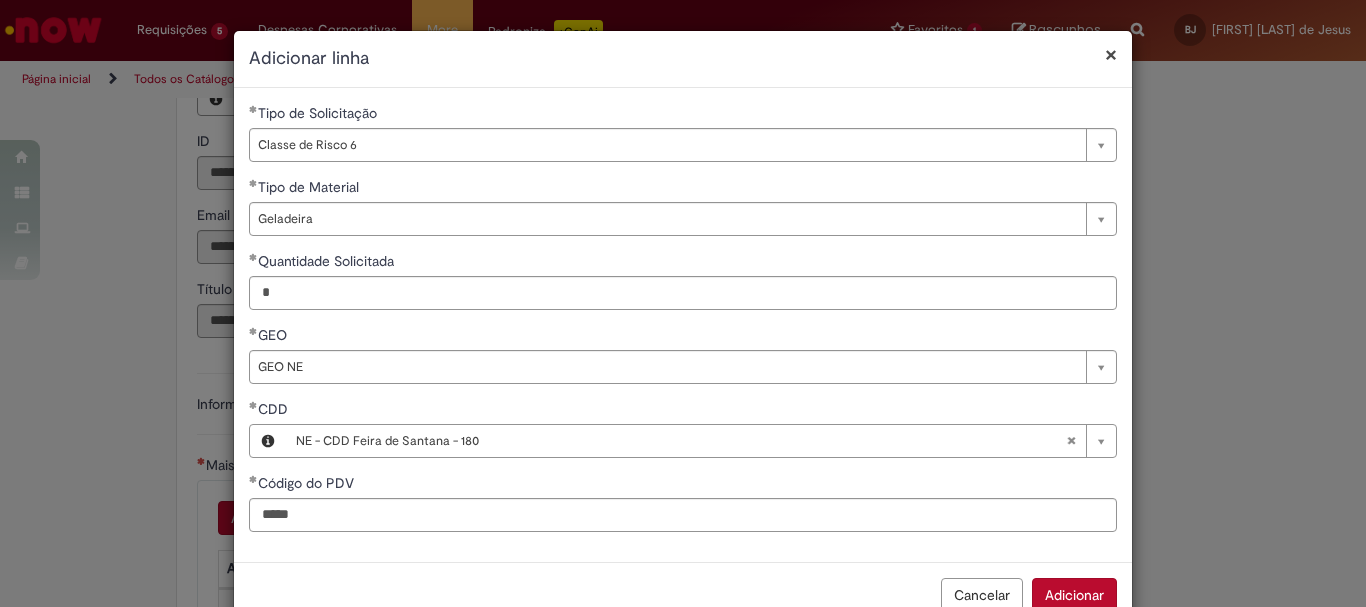 click on "Adicionar" at bounding box center [1074, 595] 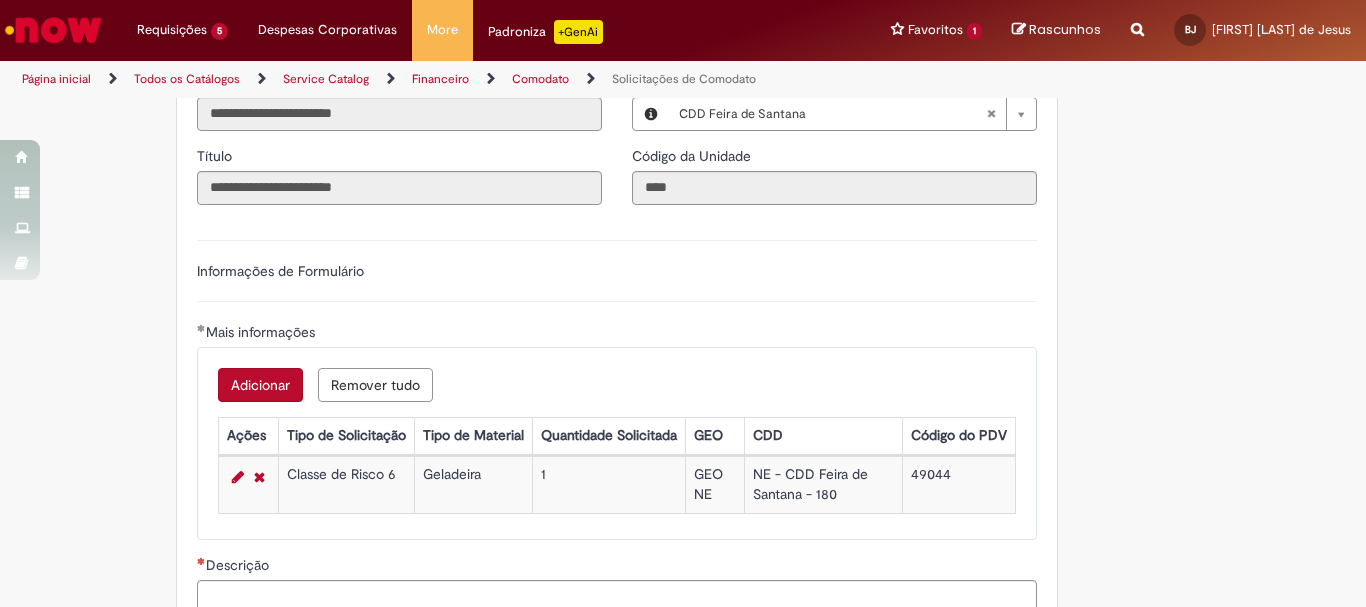 scroll, scrollTop: 567, scrollLeft: 0, axis: vertical 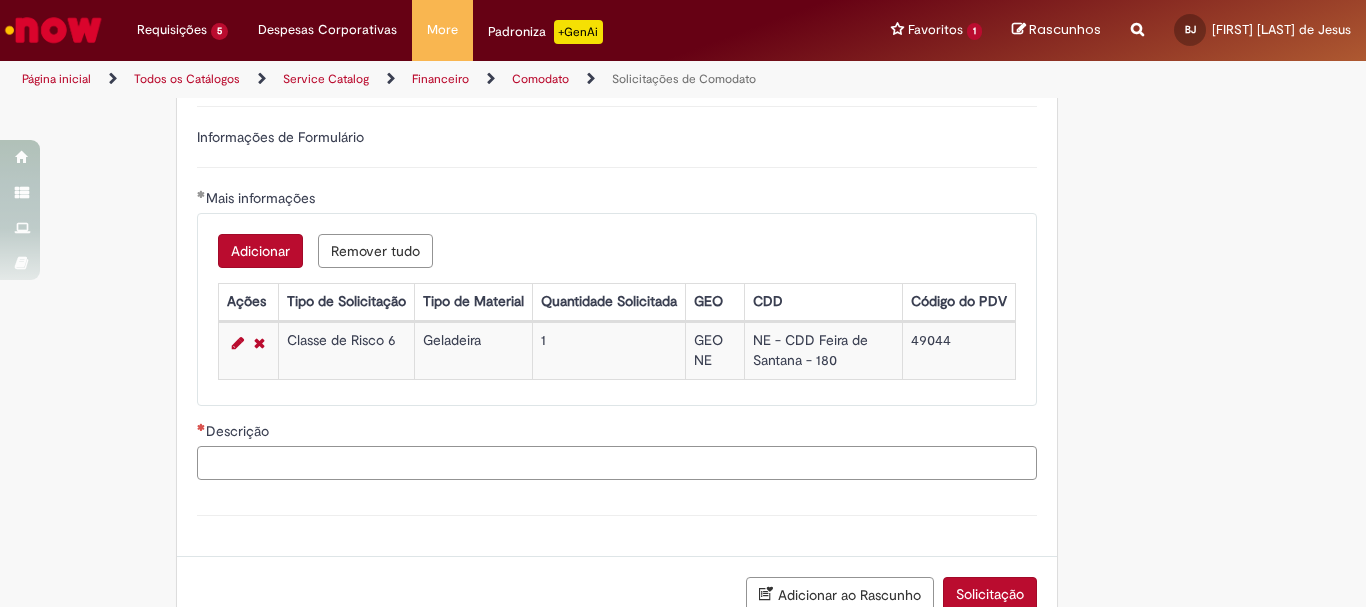 click on "Descrição" at bounding box center (617, 463) 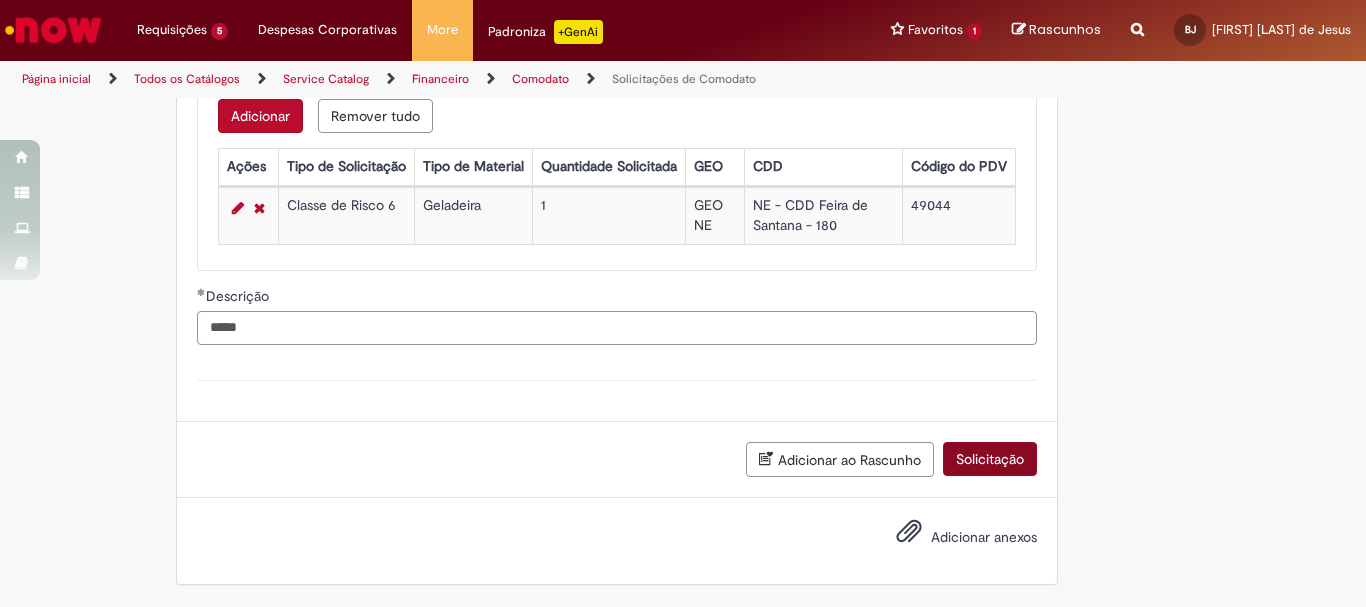type on "*****" 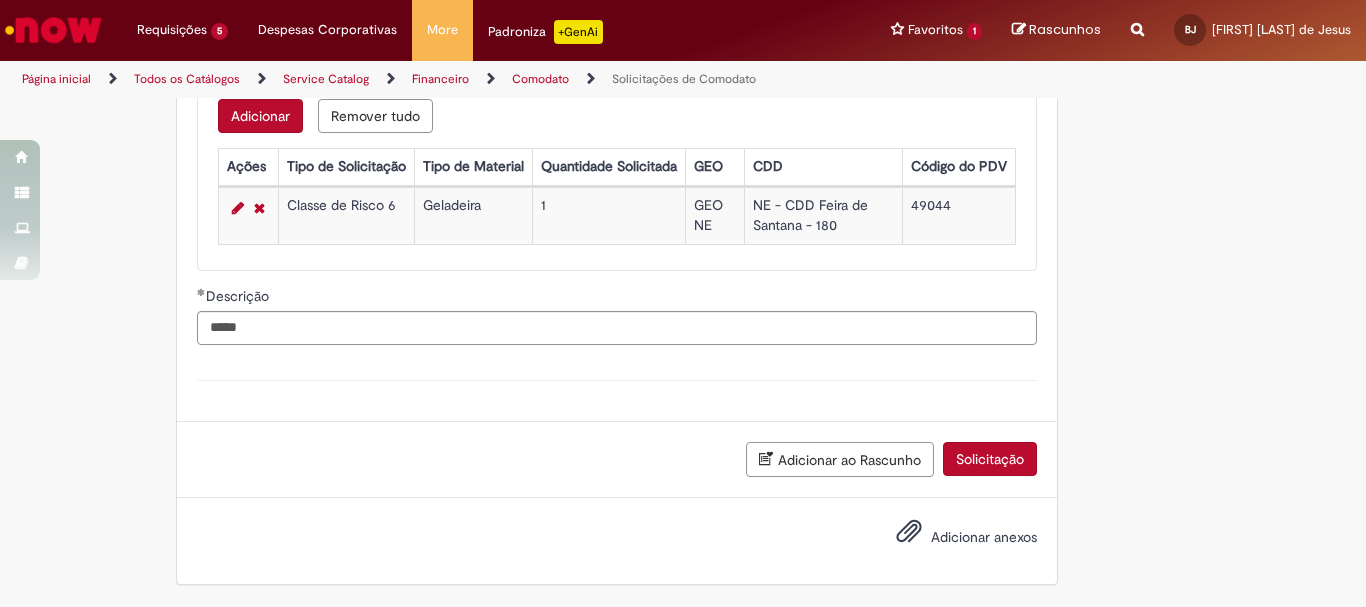 click on "Solicitação" at bounding box center (990, 459) 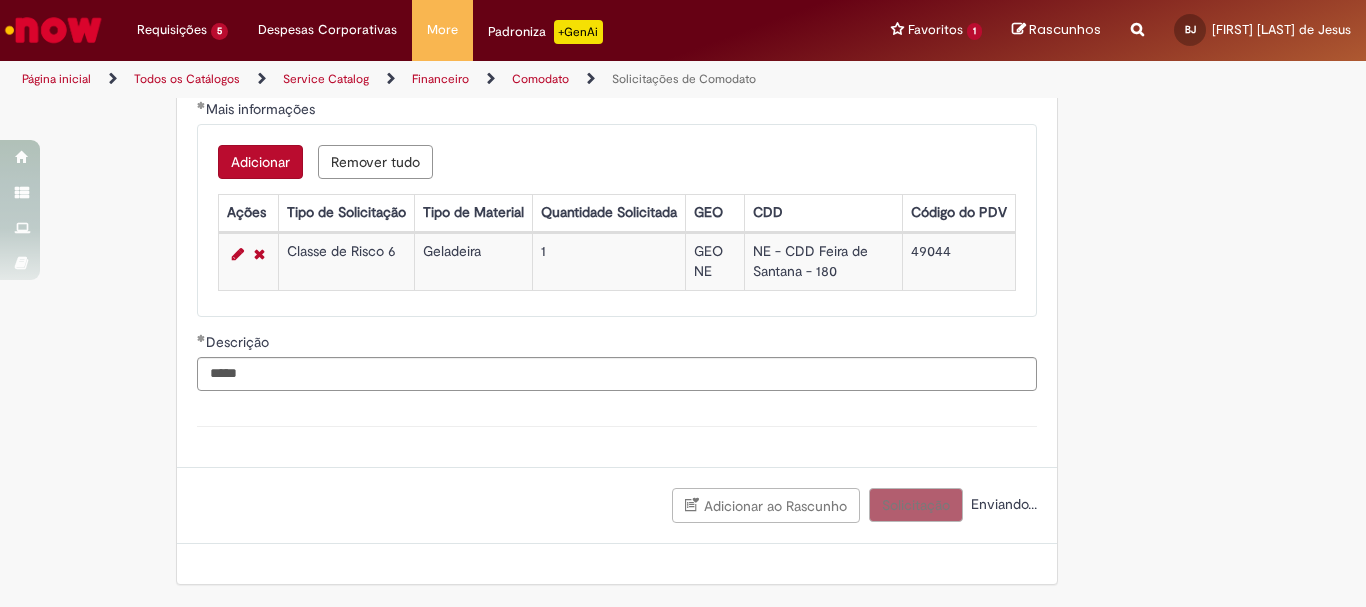 scroll, scrollTop: 664, scrollLeft: 0, axis: vertical 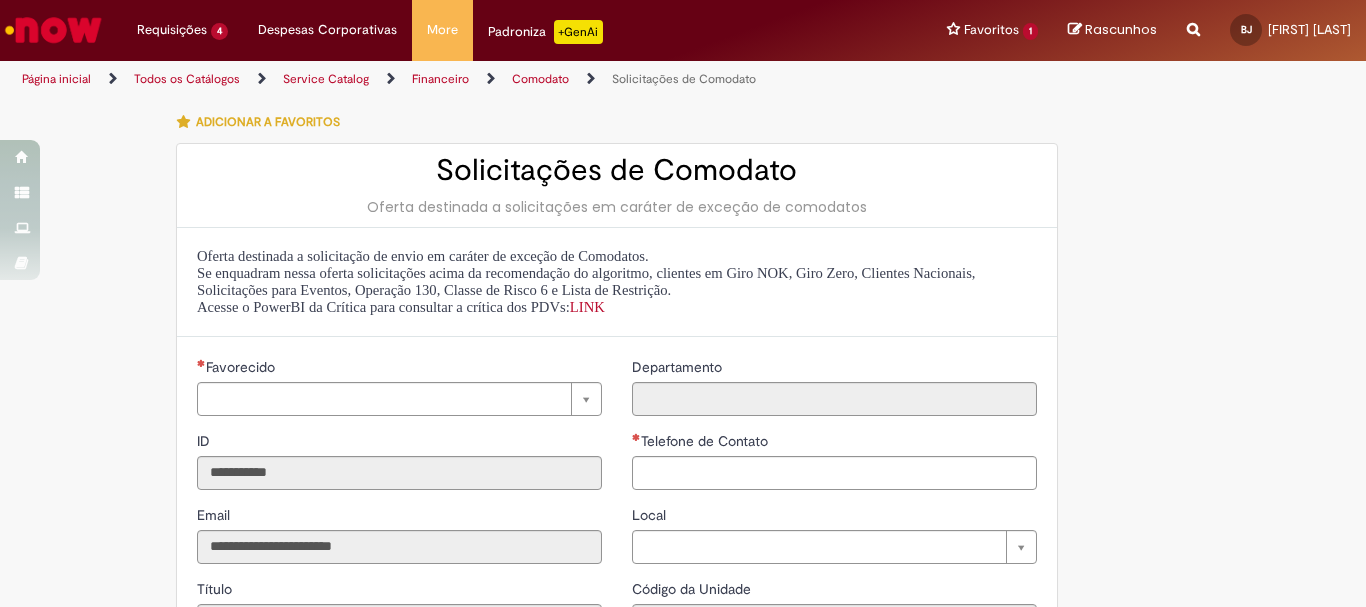 type on "**********" 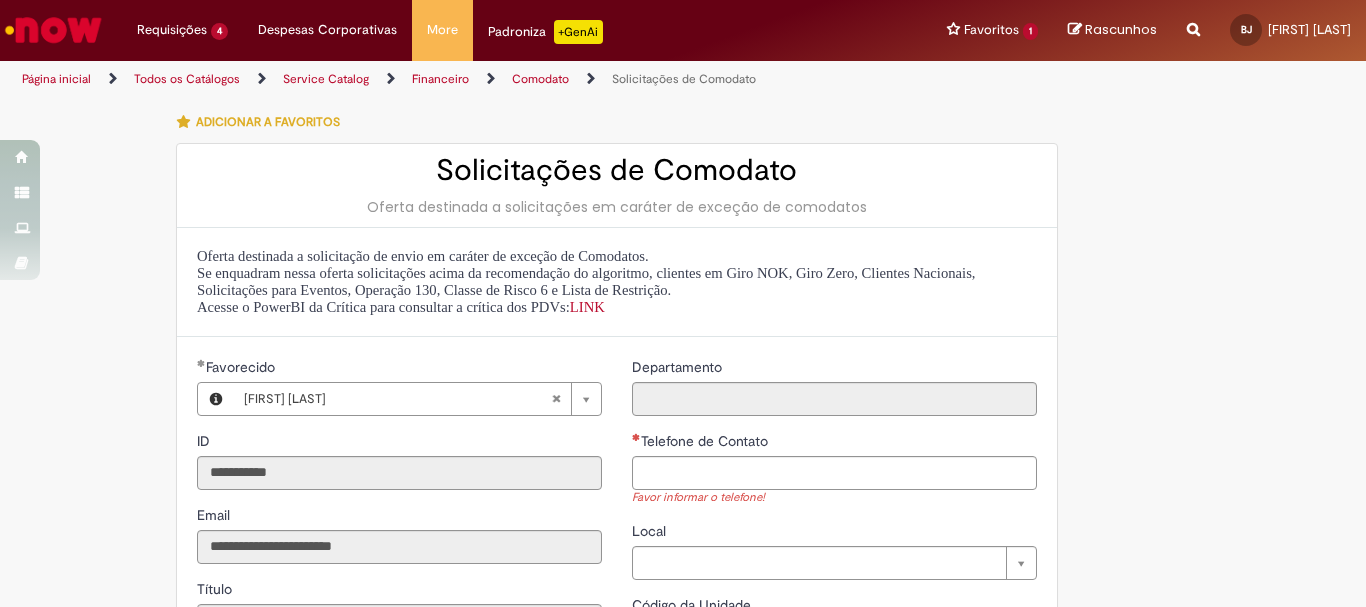 scroll, scrollTop: 100, scrollLeft: 0, axis: vertical 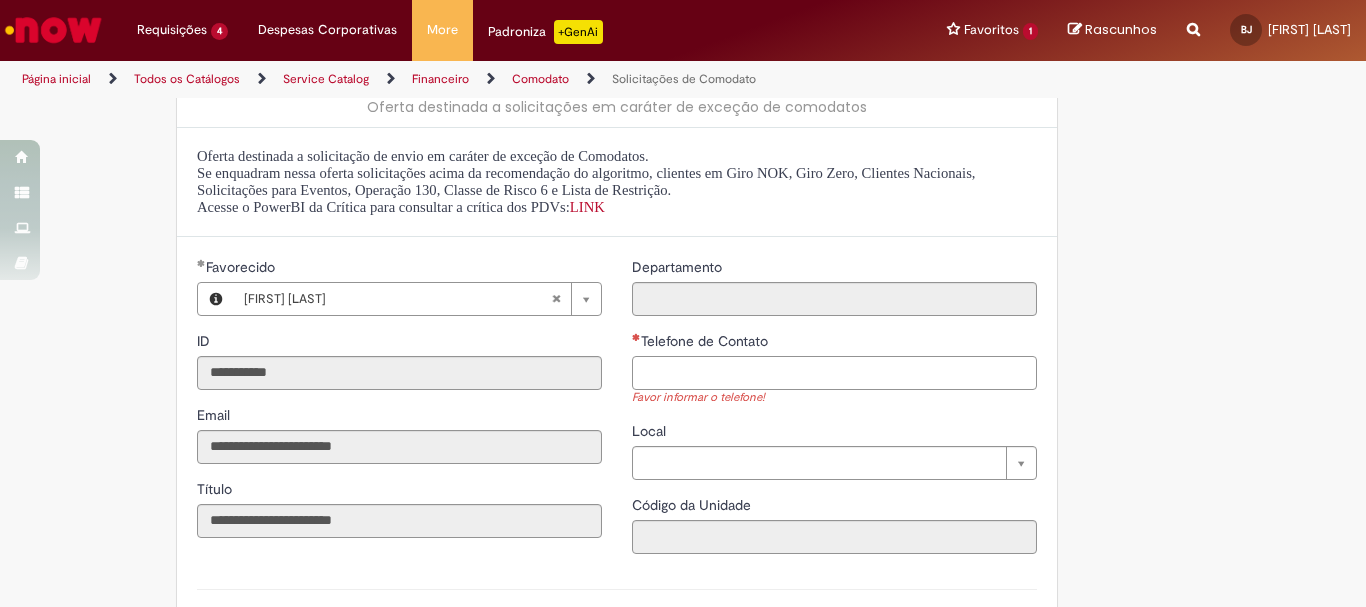 click on "Telefone de Contato" at bounding box center [834, 373] 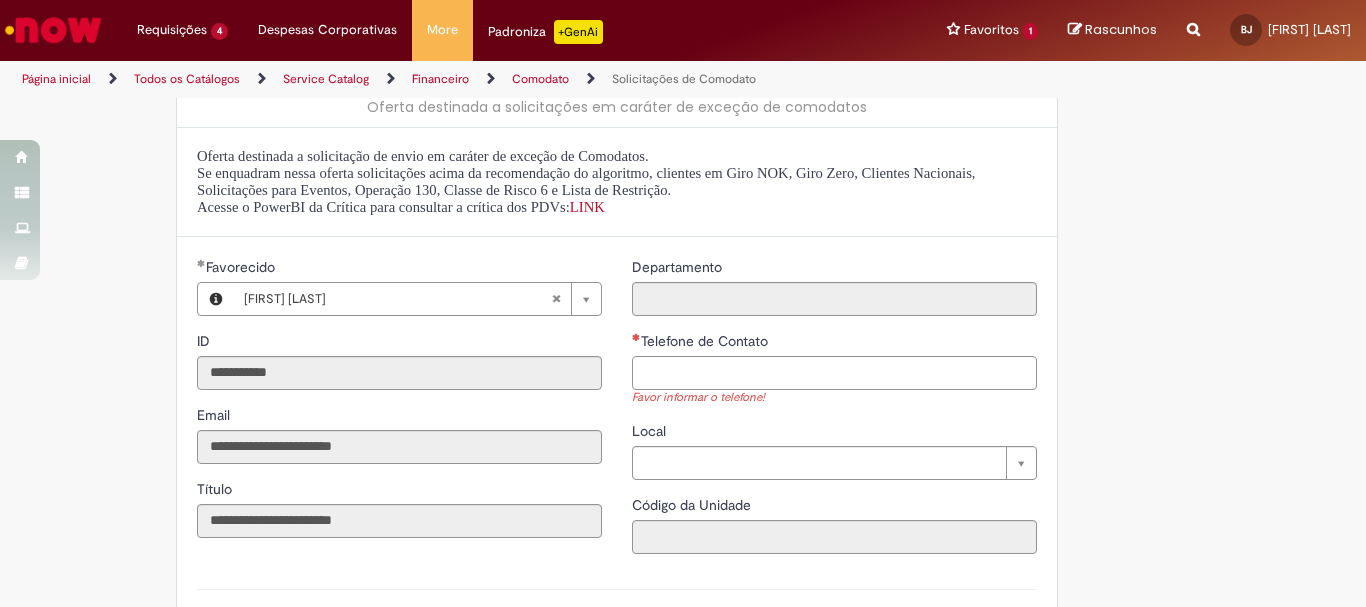 paste on "**********" 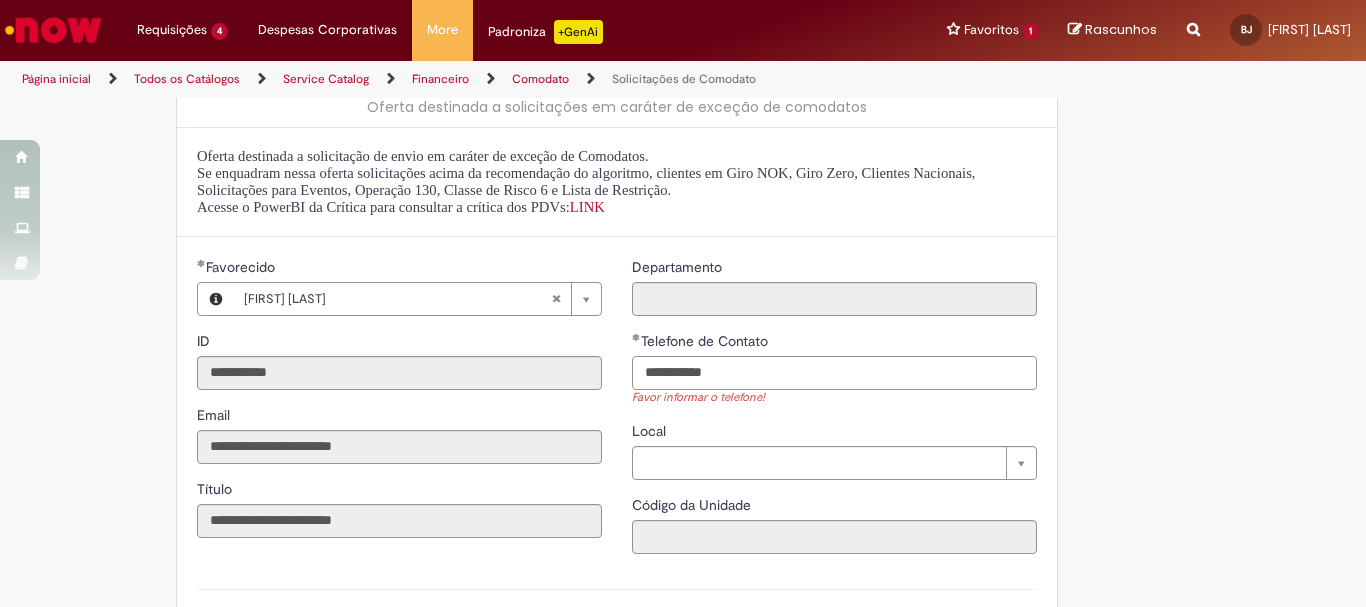 scroll, scrollTop: 233, scrollLeft: 0, axis: vertical 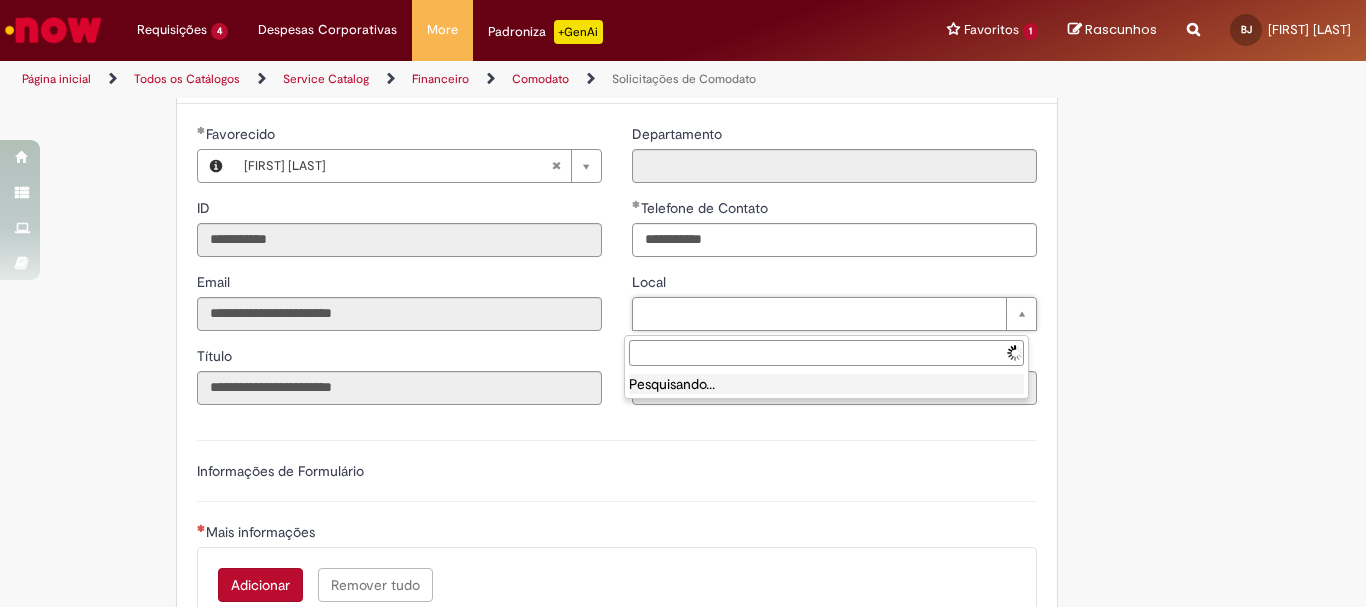 type on "**********" 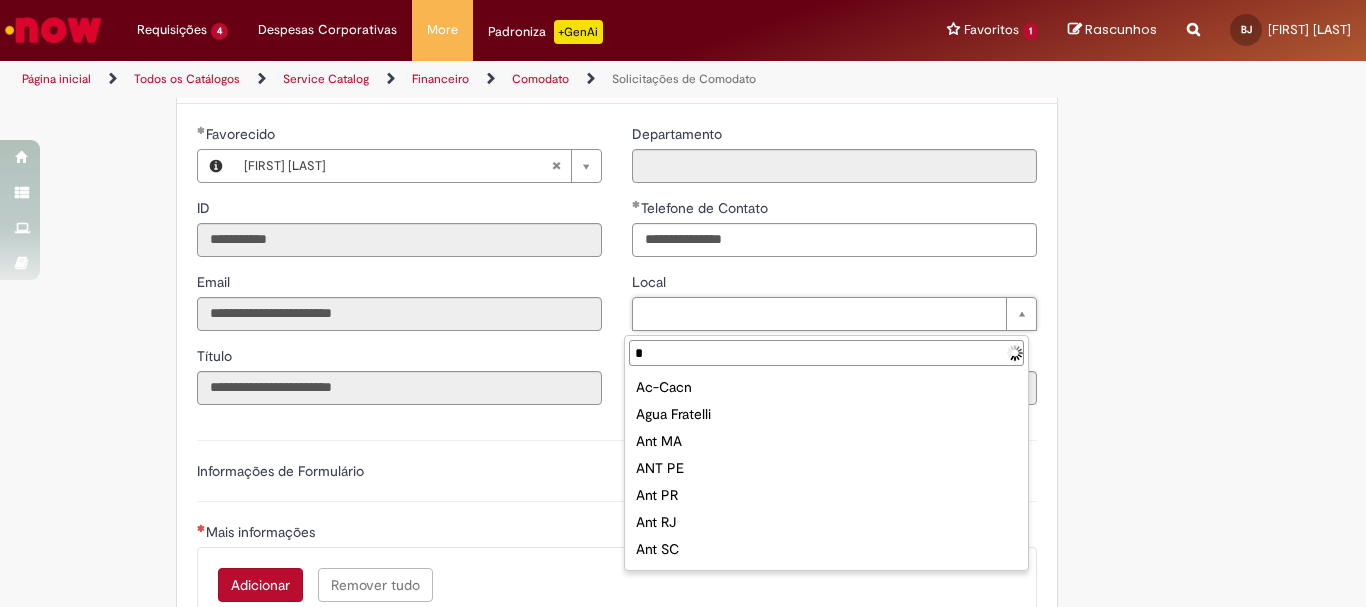 type on "**" 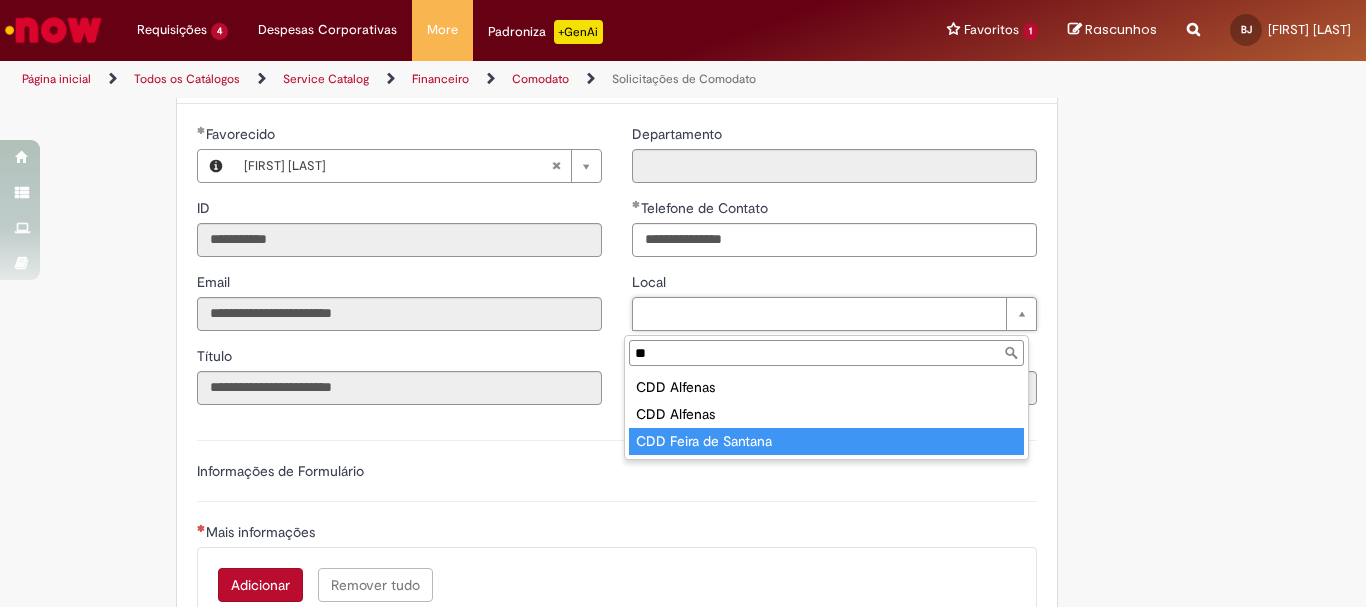 type on "**********" 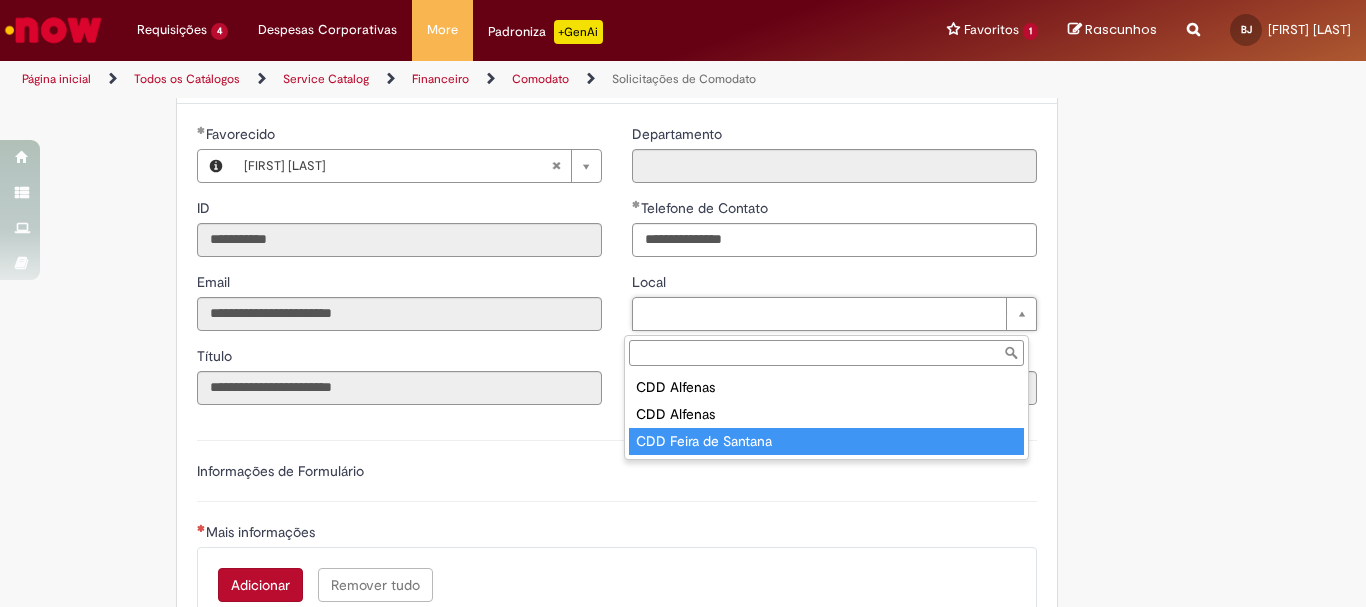 type on "****" 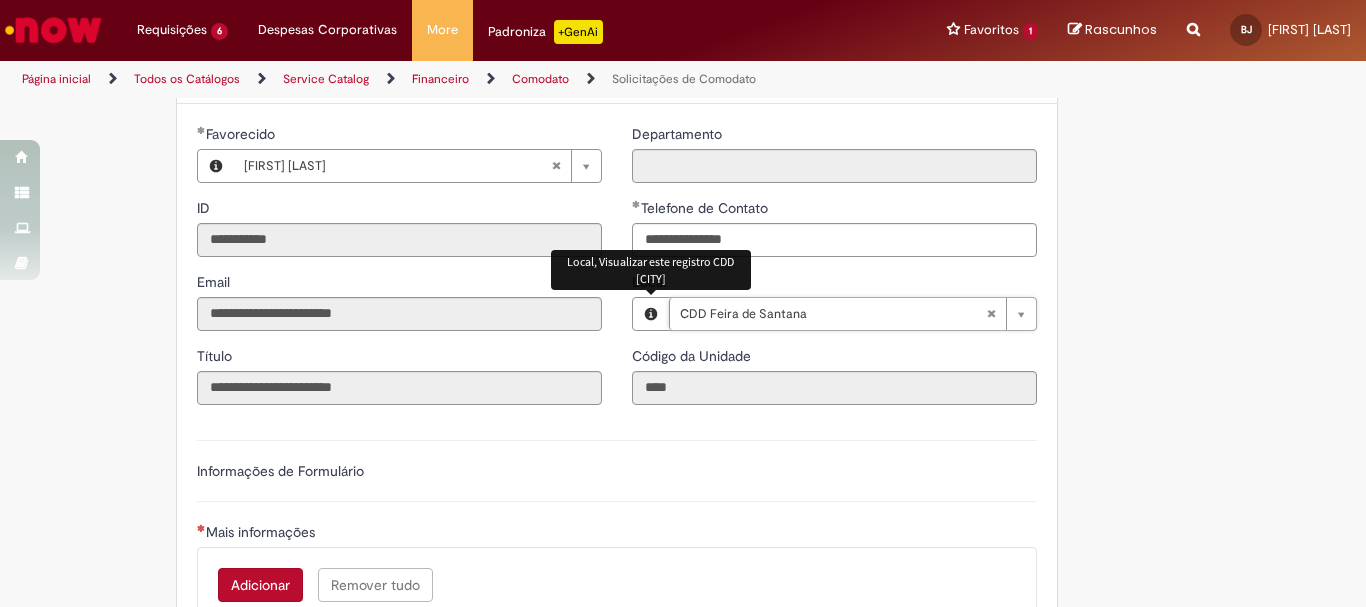 scroll, scrollTop: 367, scrollLeft: 0, axis: vertical 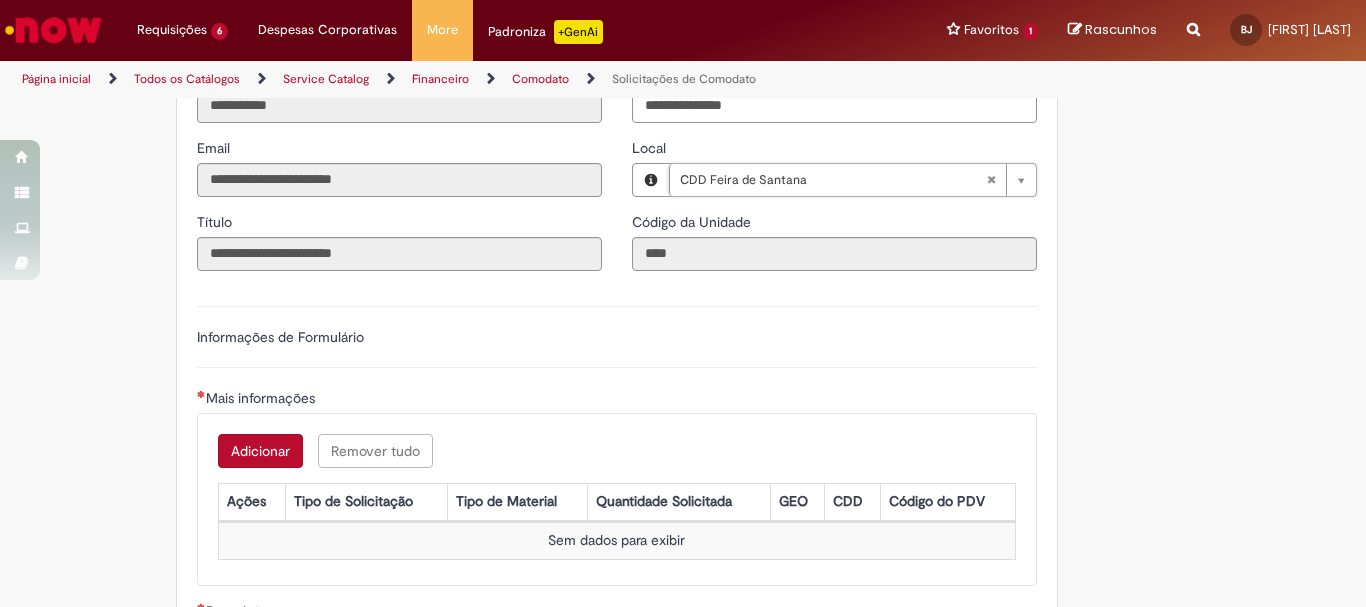 click on "Adicionar" at bounding box center (260, 451) 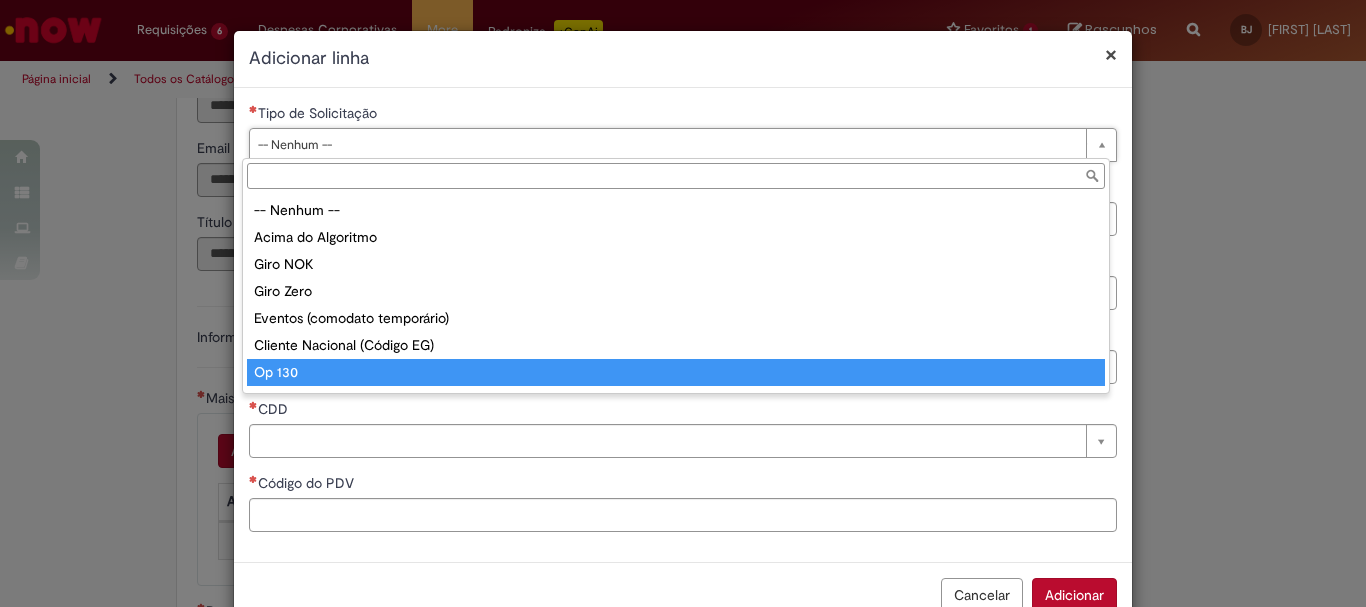 scroll, scrollTop: 51, scrollLeft: 0, axis: vertical 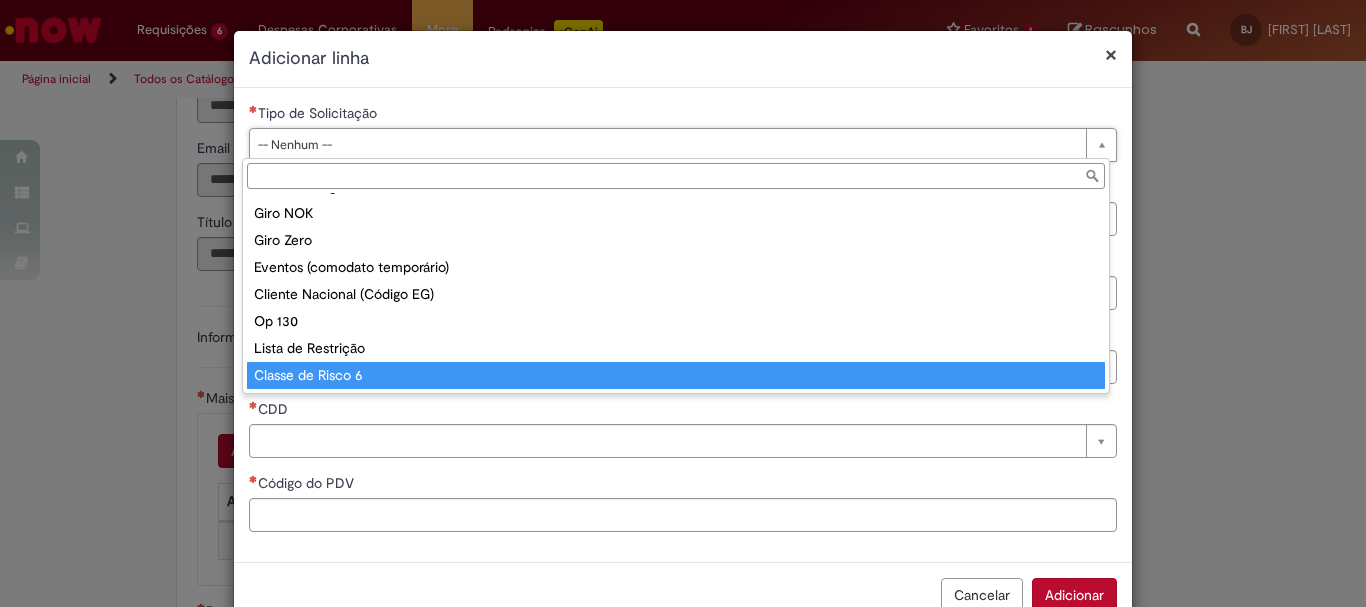 type on "**********" 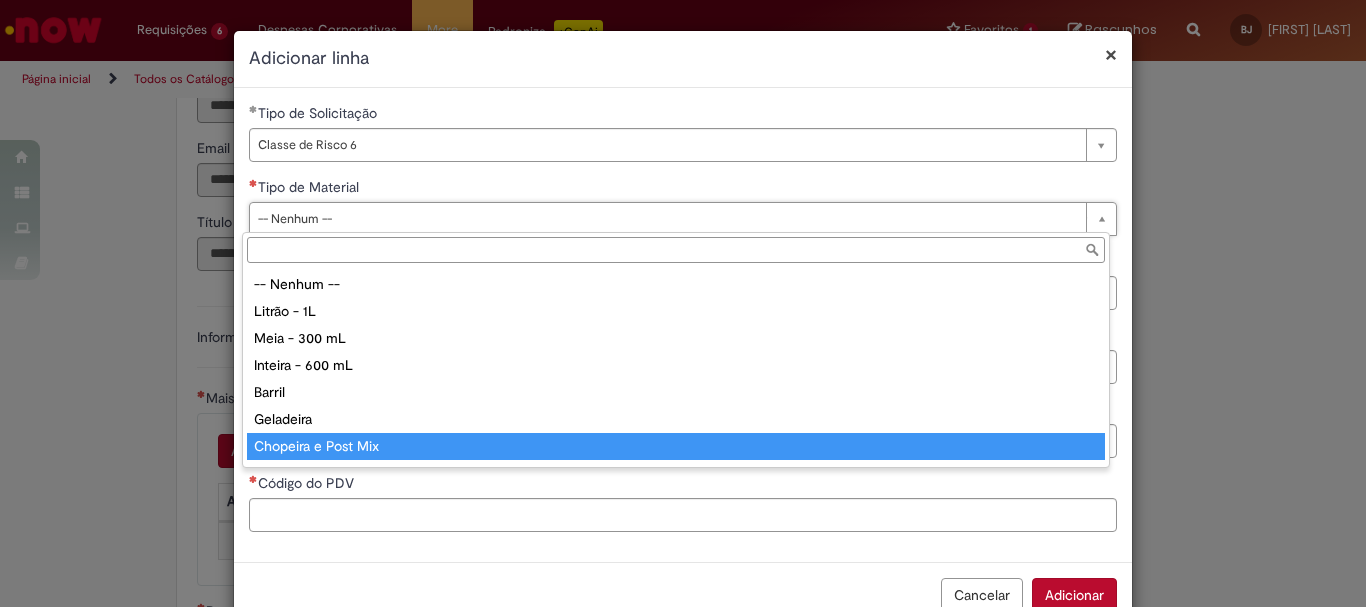 scroll, scrollTop: 67, scrollLeft: 0, axis: vertical 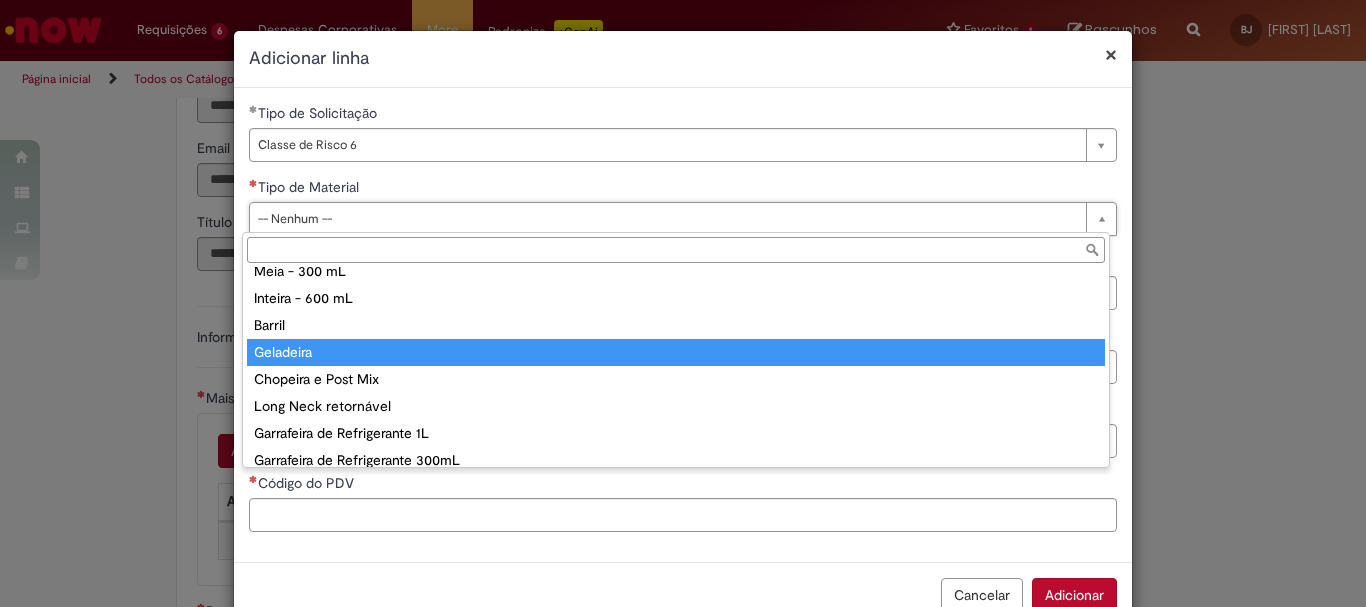 type on "*********" 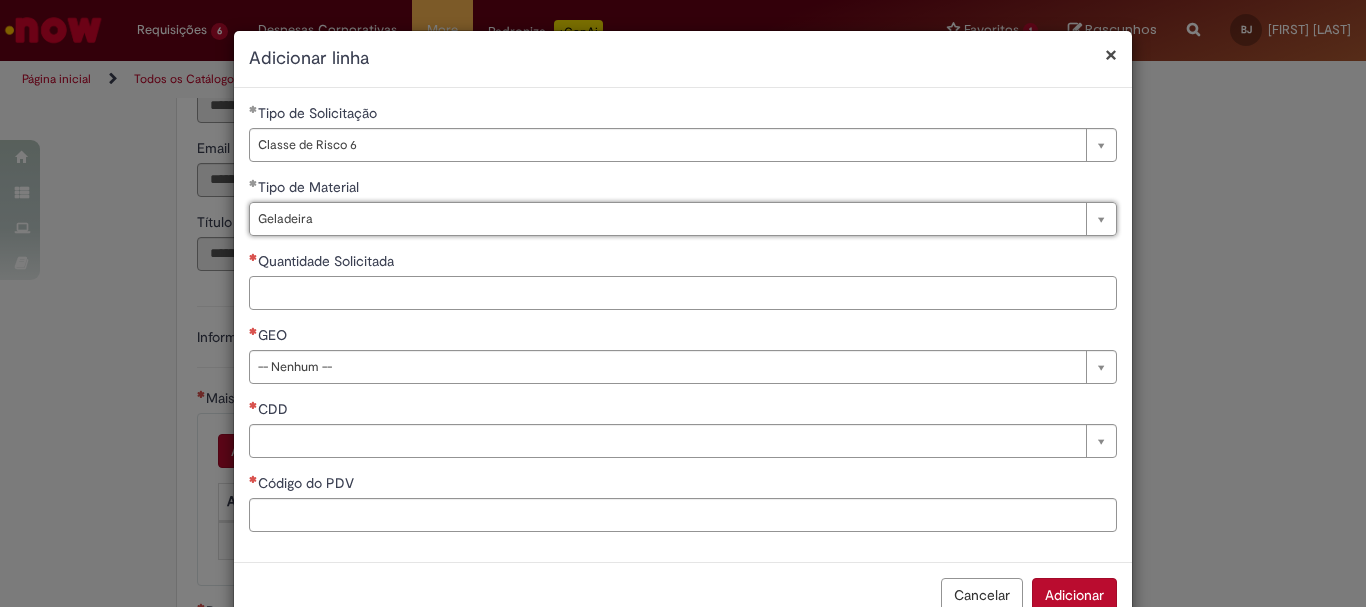 click on "Quantidade Solicitada" at bounding box center [683, 293] 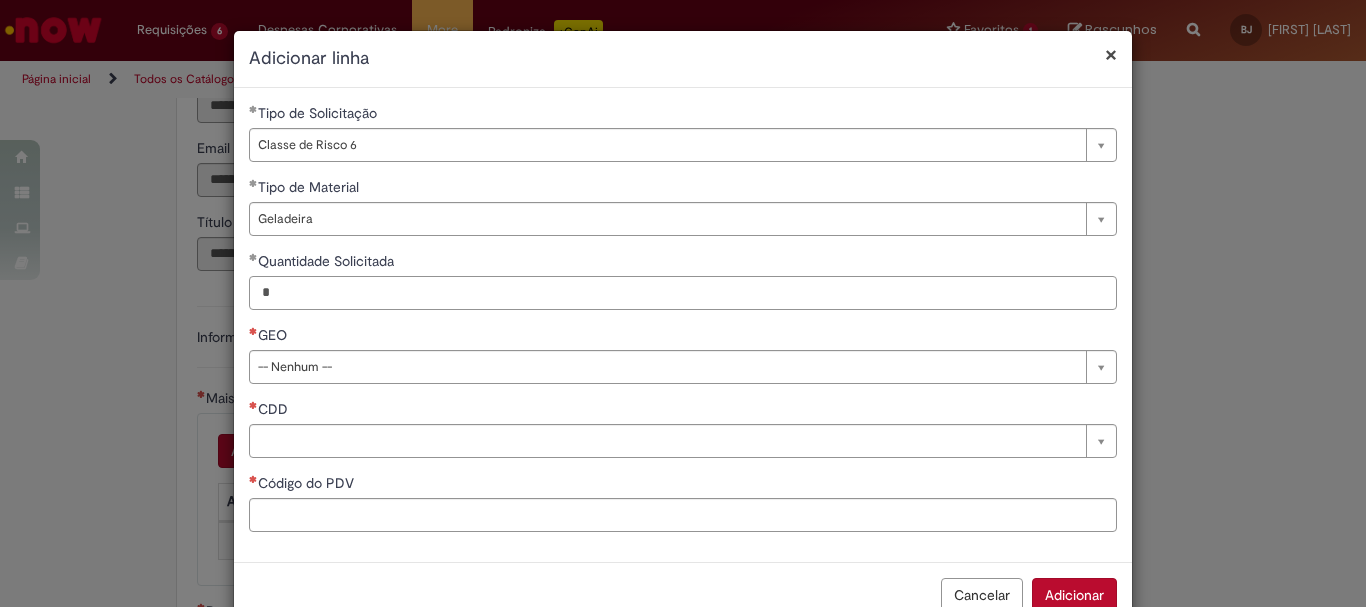 type on "*" 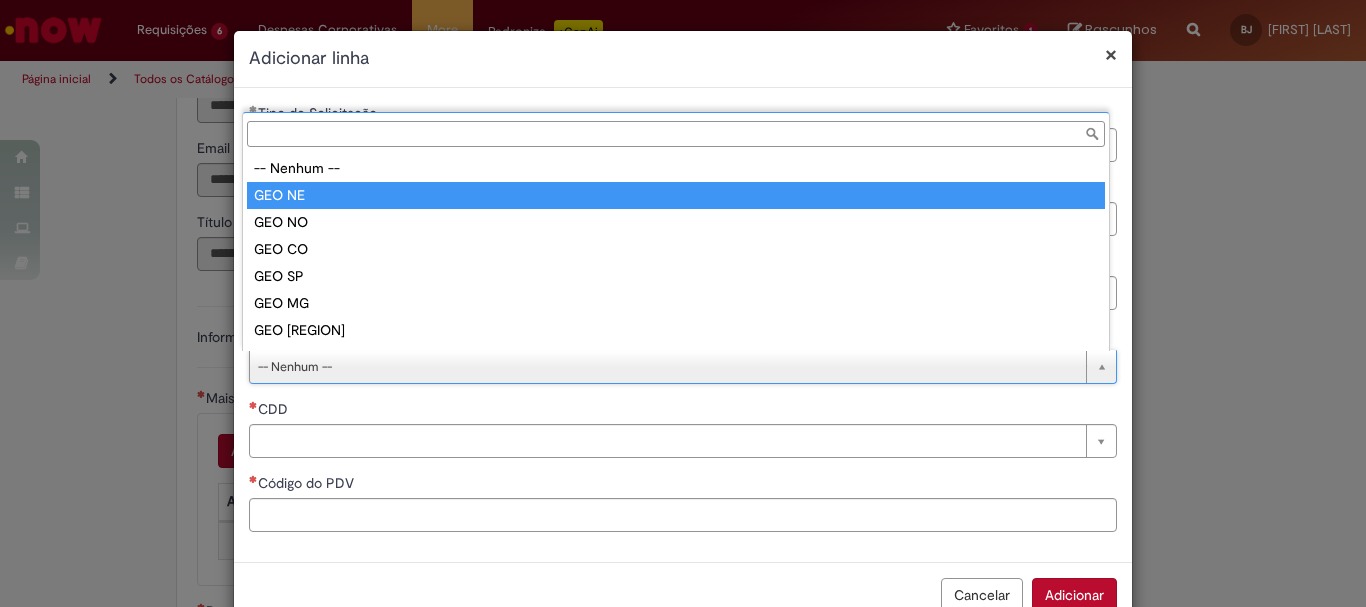 type on "******" 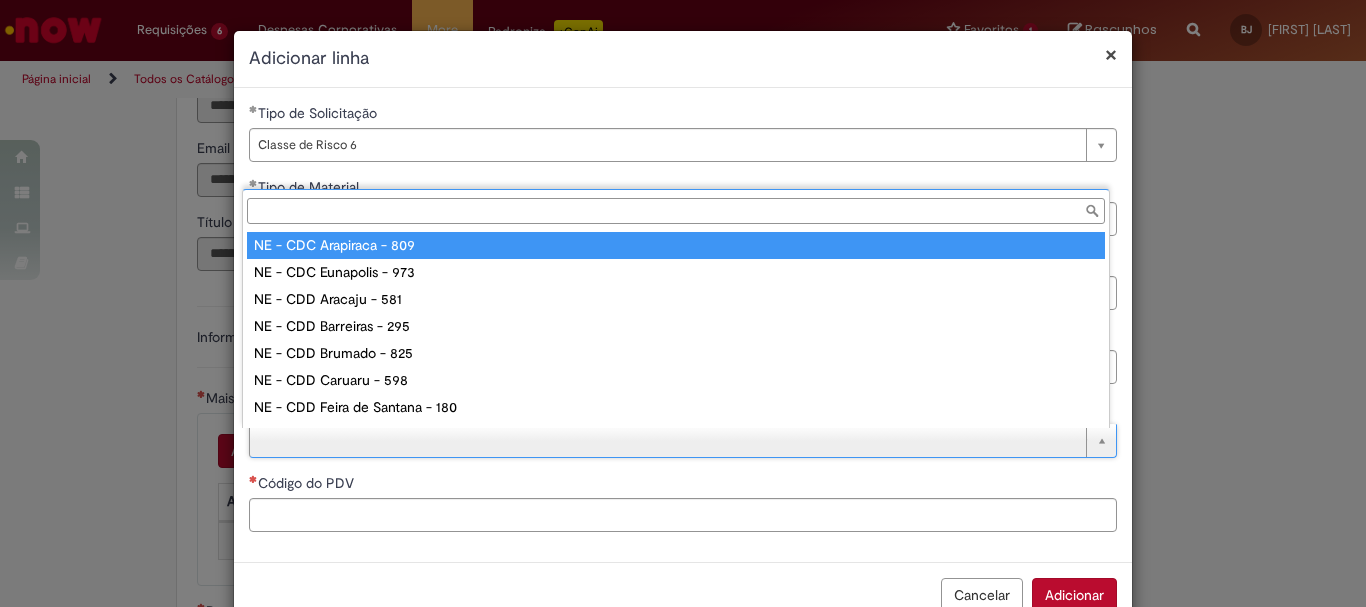 type on "*" 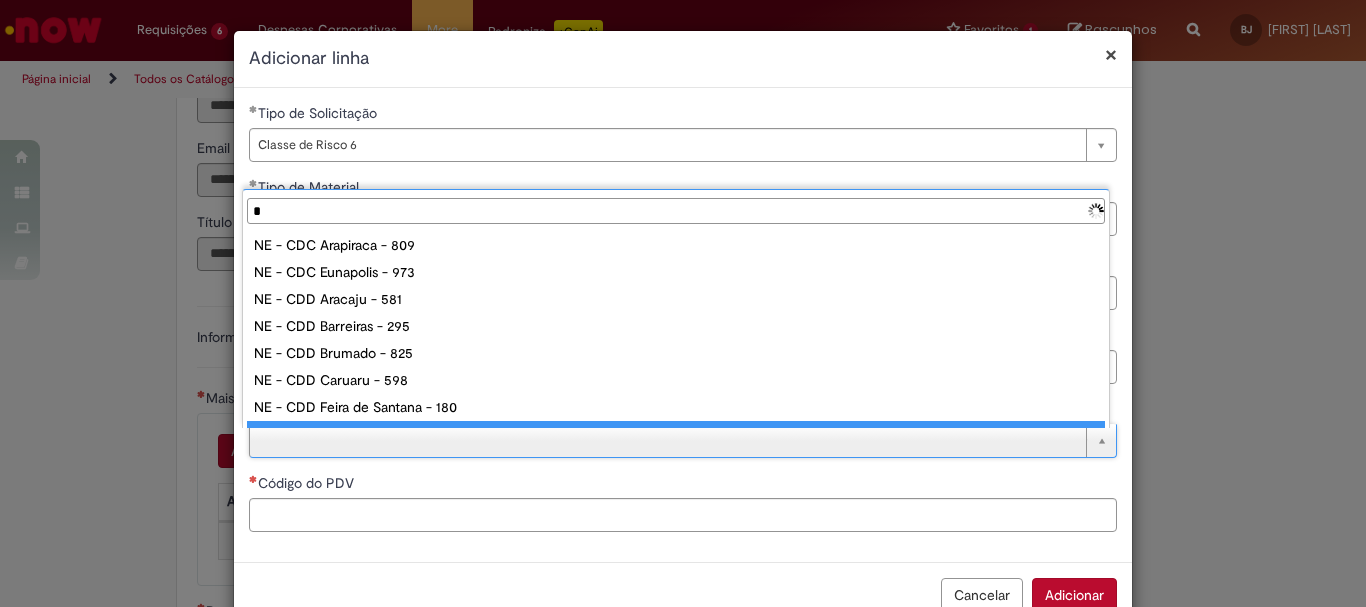 scroll, scrollTop: 0, scrollLeft: 0, axis: both 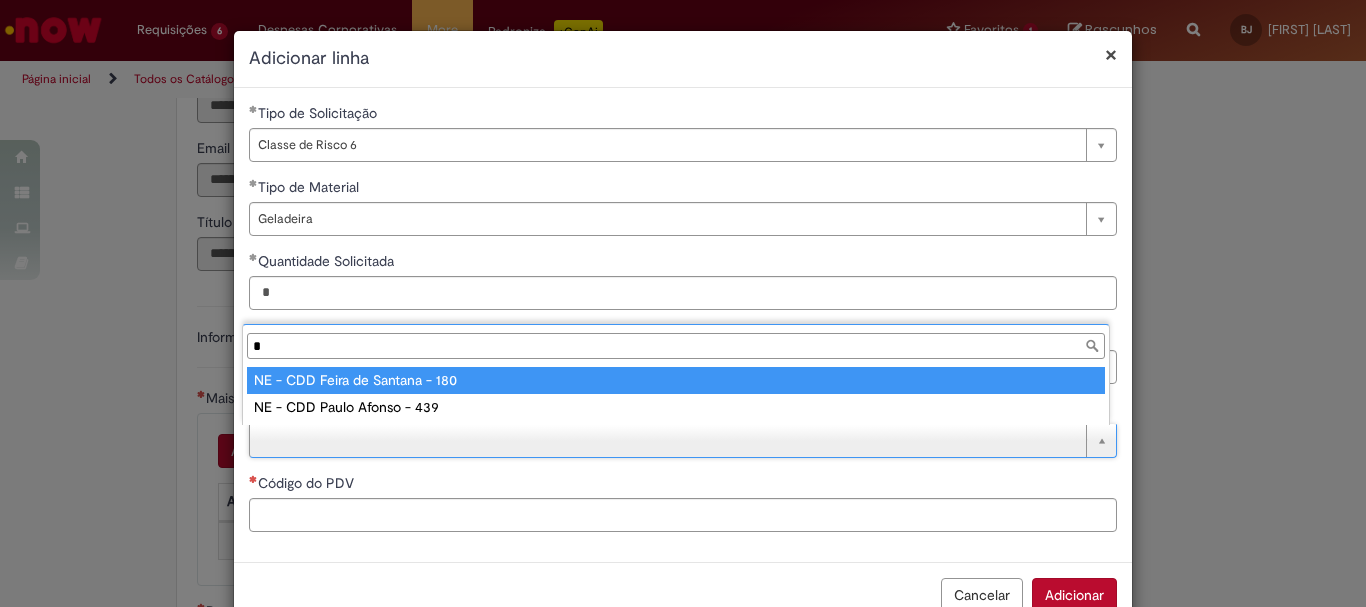 type on "**********" 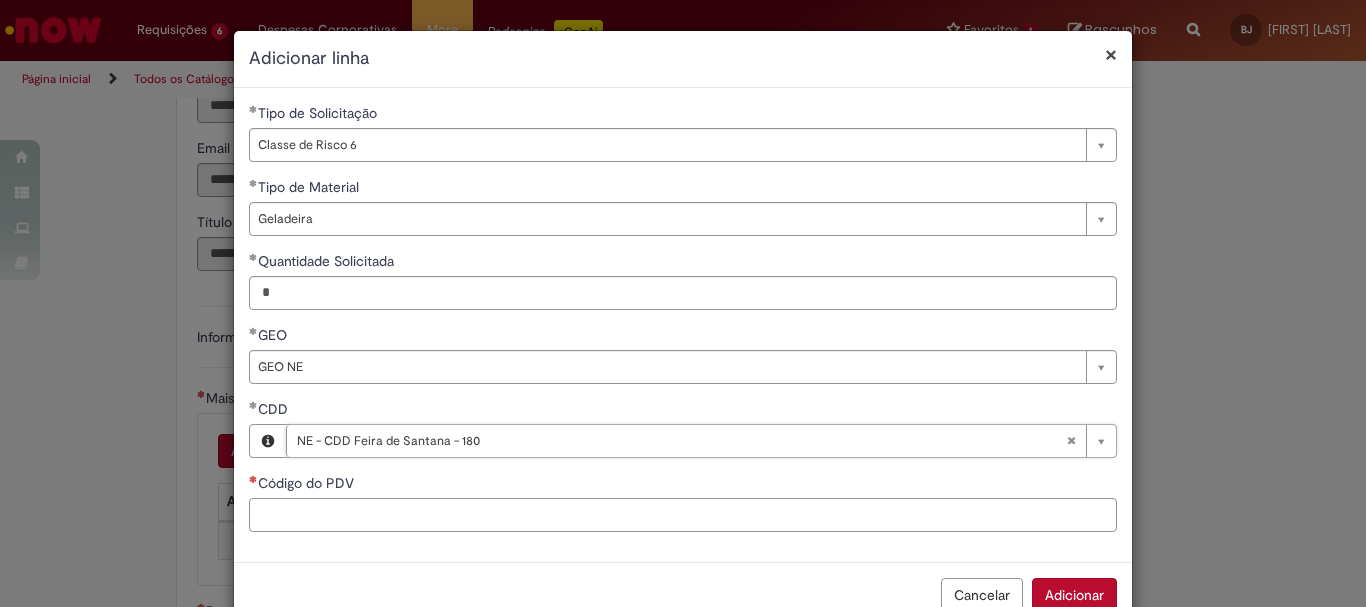 click on "Código do PDV" at bounding box center [683, 515] 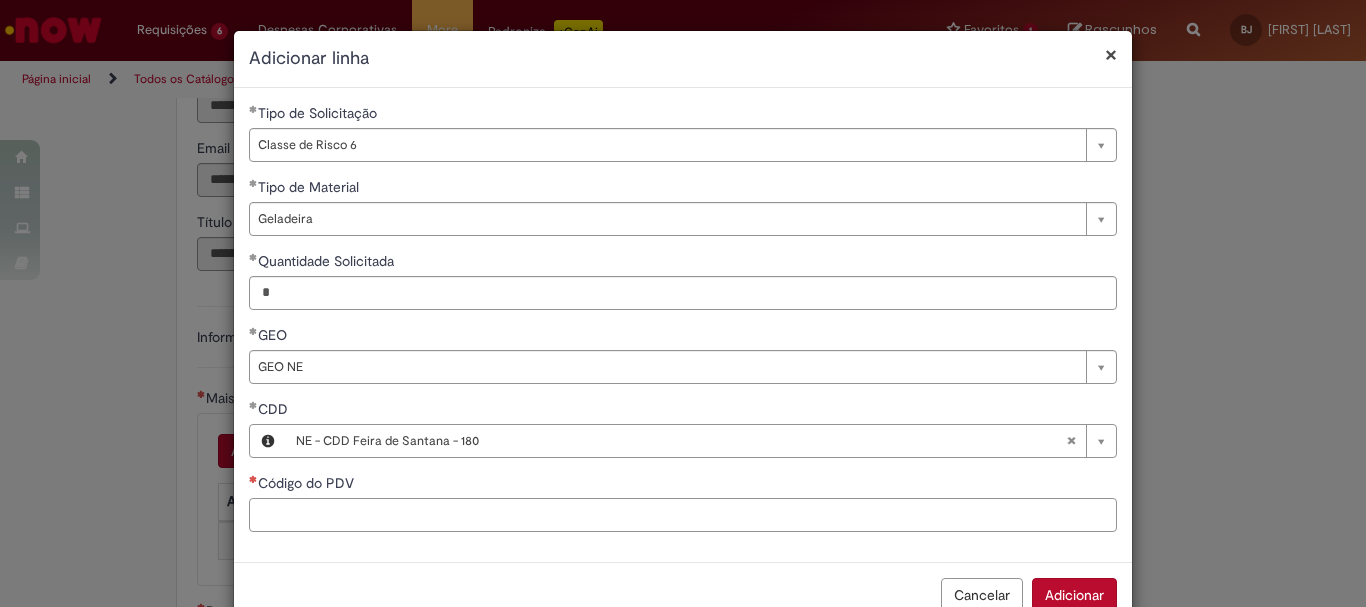 paste on "*****" 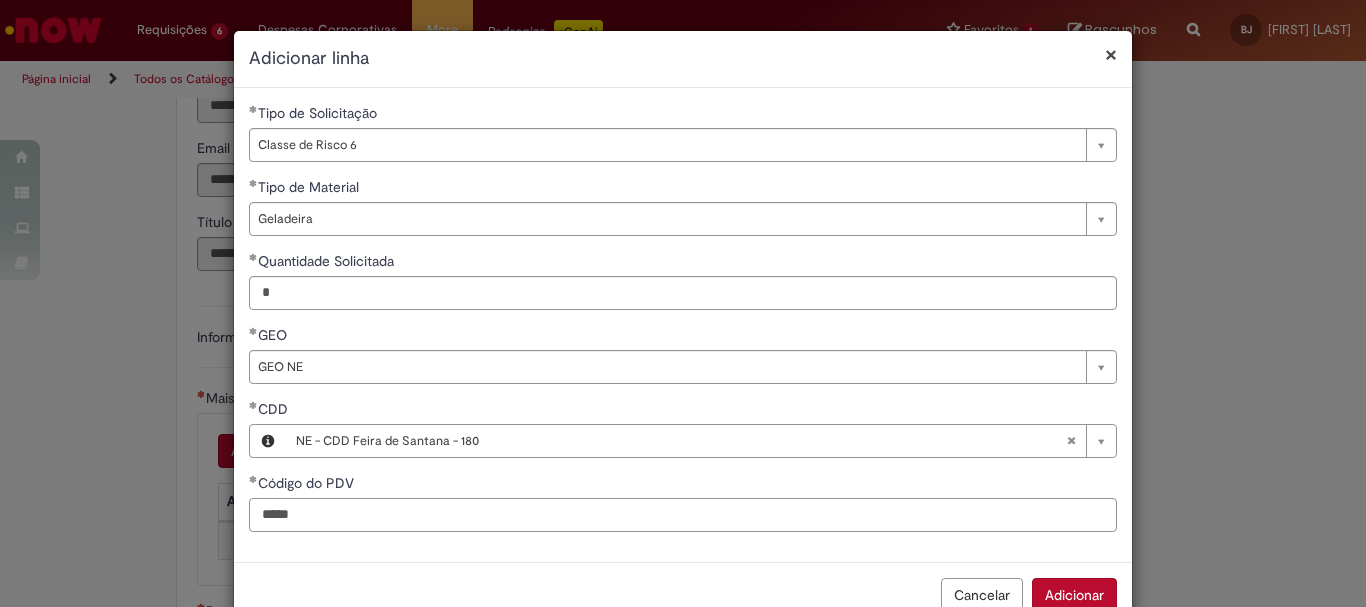 type on "*****" 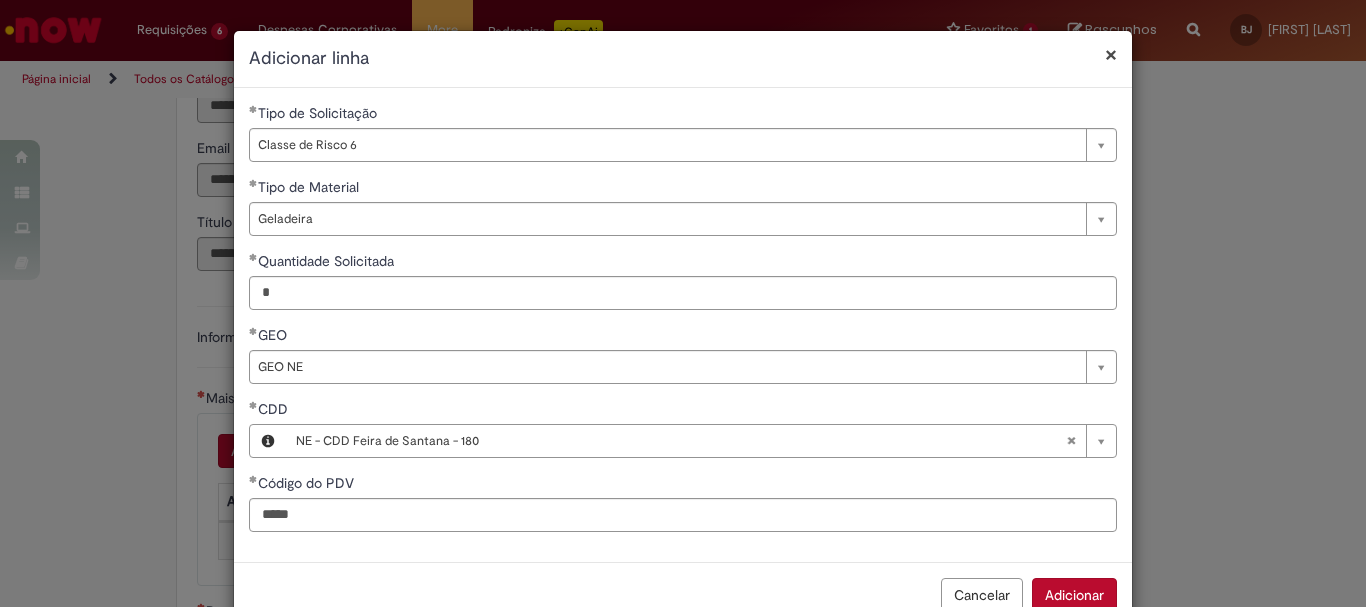 click on "**********" at bounding box center (683, 303) 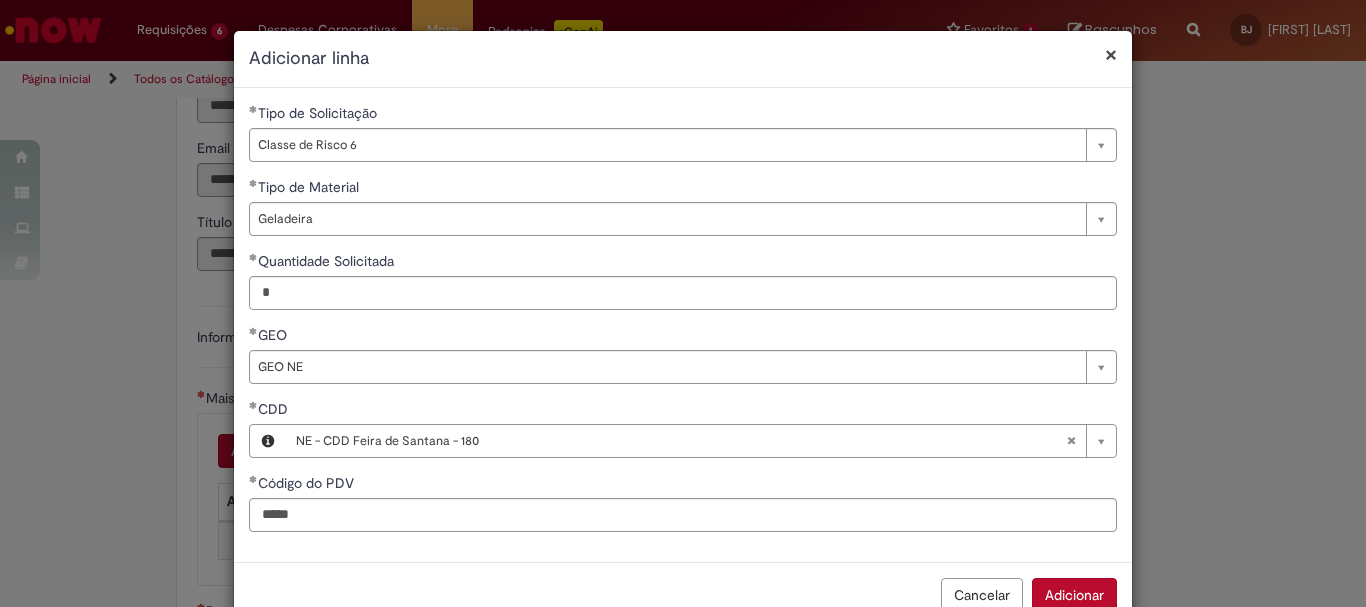 click on "Adicionar" at bounding box center [1074, 595] 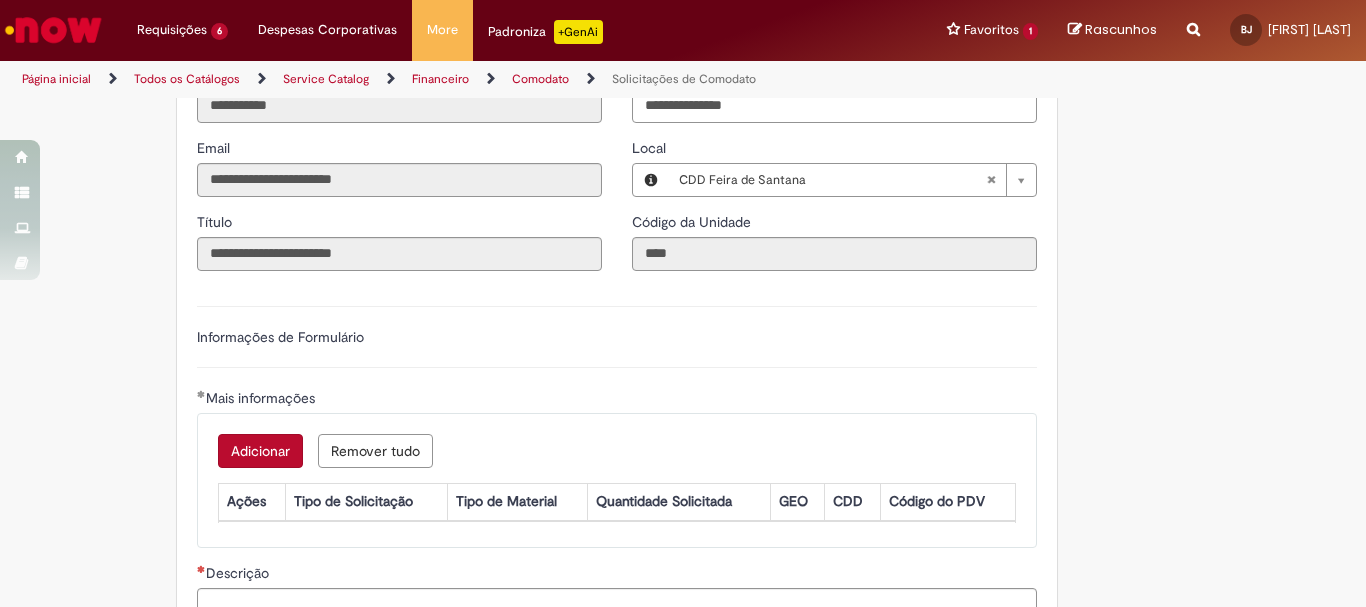 scroll, scrollTop: 5, scrollLeft: 0, axis: vertical 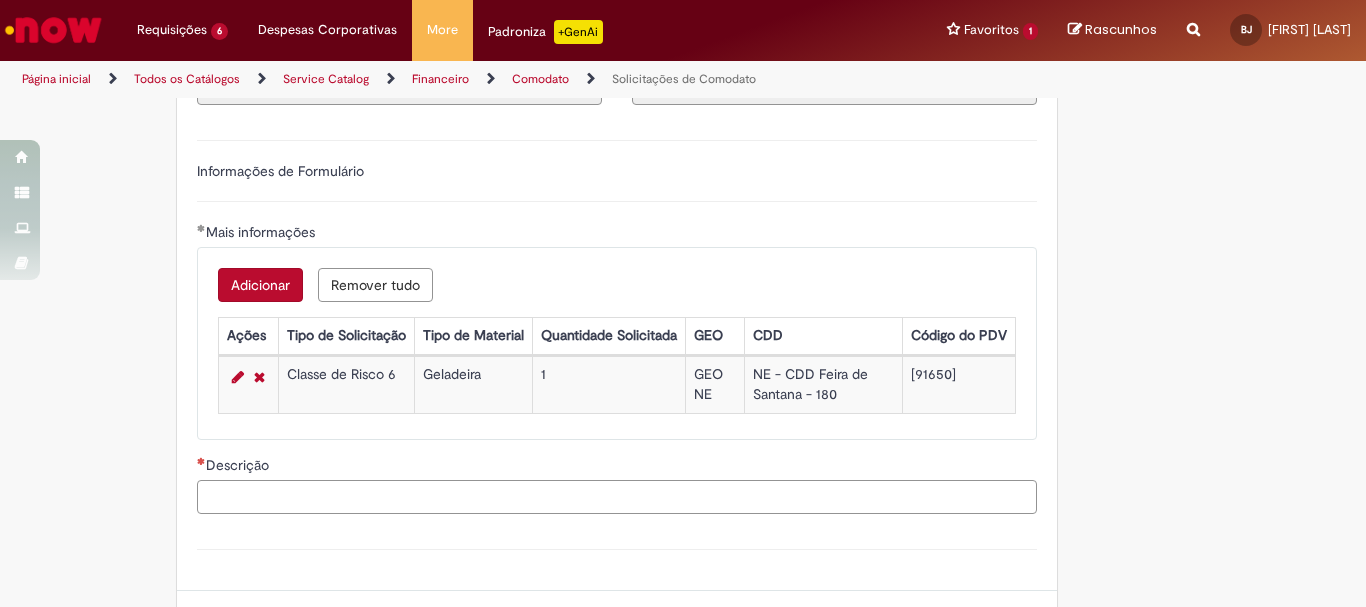 click on "Descrição" at bounding box center [617, 497] 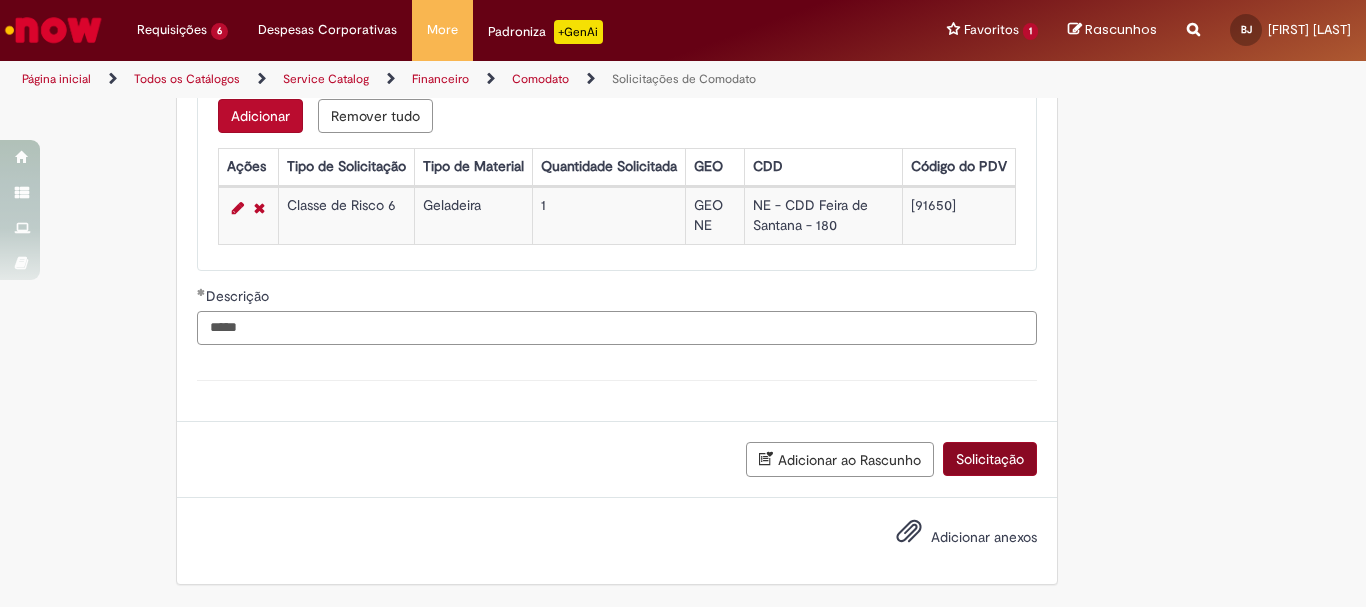 type on "*****" 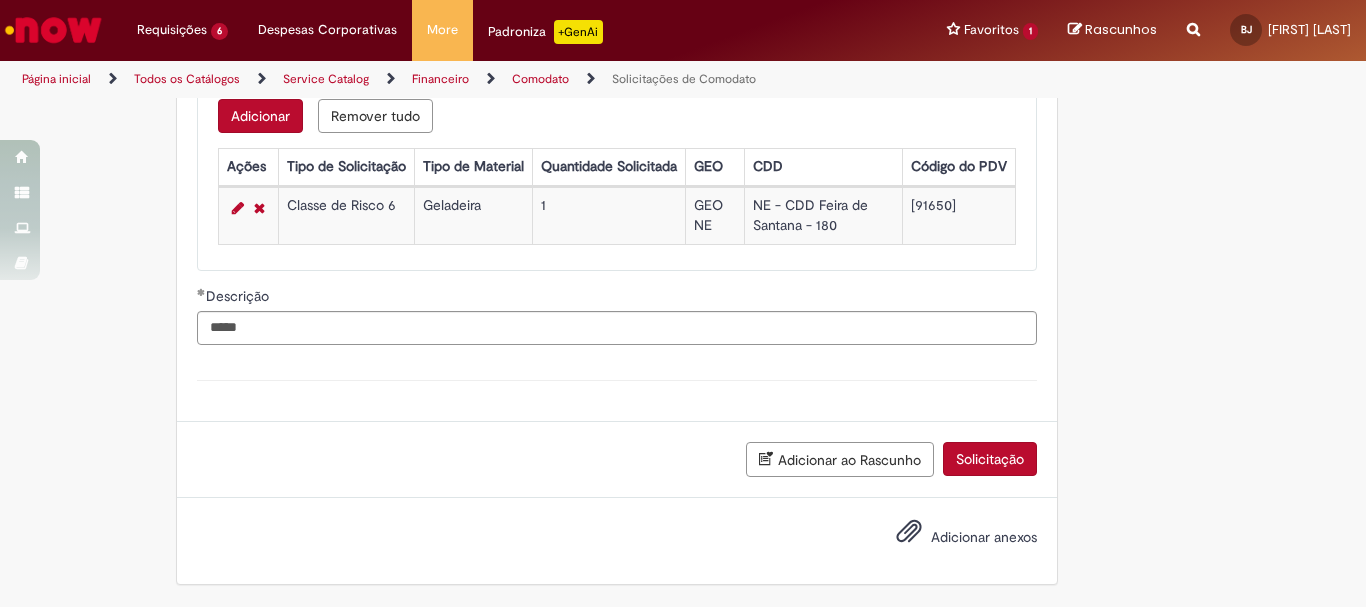 click on "Solicitação" at bounding box center (990, 459) 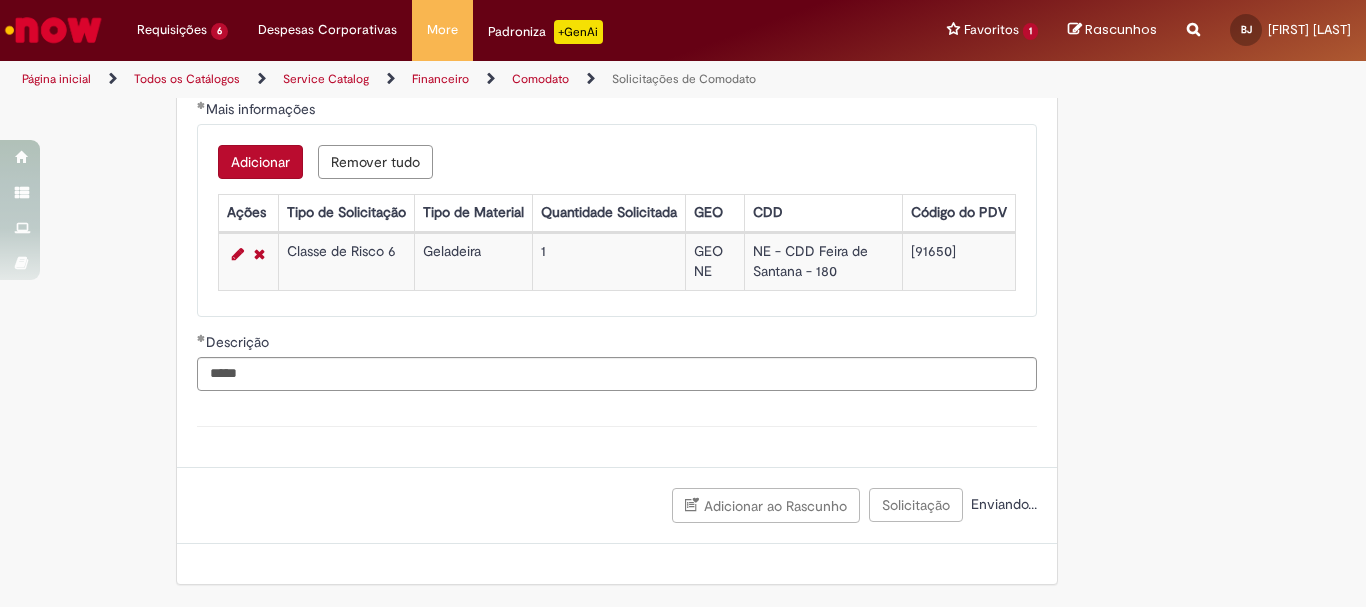 scroll, scrollTop: 664, scrollLeft: 0, axis: vertical 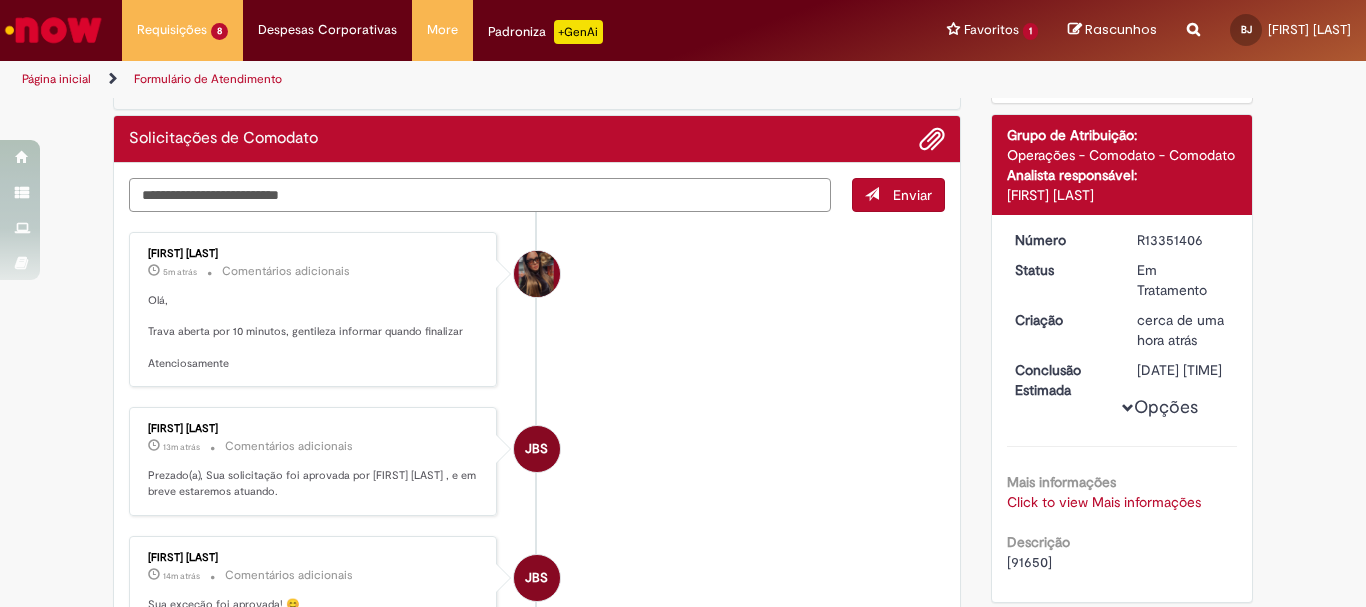 click at bounding box center (480, 195) 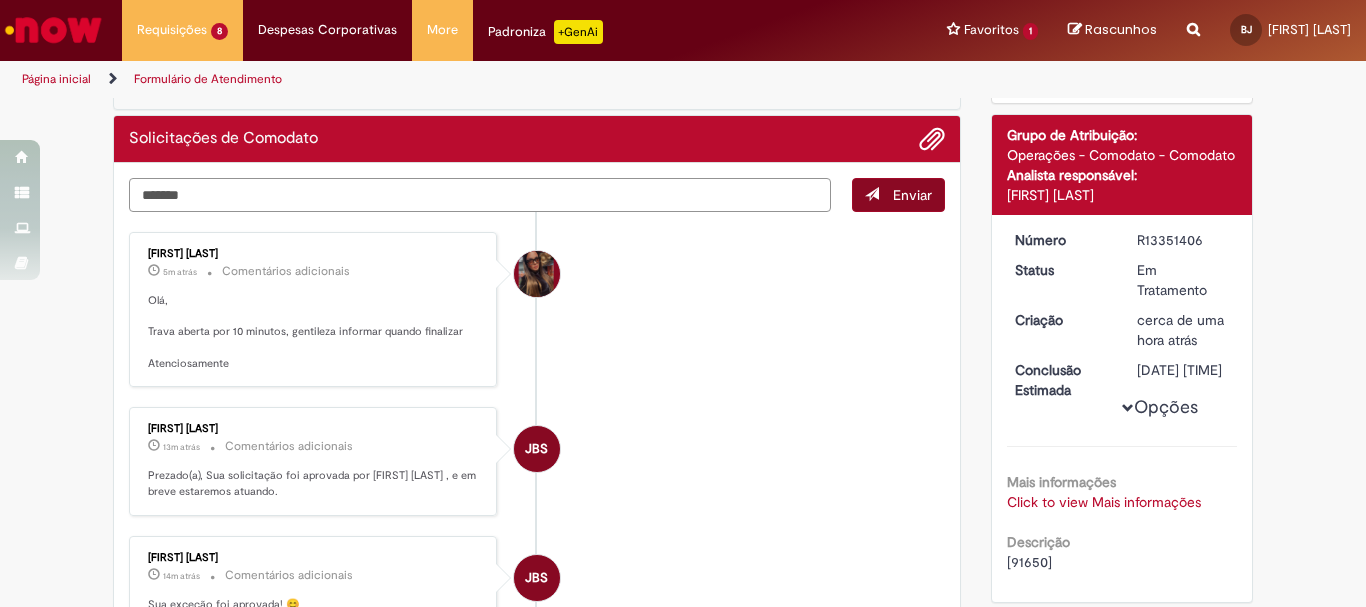type on "*******" 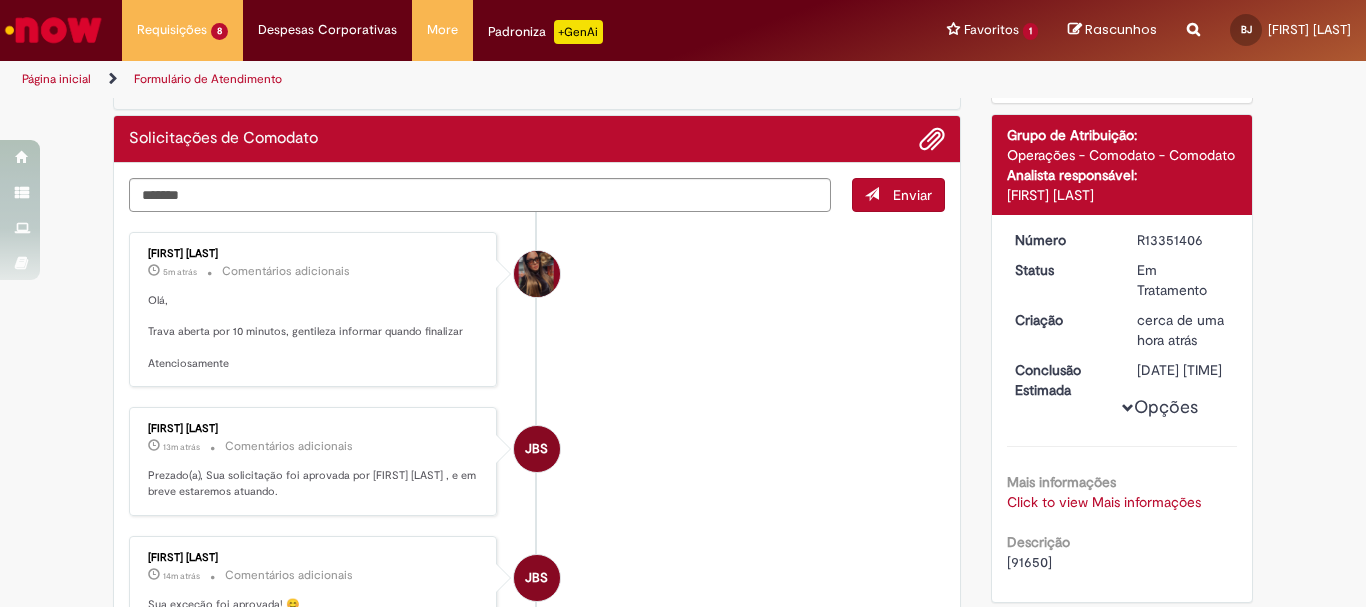 click on "Enviar" at bounding box center [898, 195] 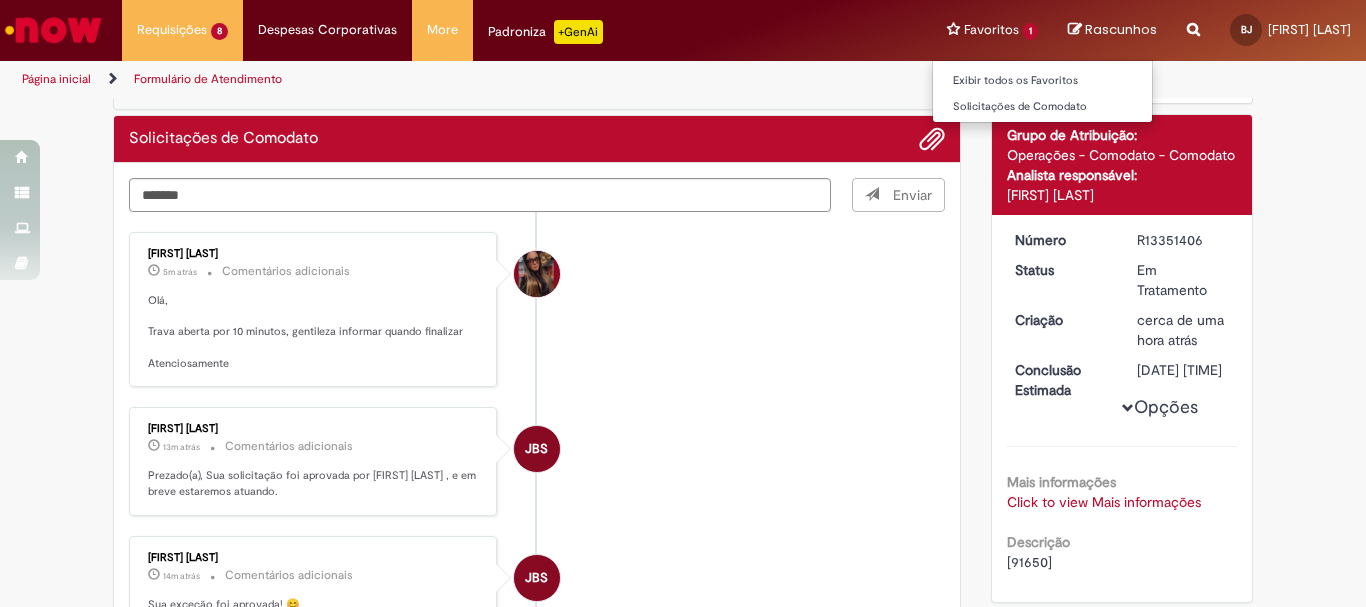 type 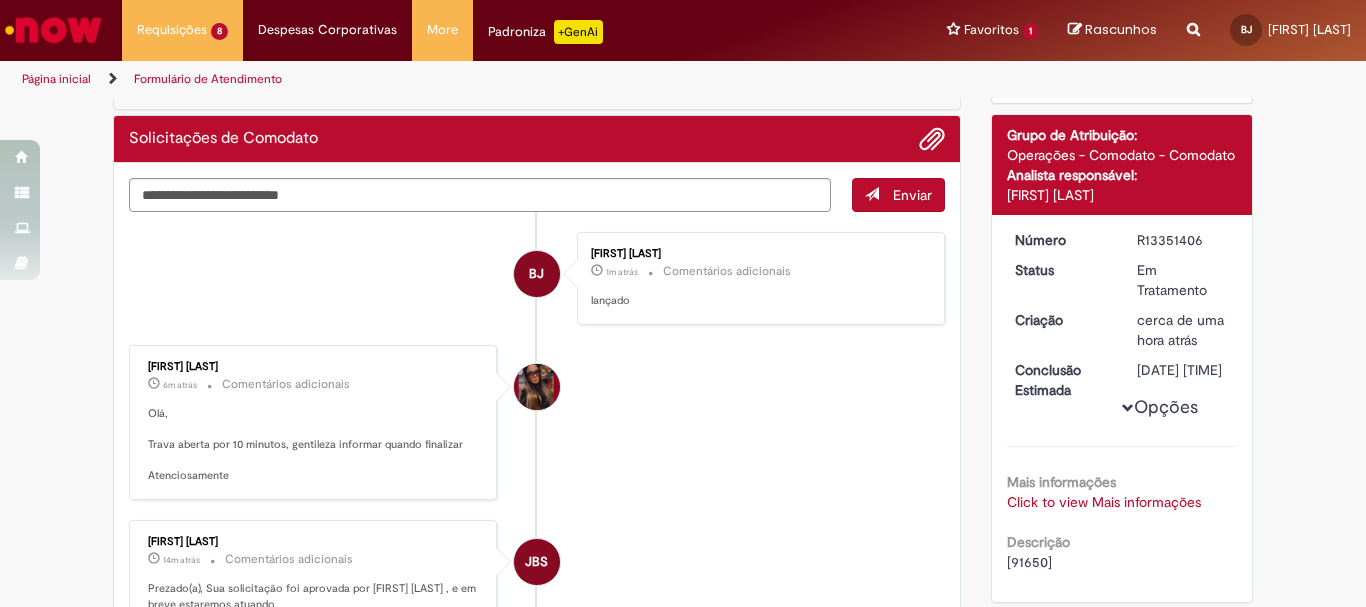 click on "lançado" at bounding box center [757, 301] 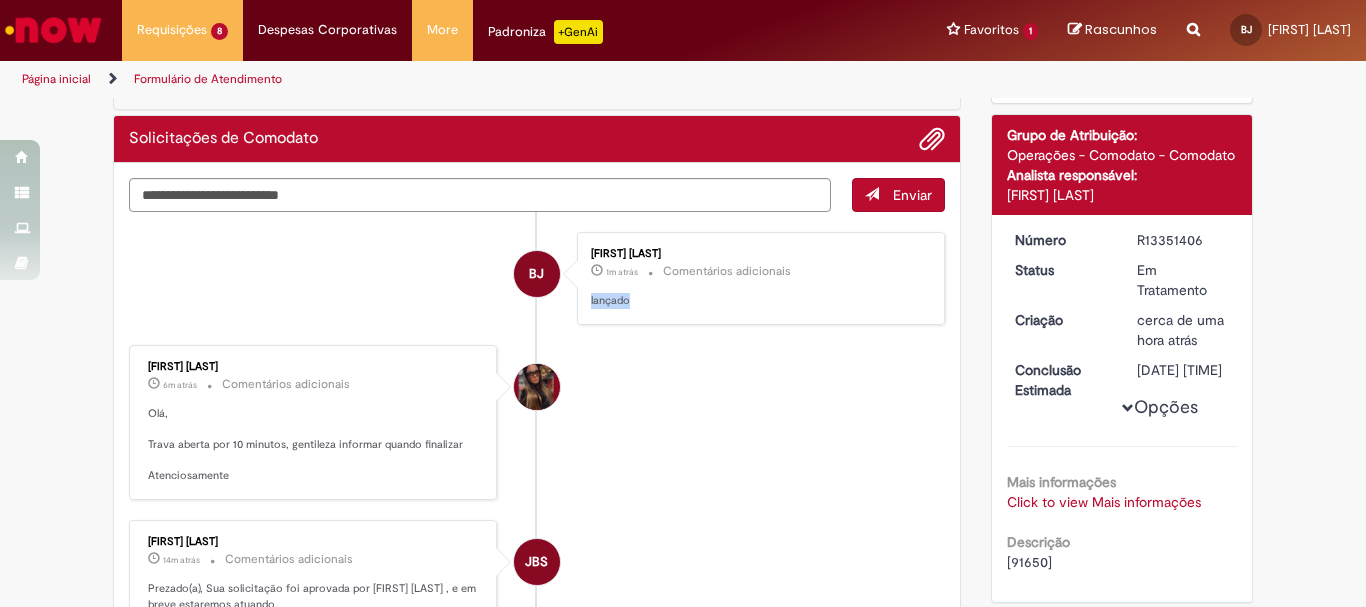copy on "lançado" 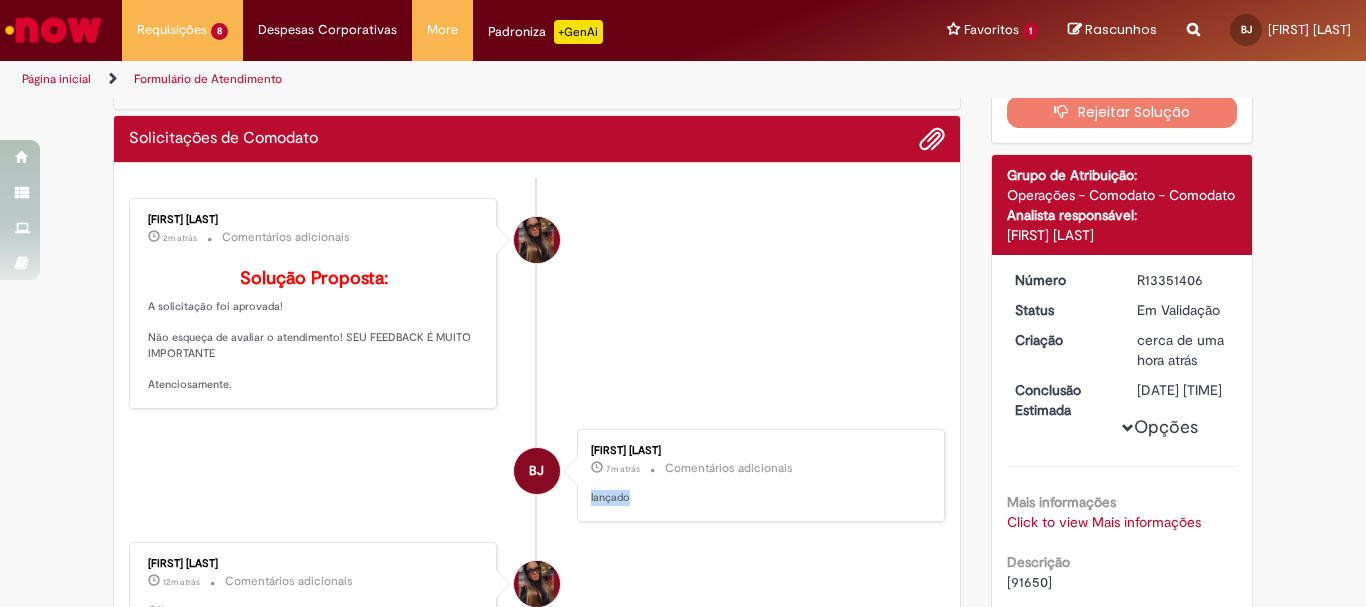 click on "Verificar Código de Barras
Aguardando Aprovação
Aguardando atendimento
Em andamento
Validação
Concluído
Solicitações de Comodato
Enviar
[FIRST] [LAST]
2m atrás 2 minutos atrás     Comentários adicionais
Solução Proposta:
A solicitação foi aprovada!
Não esqueça de avaliar o atendimento! SEU FEEDBACK É MUITO IMPORTANTE
Atenciosamente." at bounding box center [683, 905] 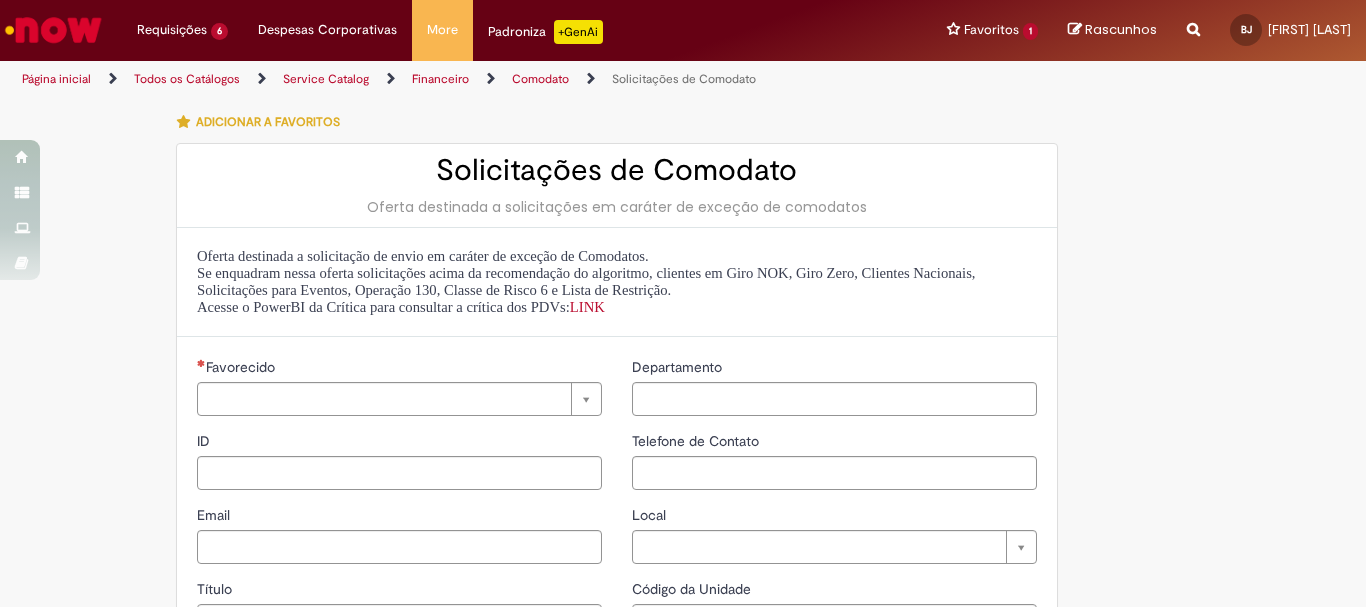 type on "**********" 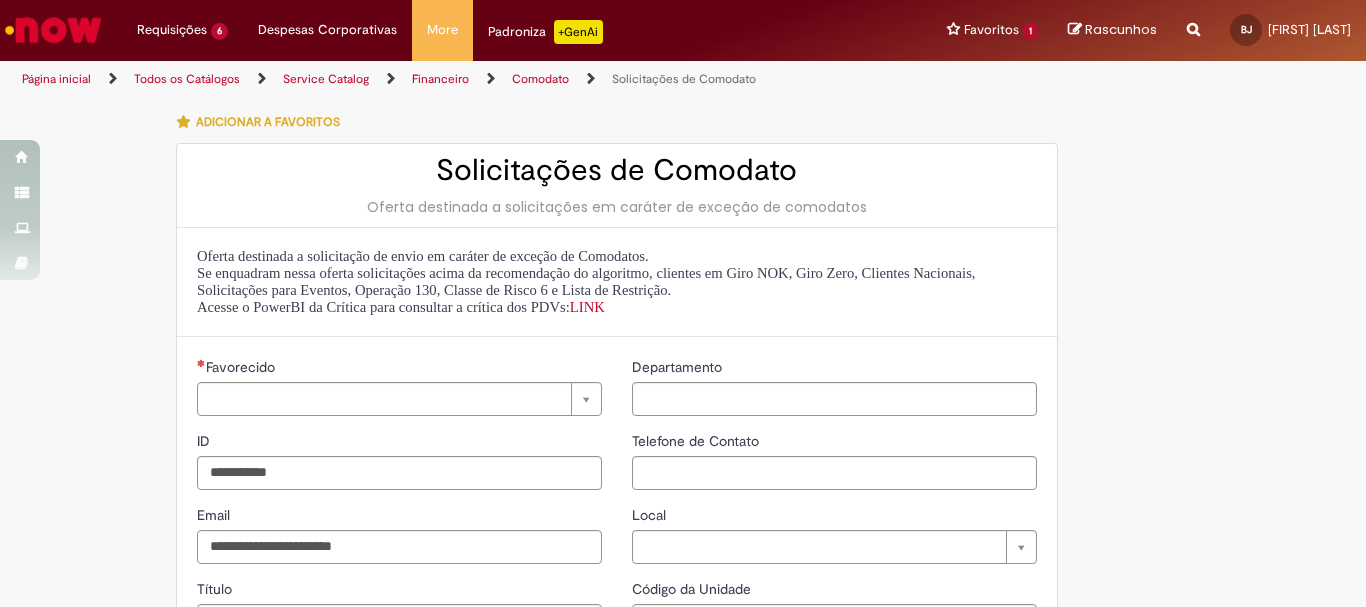 type on "**********" 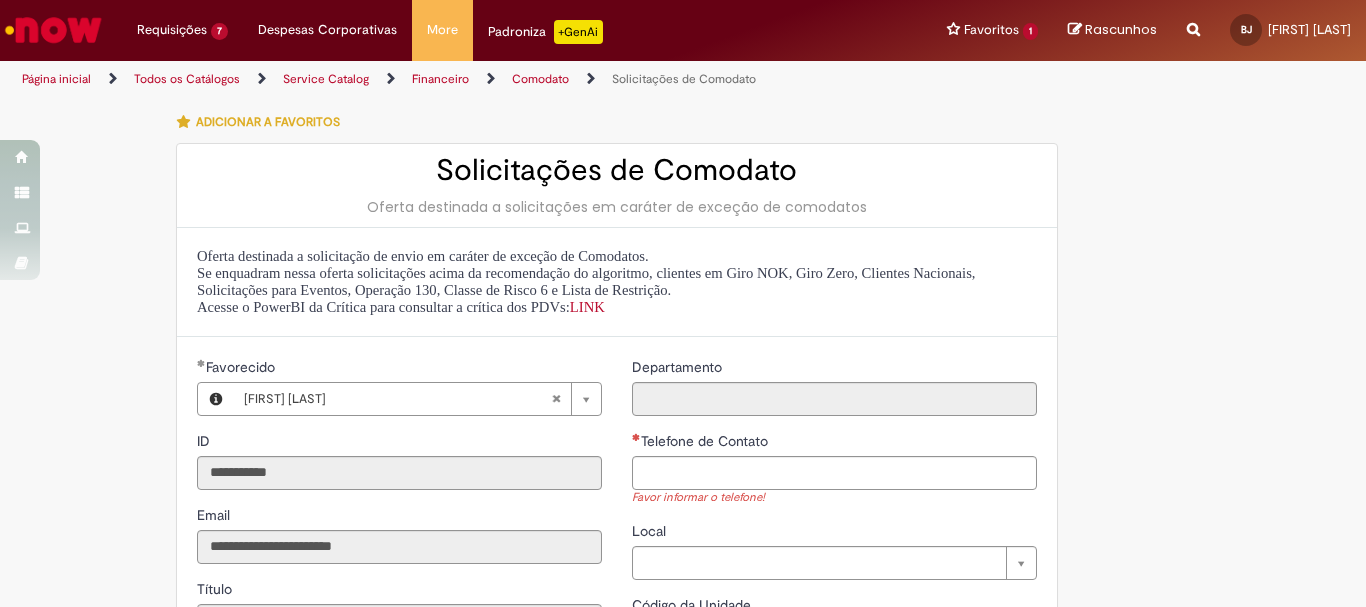 scroll, scrollTop: 0, scrollLeft: 0, axis: both 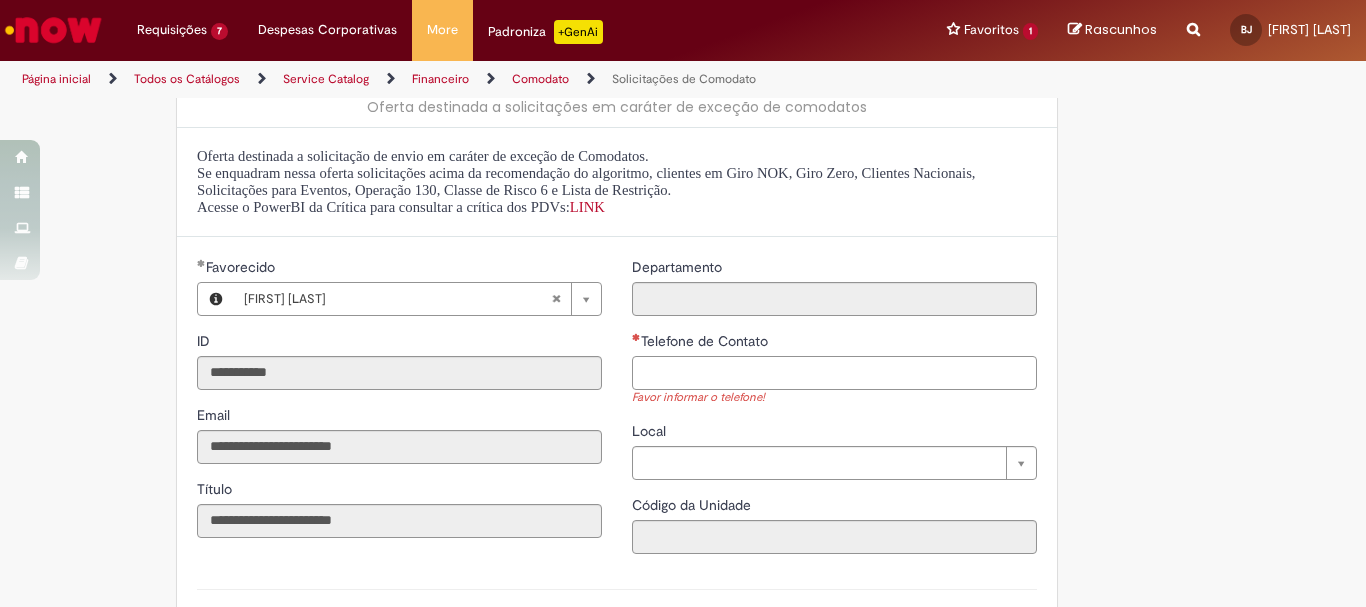 click on "Telefone de Contato" at bounding box center [834, 373] 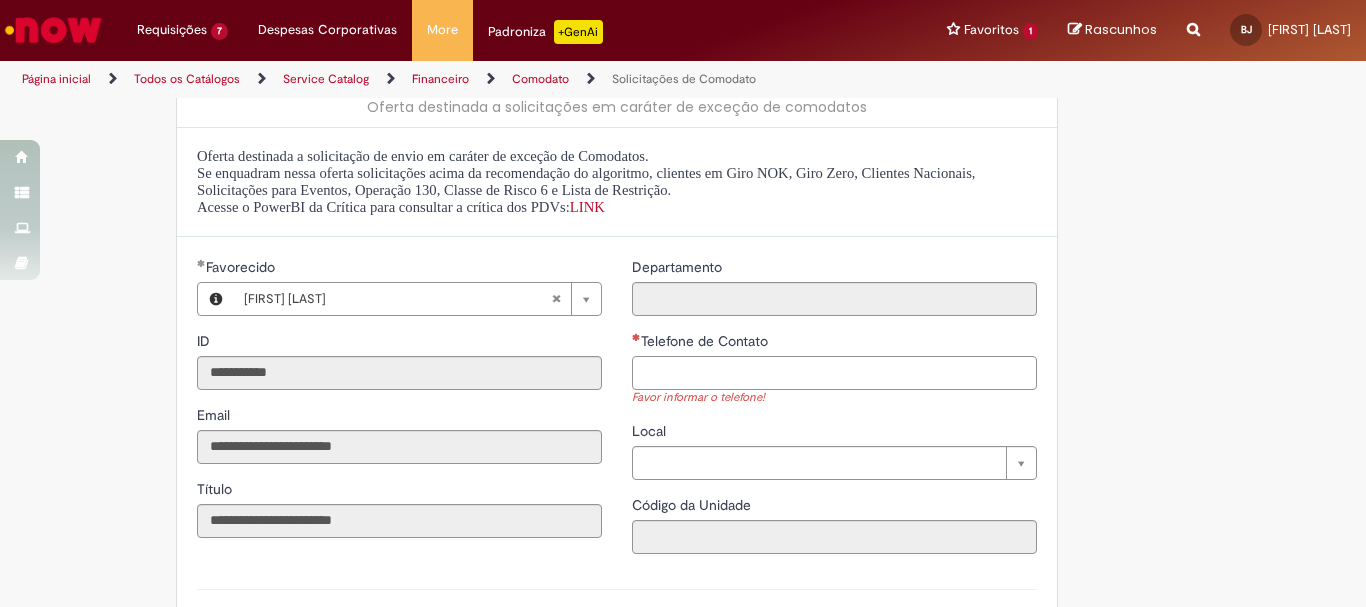 type on "*" 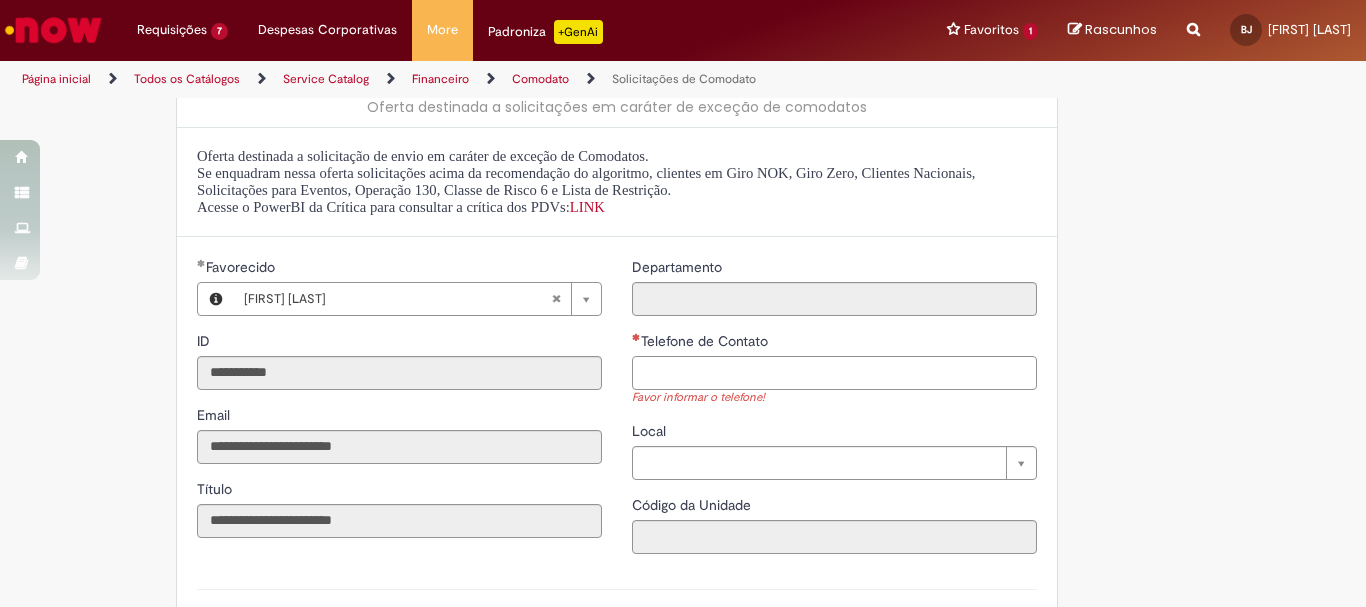 paste on "**********" 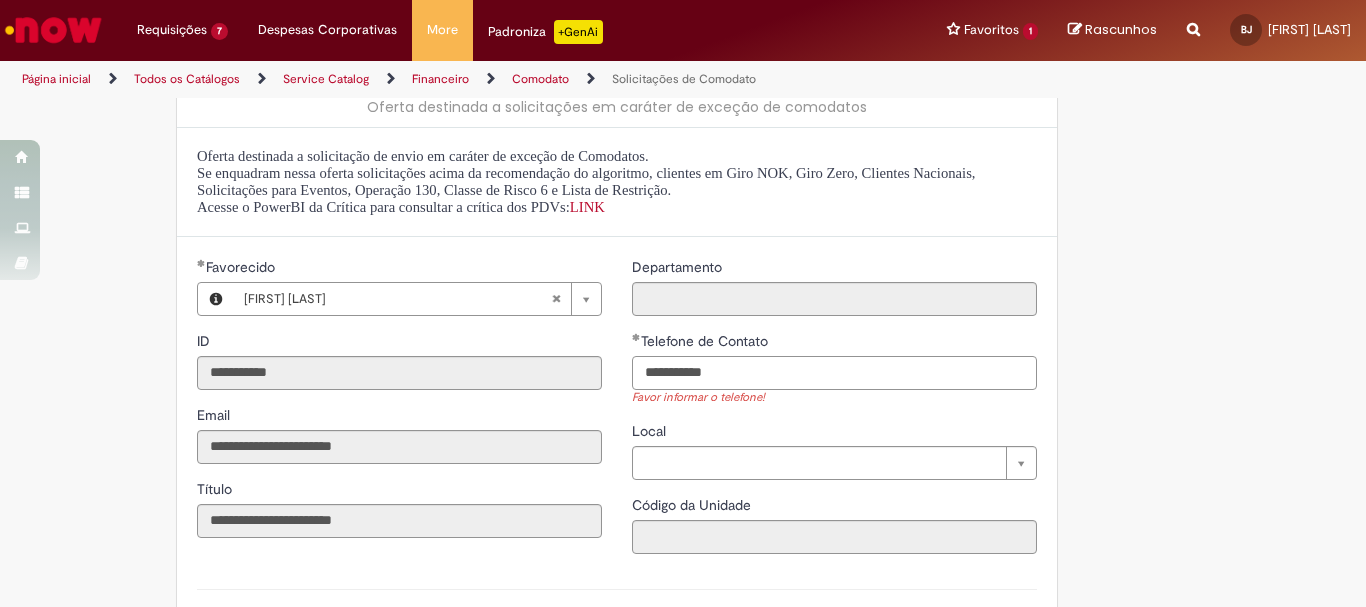 scroll, scrollTop: 233, scrollLeft: 0, axis: vertical 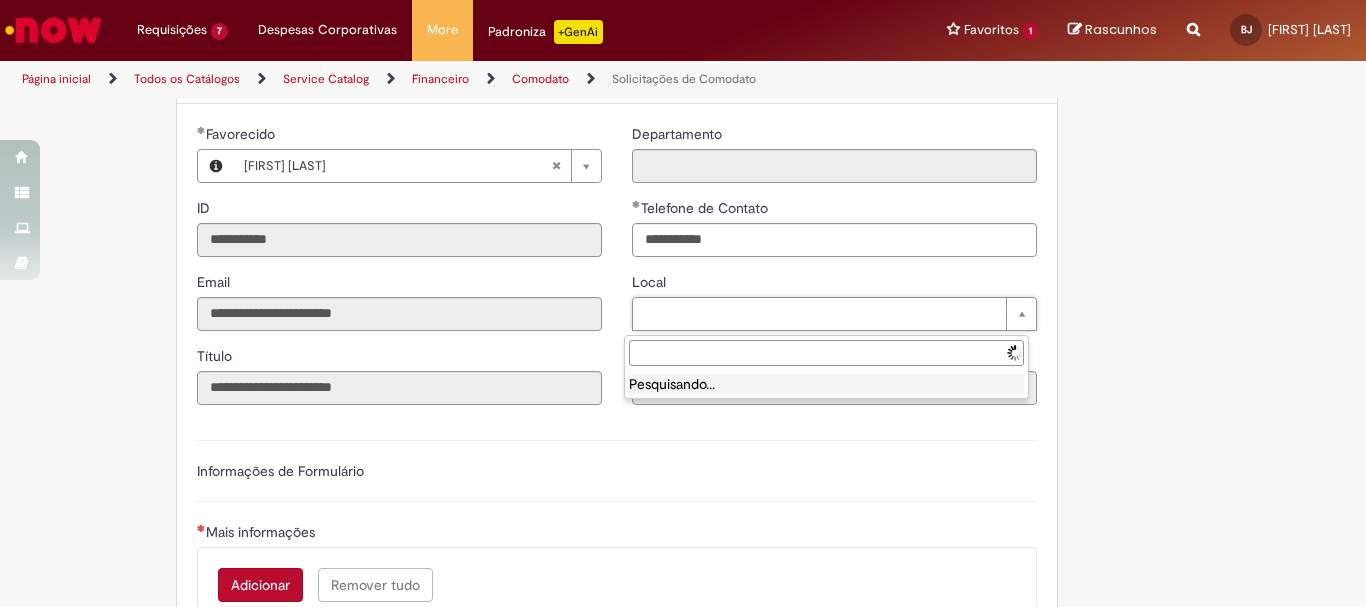 type on "**********" 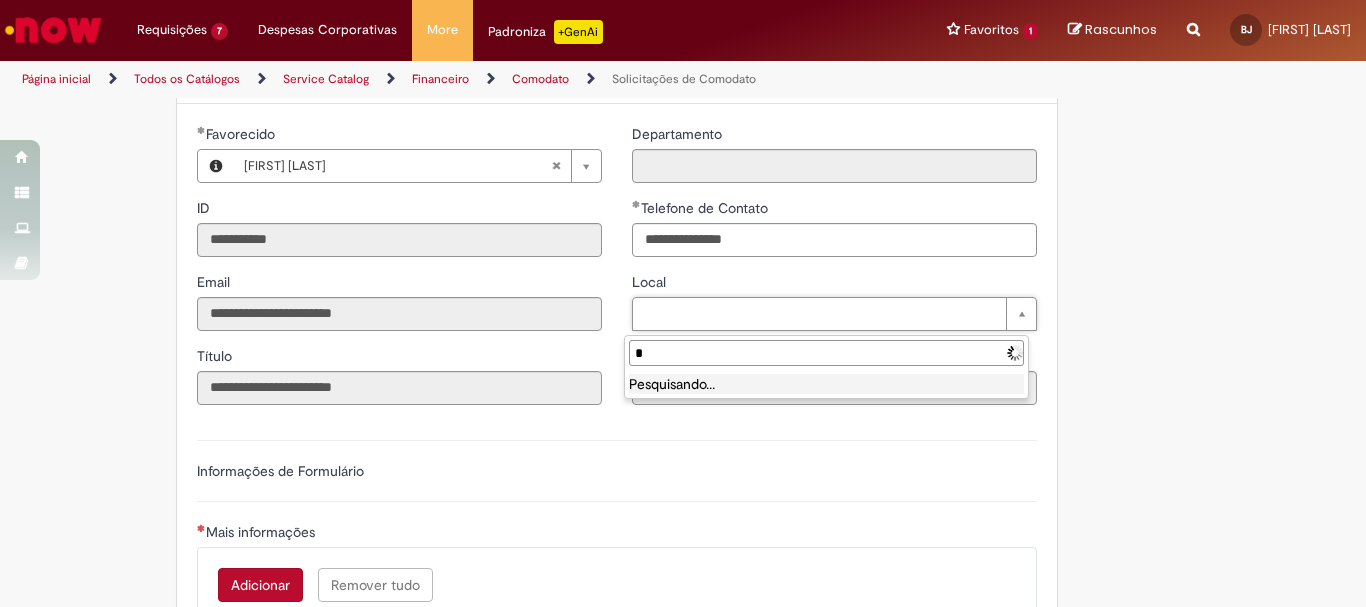 type on "**" 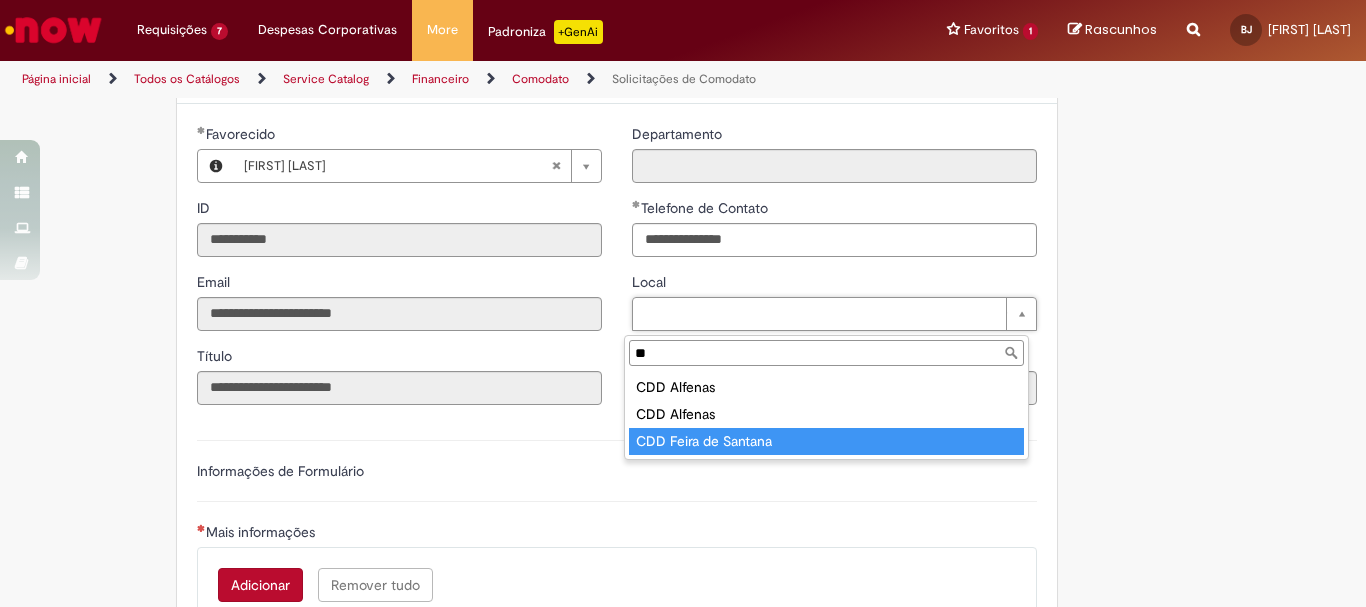 type on "**********" 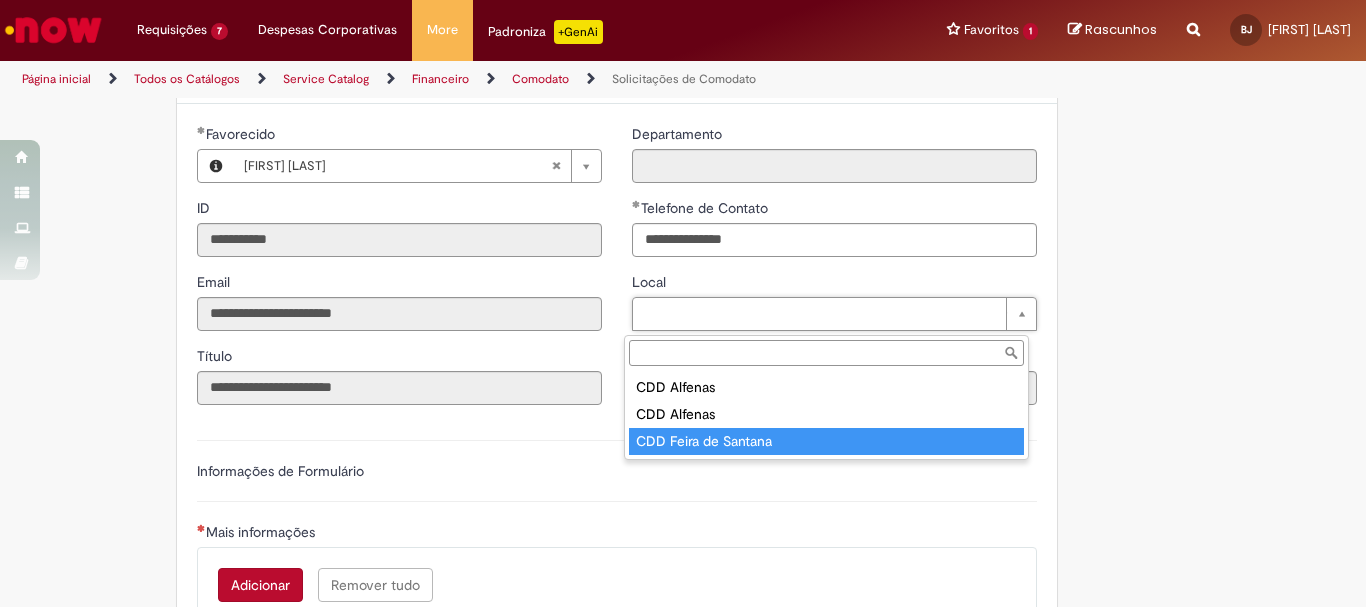 type on "****" 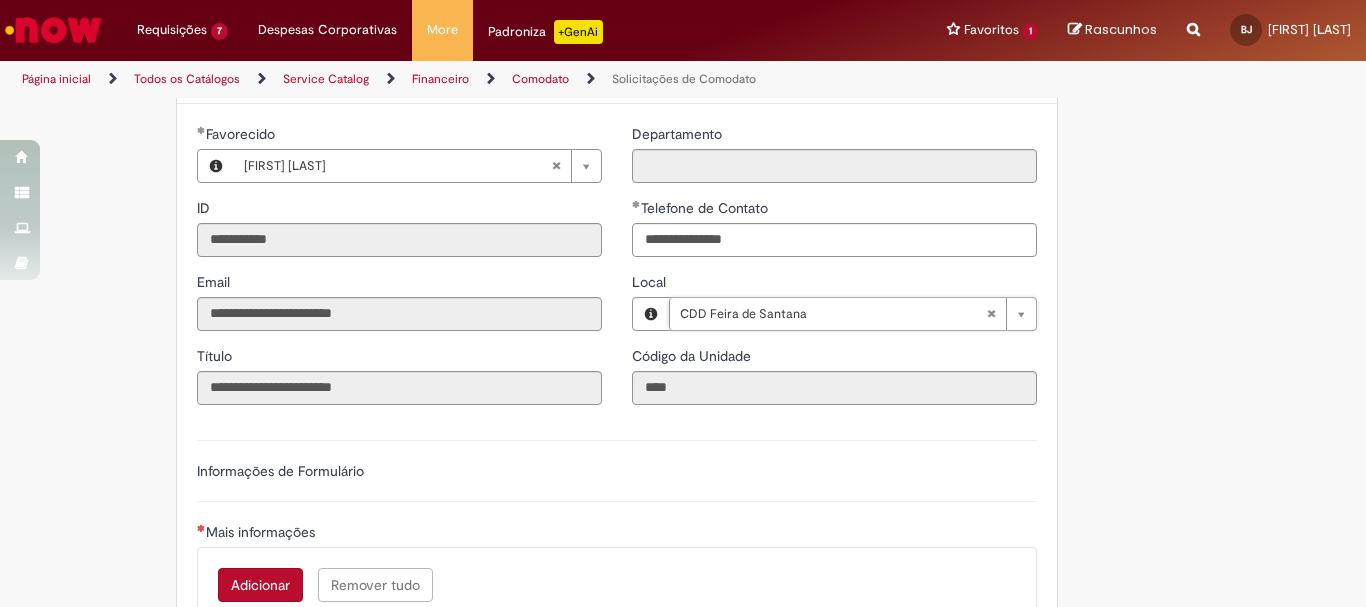 click on "Informações de Formulário" at bounding box center [617, 481] 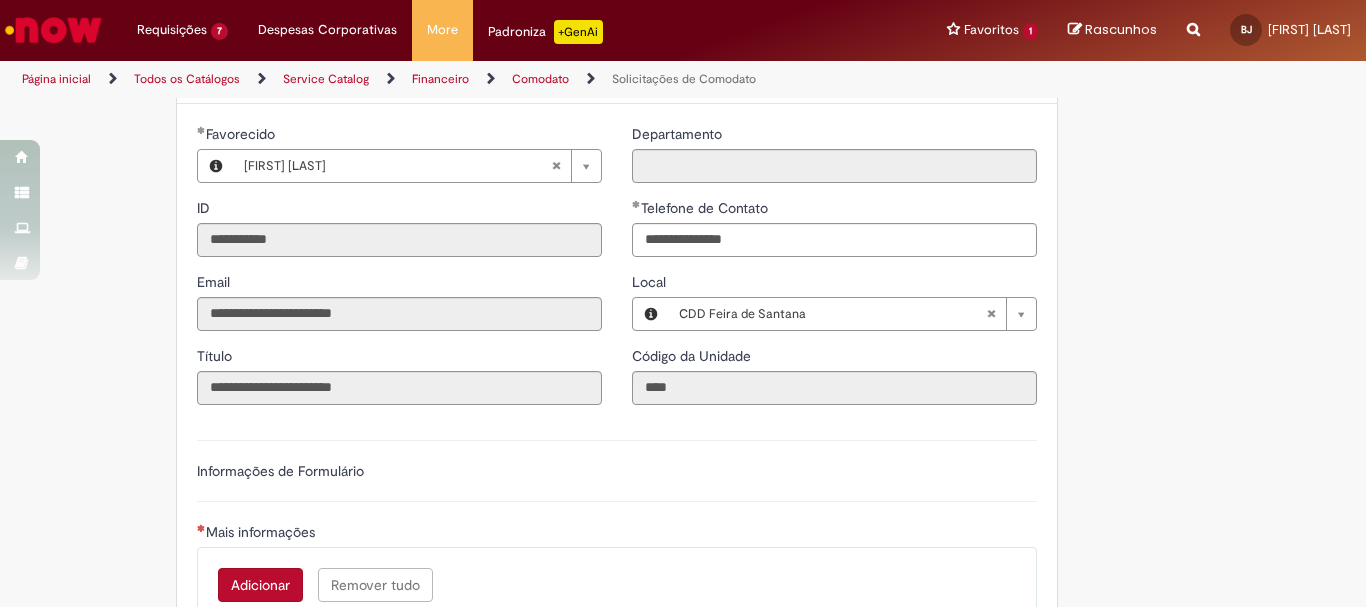 scroll, scrollTop: 467, scrollLeft: 0, axis: vertical 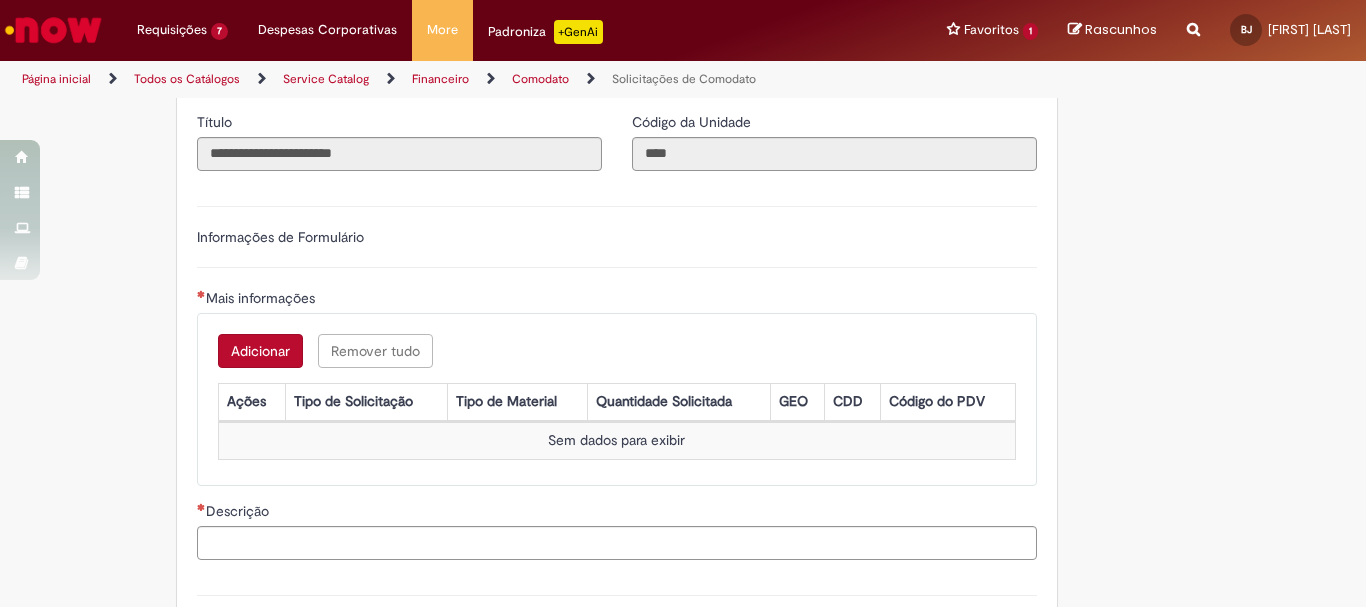 click on "Adicionar" at bounding box center (260, 351) 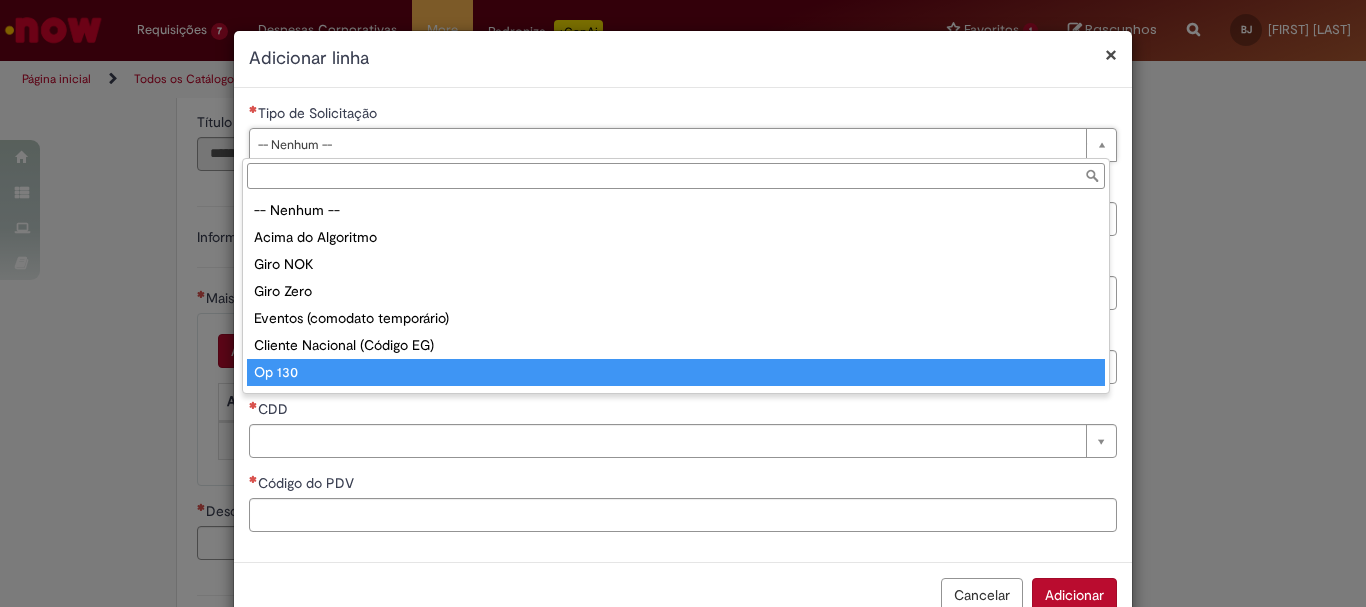 scroll, scrollTop: 51, scrollLeft: 0, axis: vertical 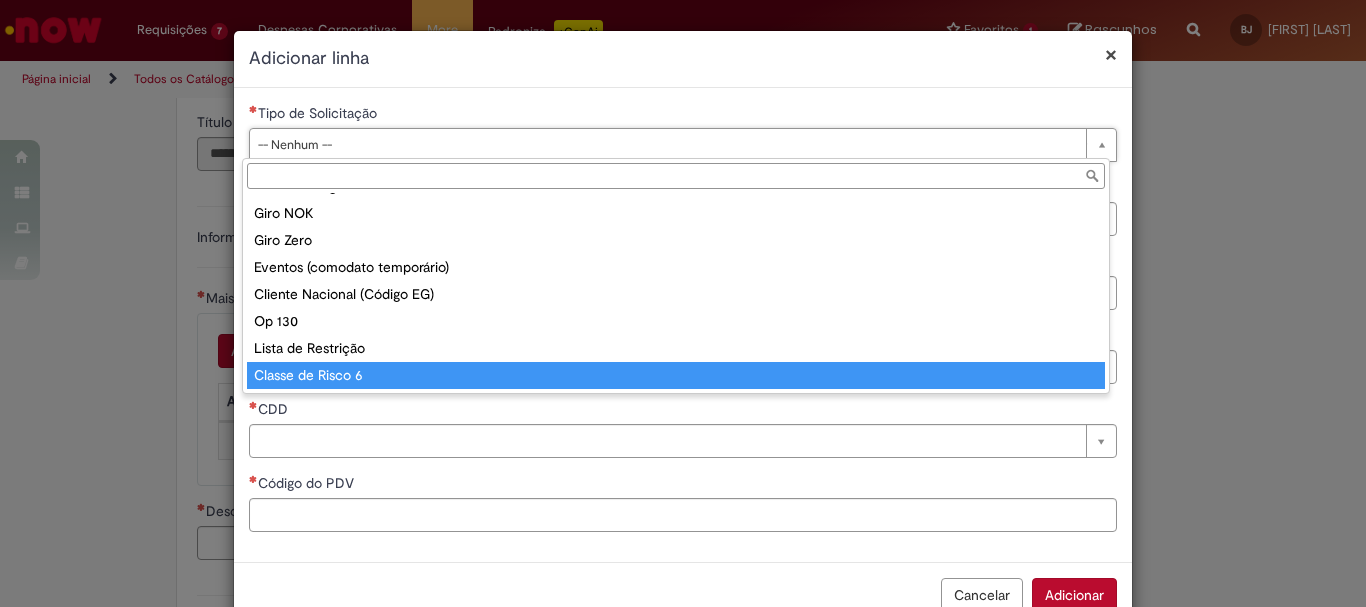 type on "**********" 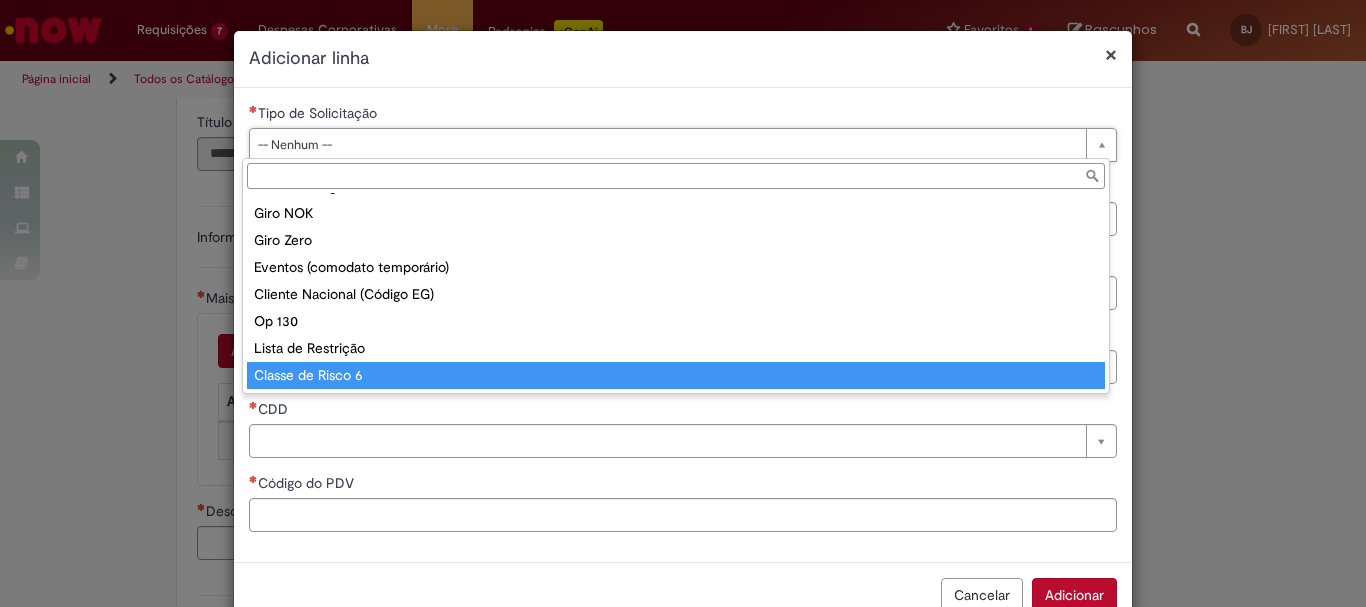 select on "**********" 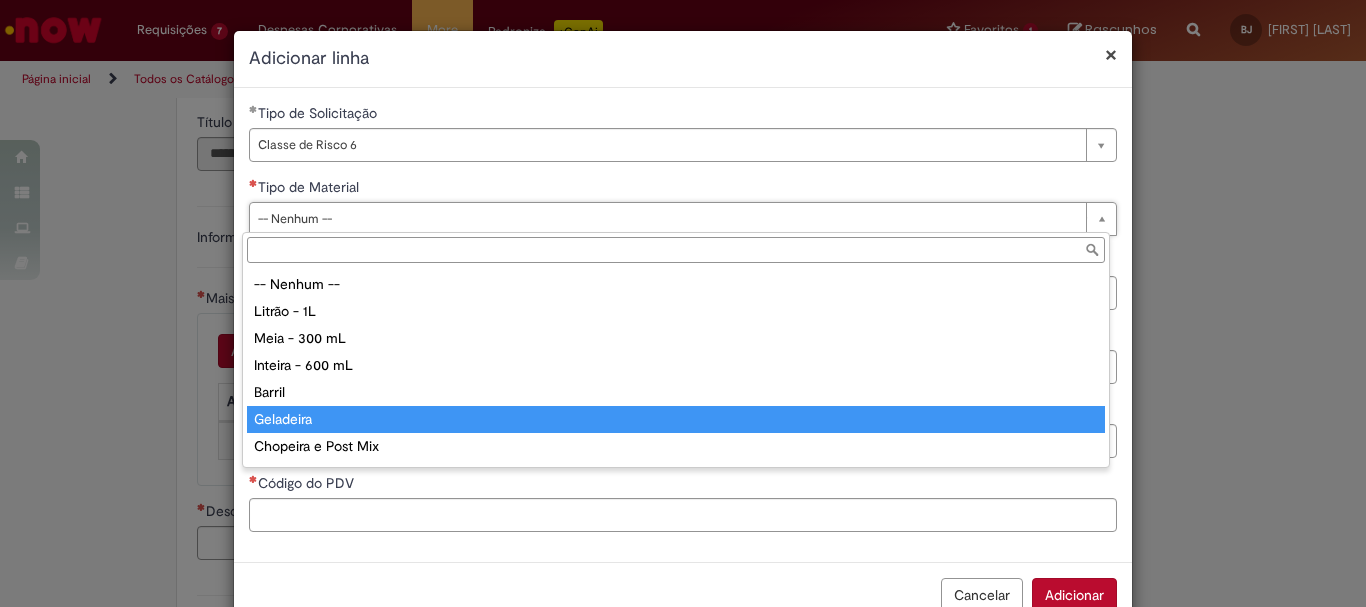 type on "*********" 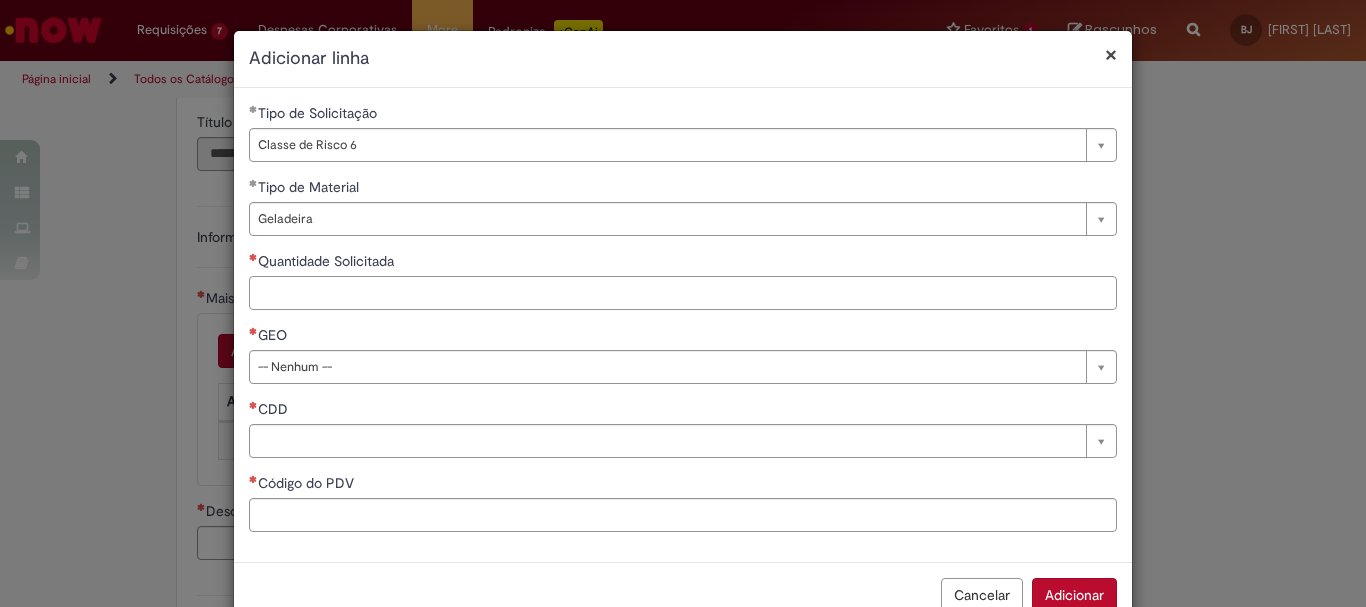 click on "Quantidade Solicitada" at bounding box center [683, 293] 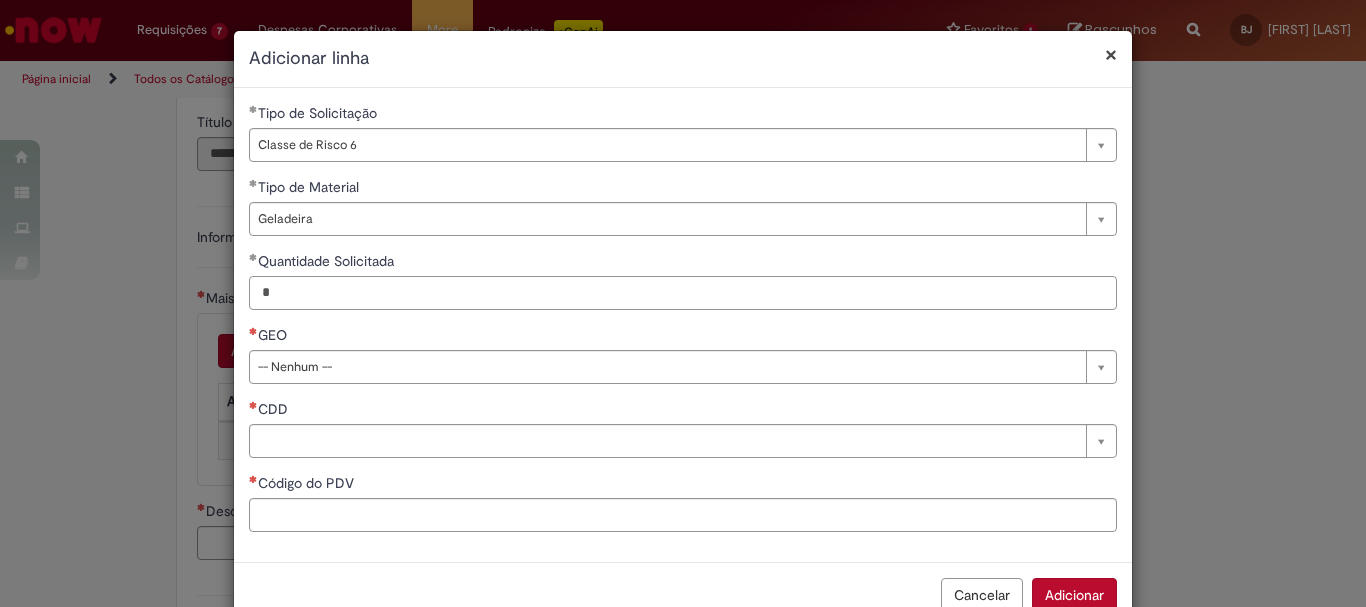 type on "*" 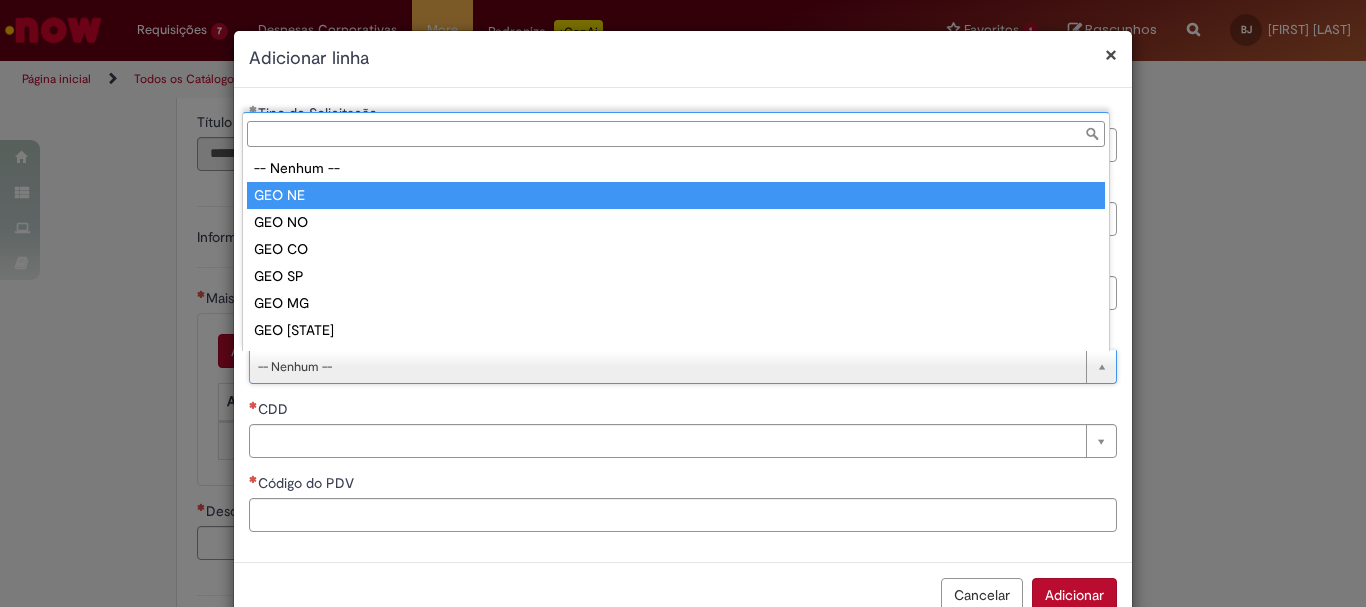 type on "******" 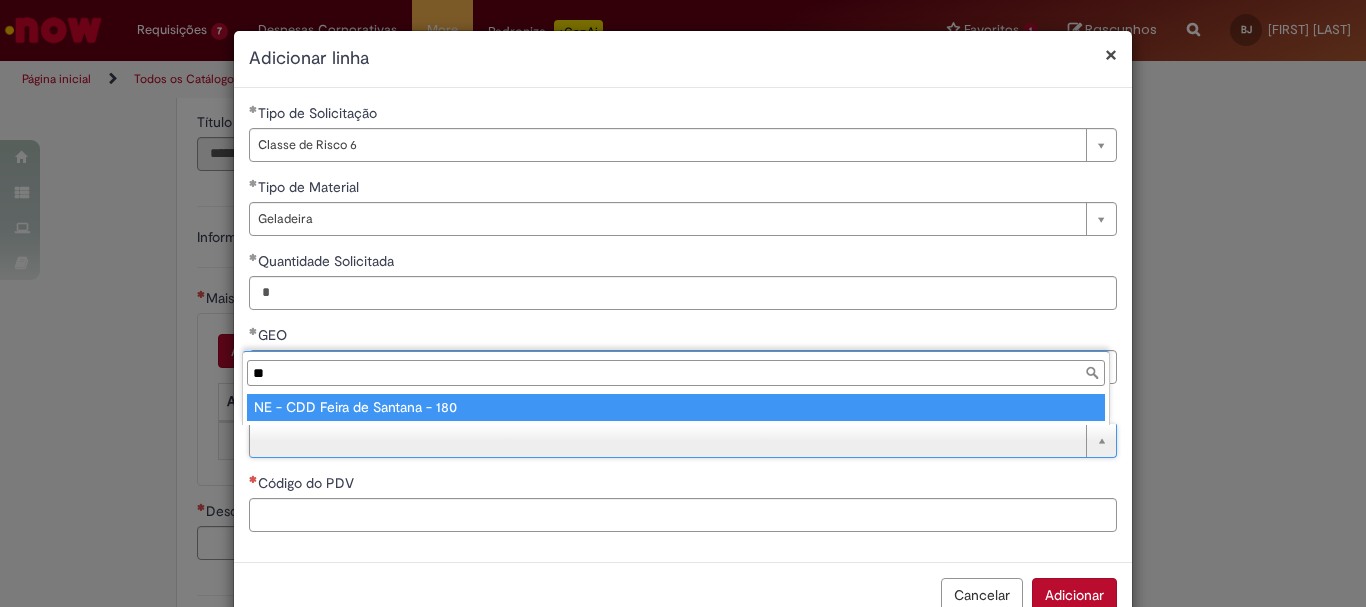 type on "**" 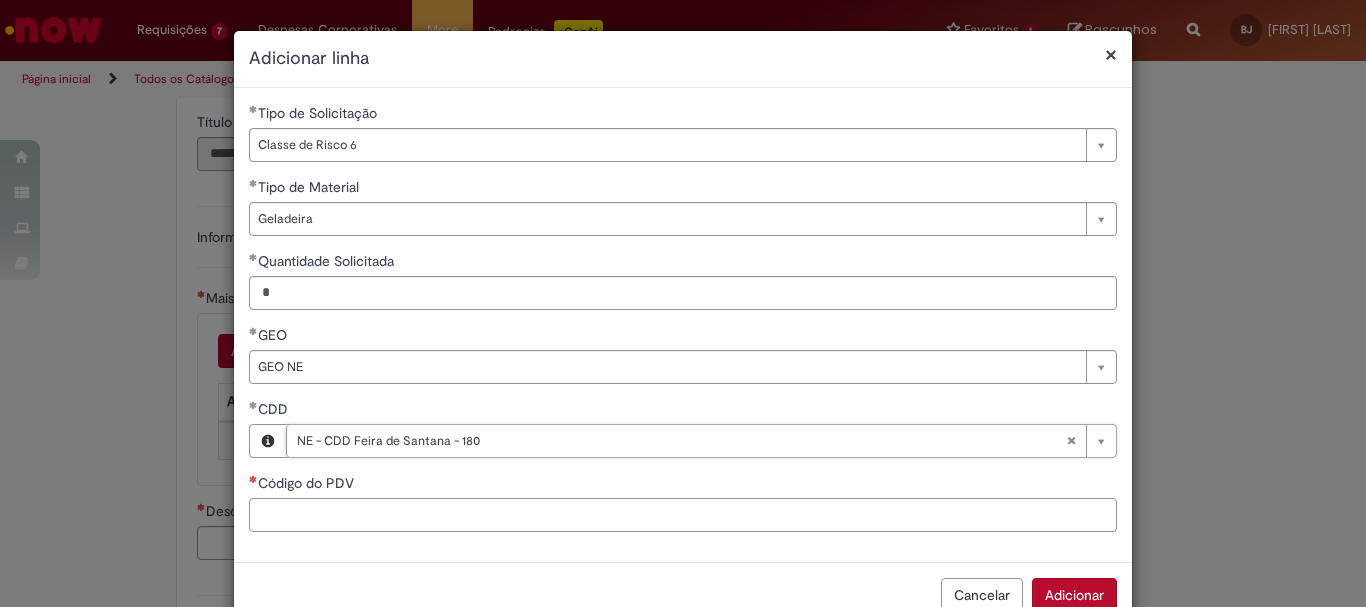 click on "Código do PDV" at bounding box center [683, 515] 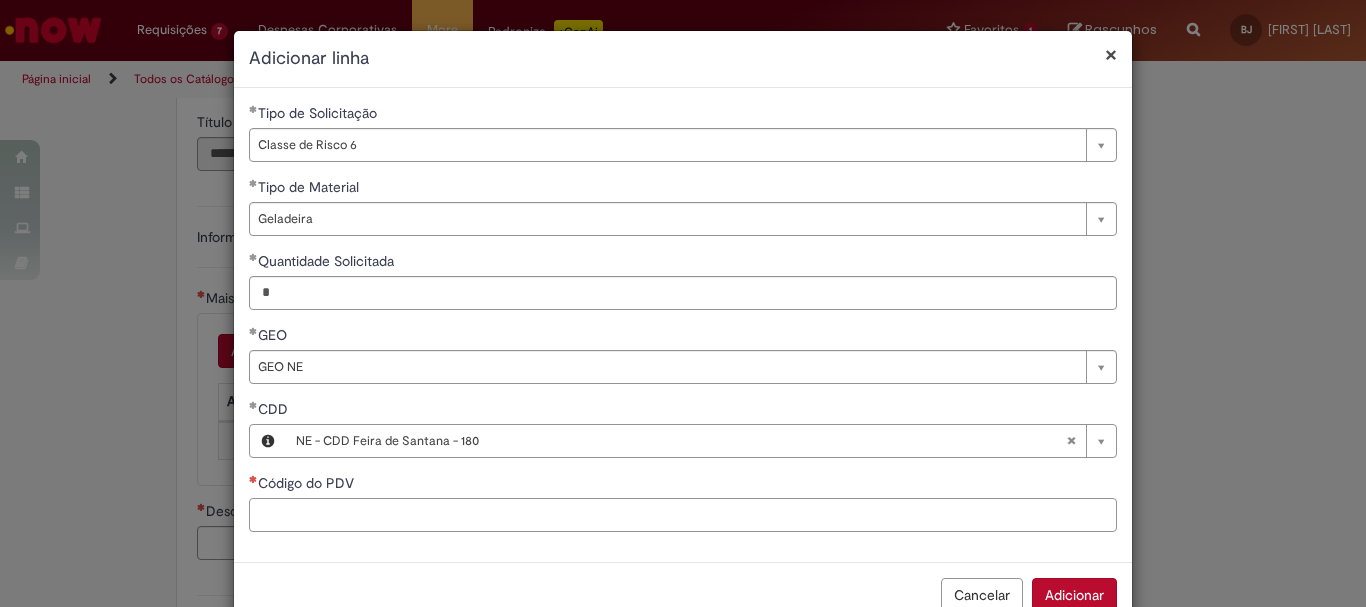 paste on "****" 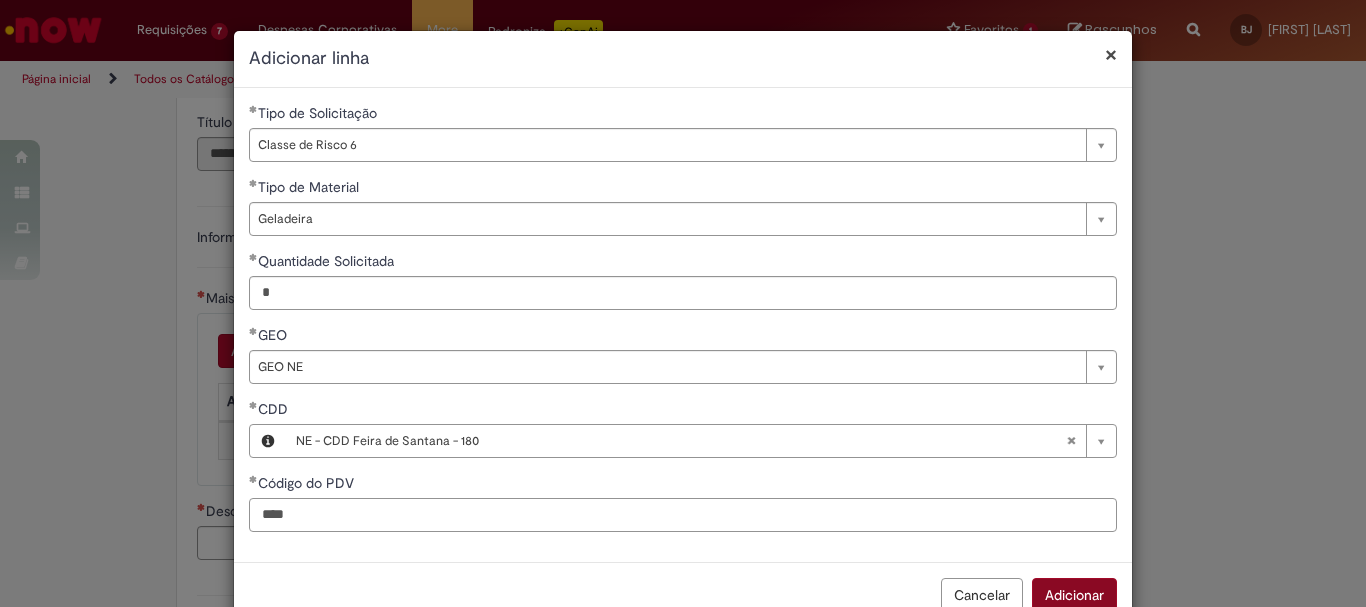 type on "****" 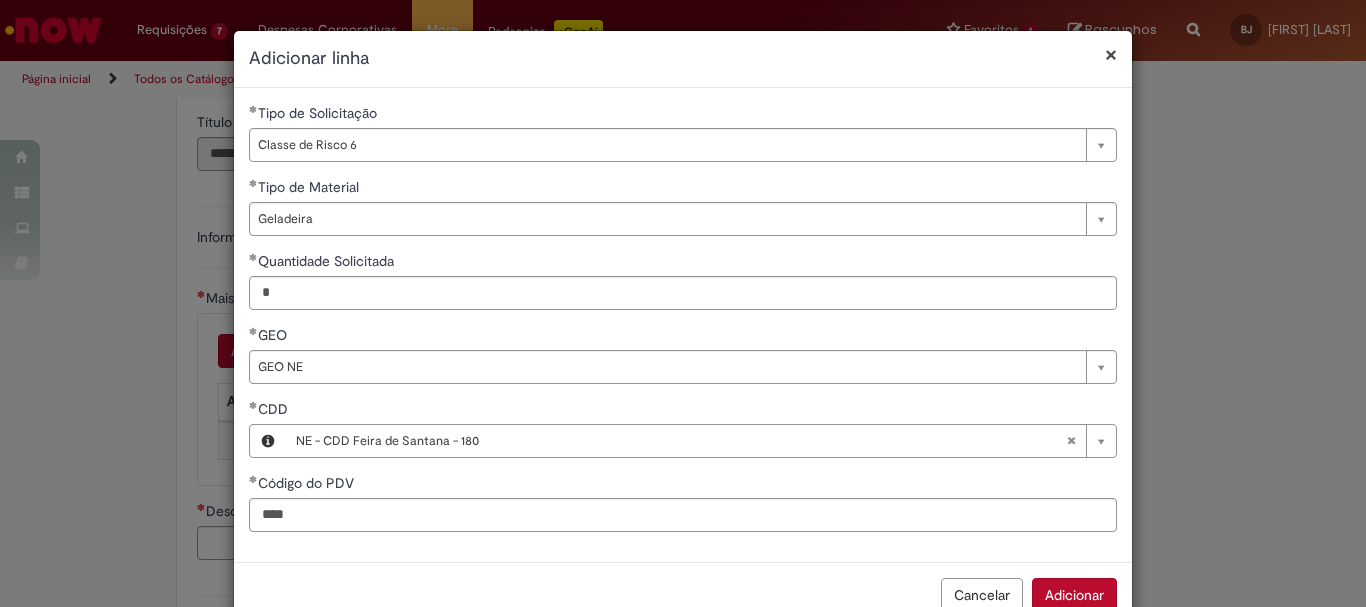 click on "Adicionar" at bounding box center (1074, 595) 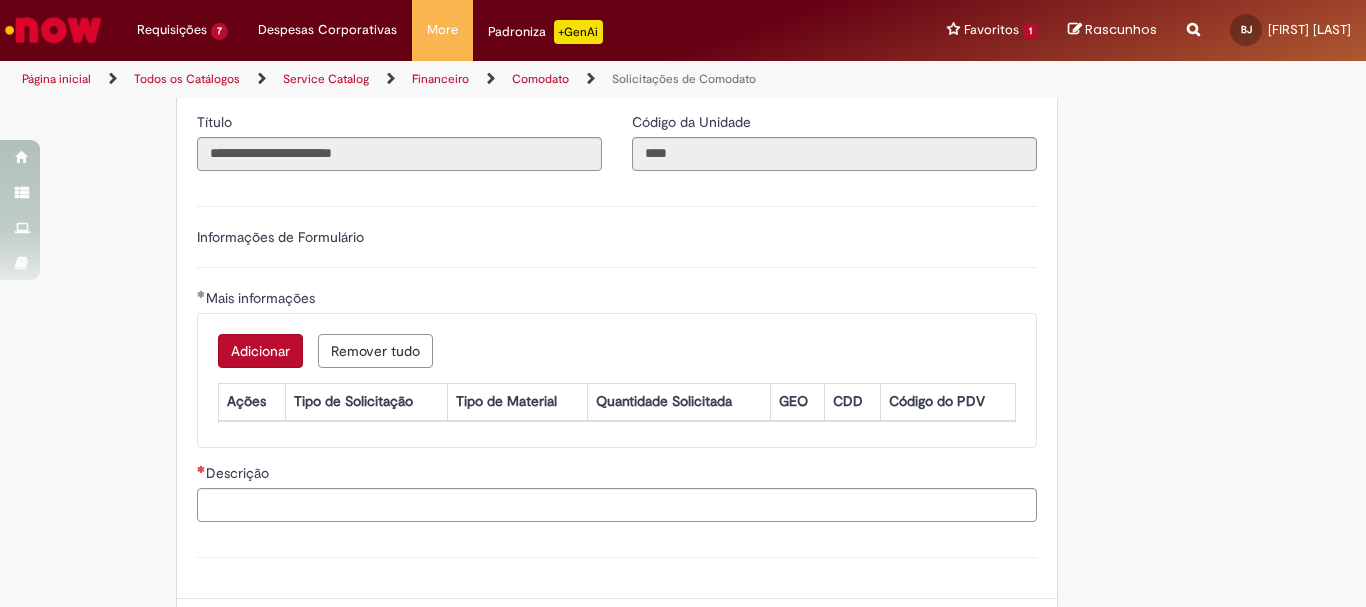 scroll, scrollTop: 5, scrollLeft: 0, axis: vertical 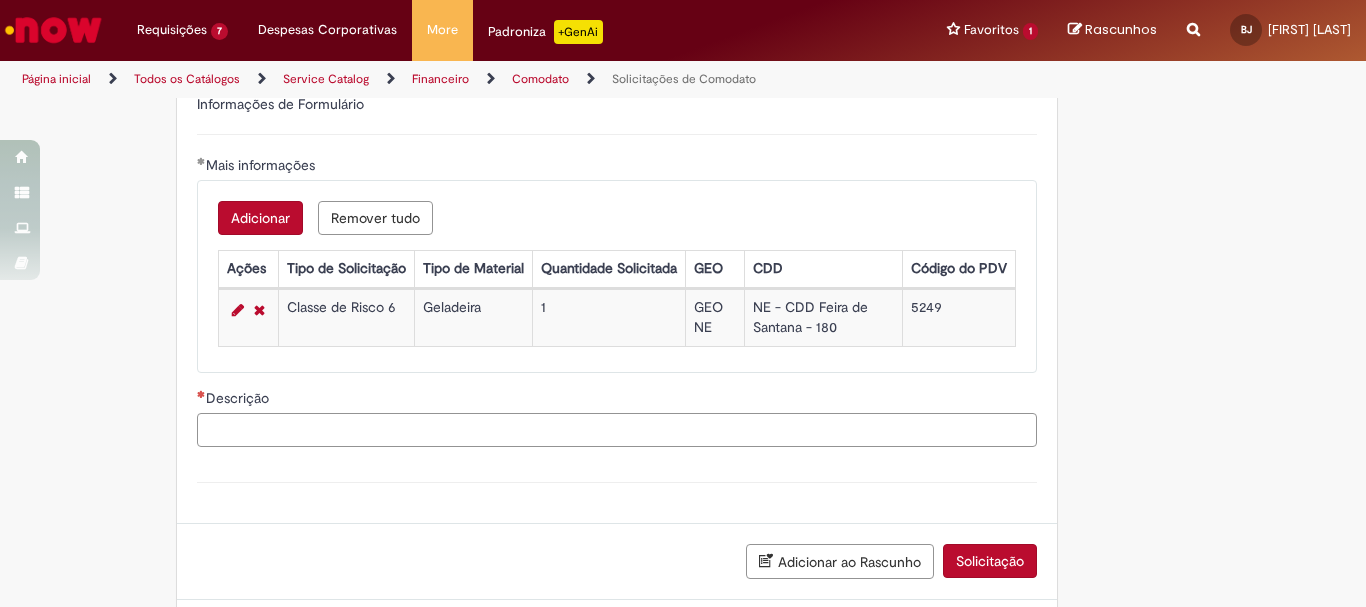 click on "Descrição" at bounding box center [617, 430] 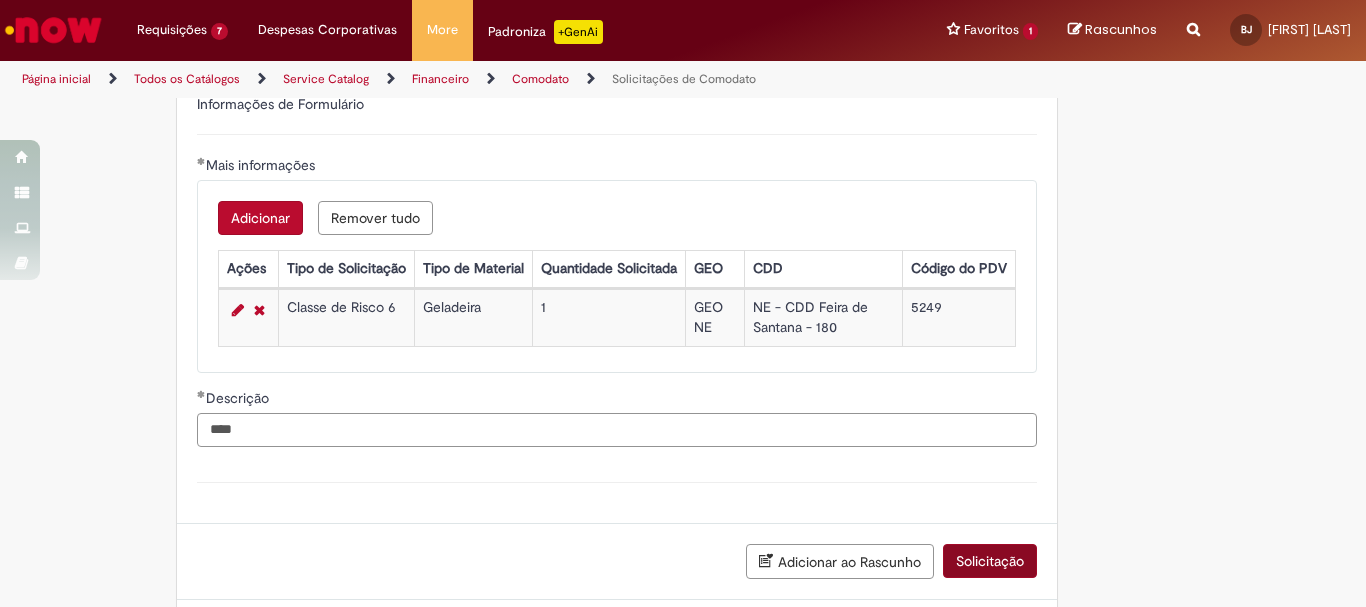 type on "****" 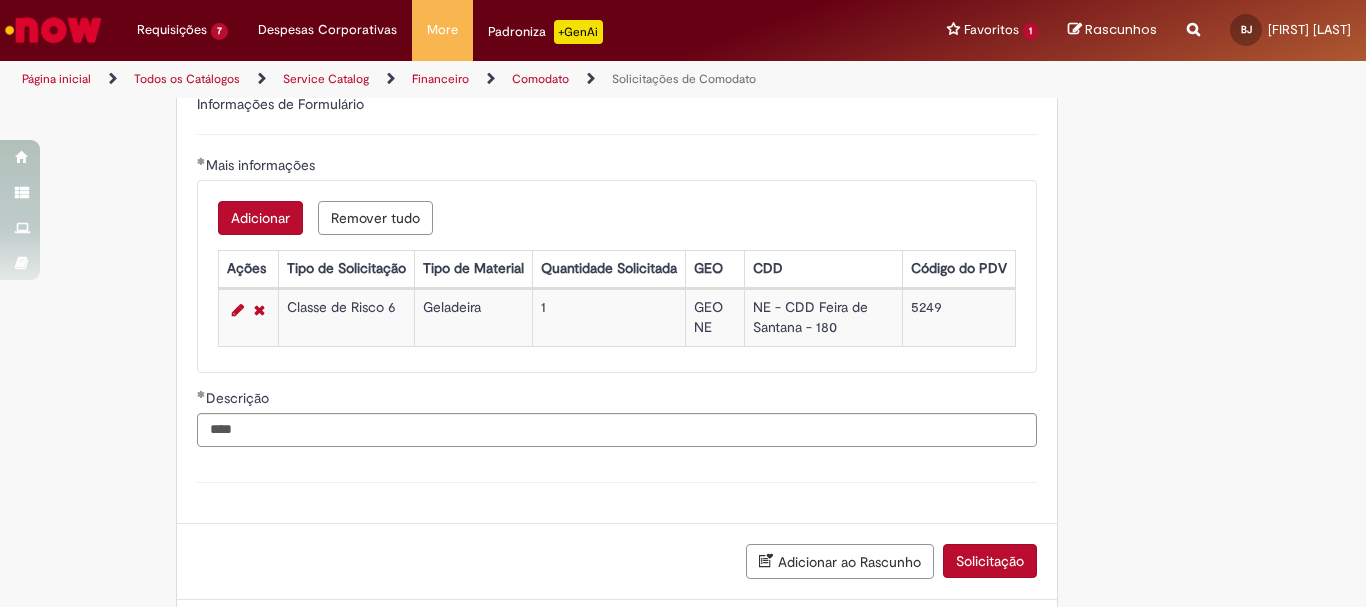 click on "Solicitação" at bounding box center [990, 561] 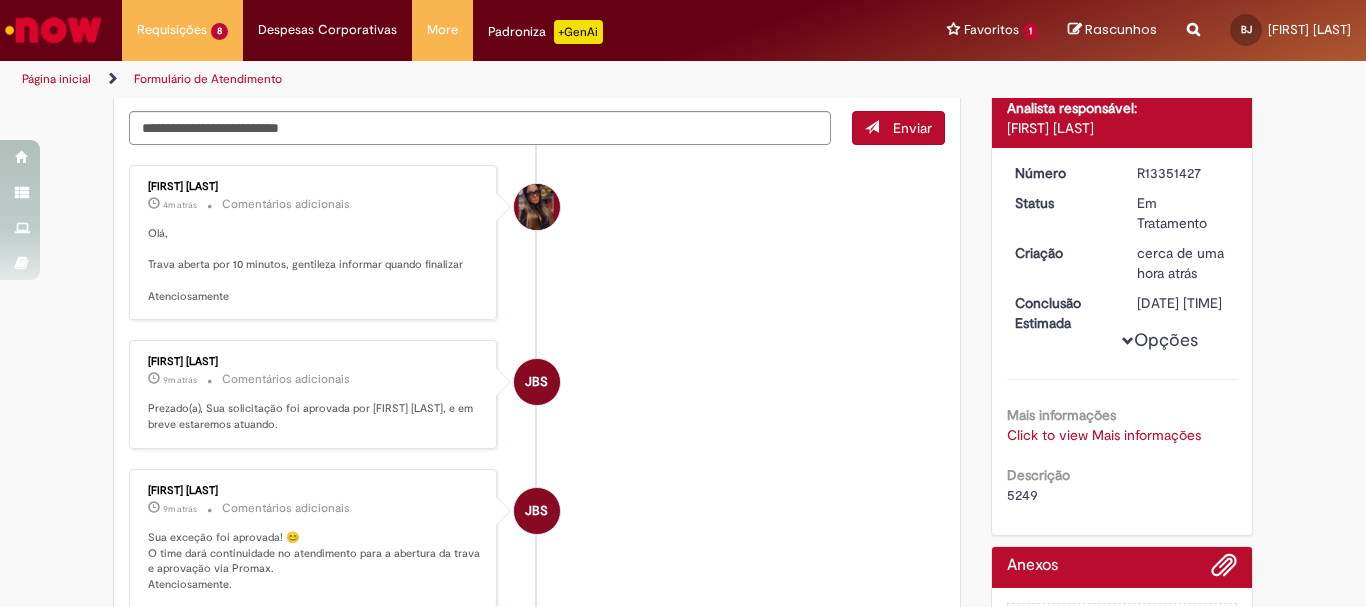 scroll, scrollTop: 233, scrollLeft: 0, axis: vertical 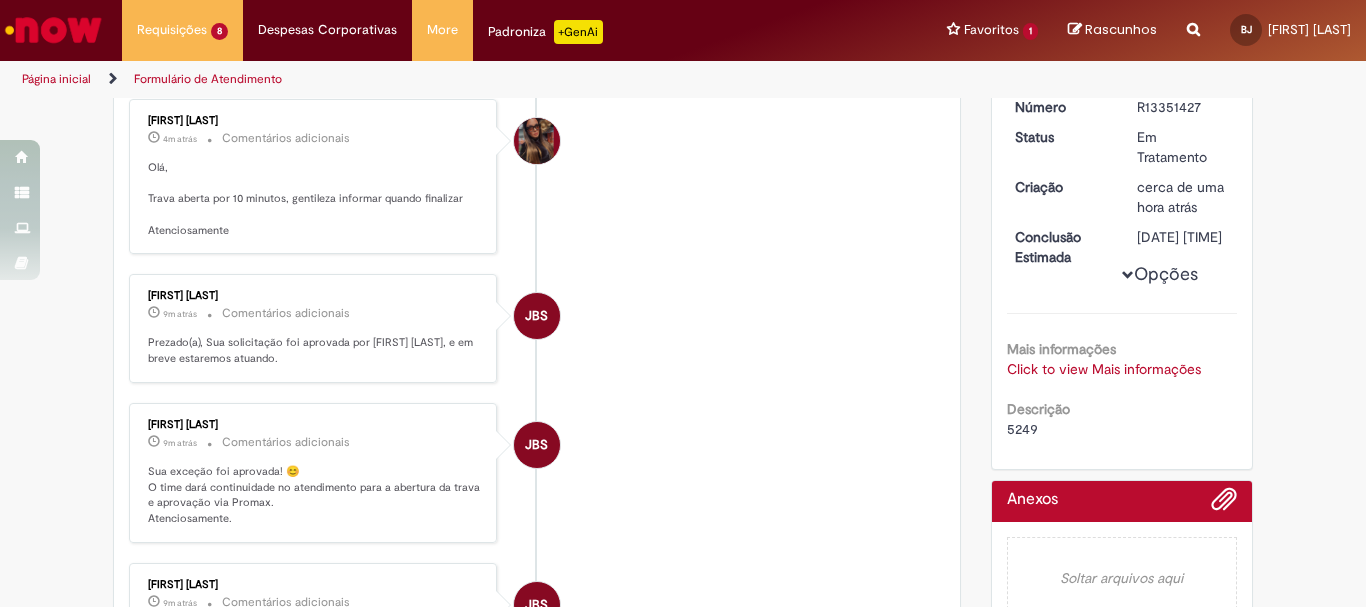 click on "5249" at bounding box center [1022, 429] 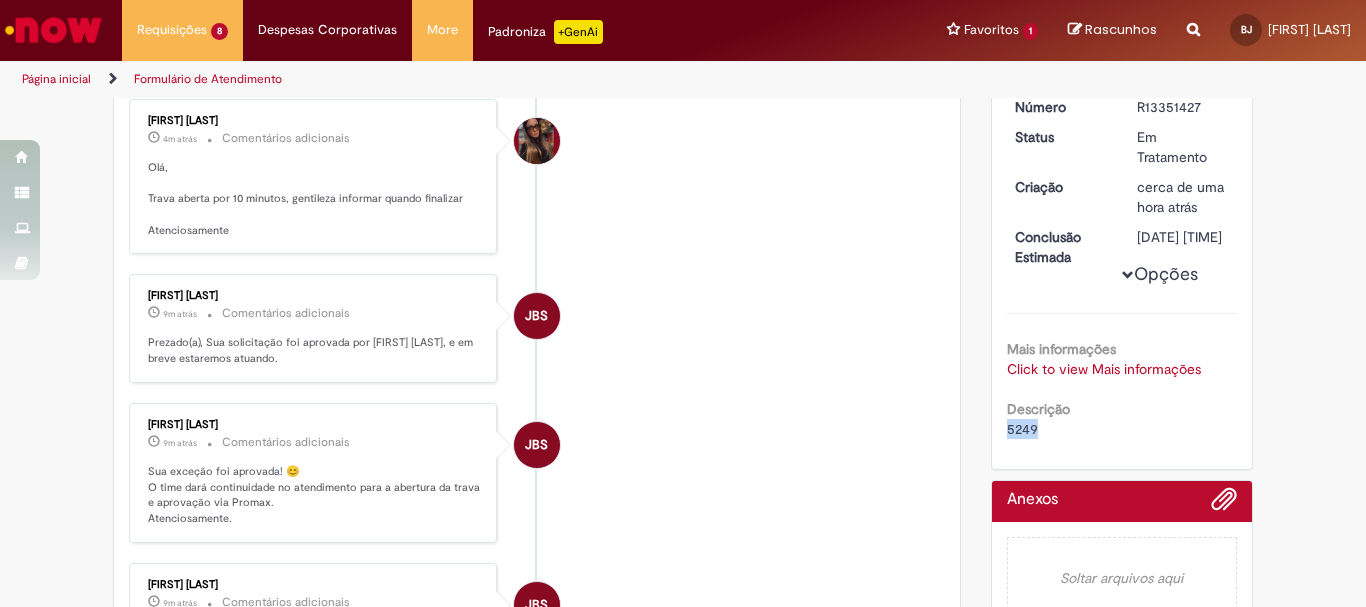 click on "5249" at bounding box center [1022, 429] 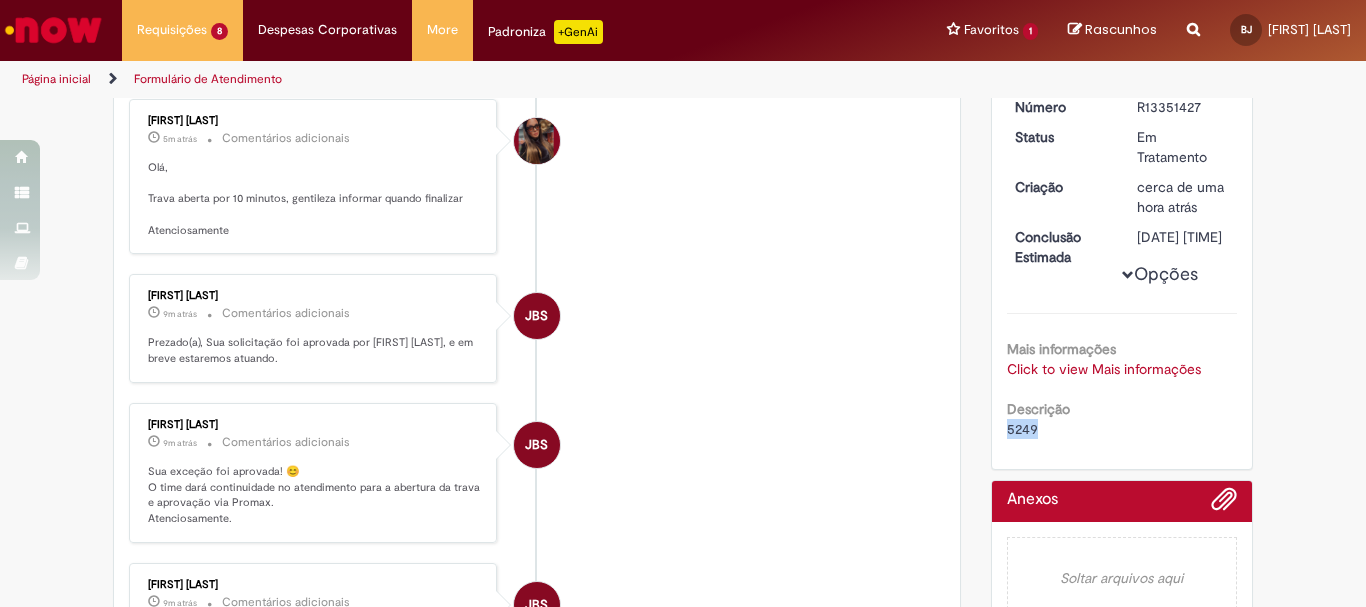 scroll, scrollTop: 133, scrollLeft: 0, axis: vertical 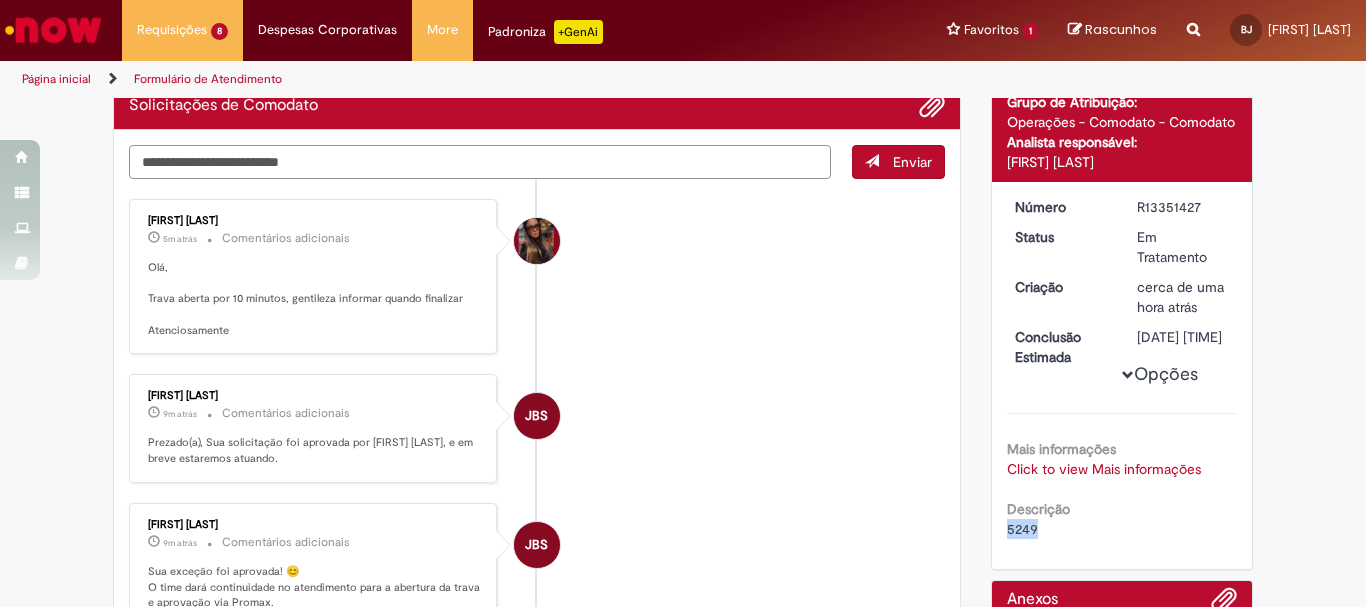 click at bounding box center (480, 162) 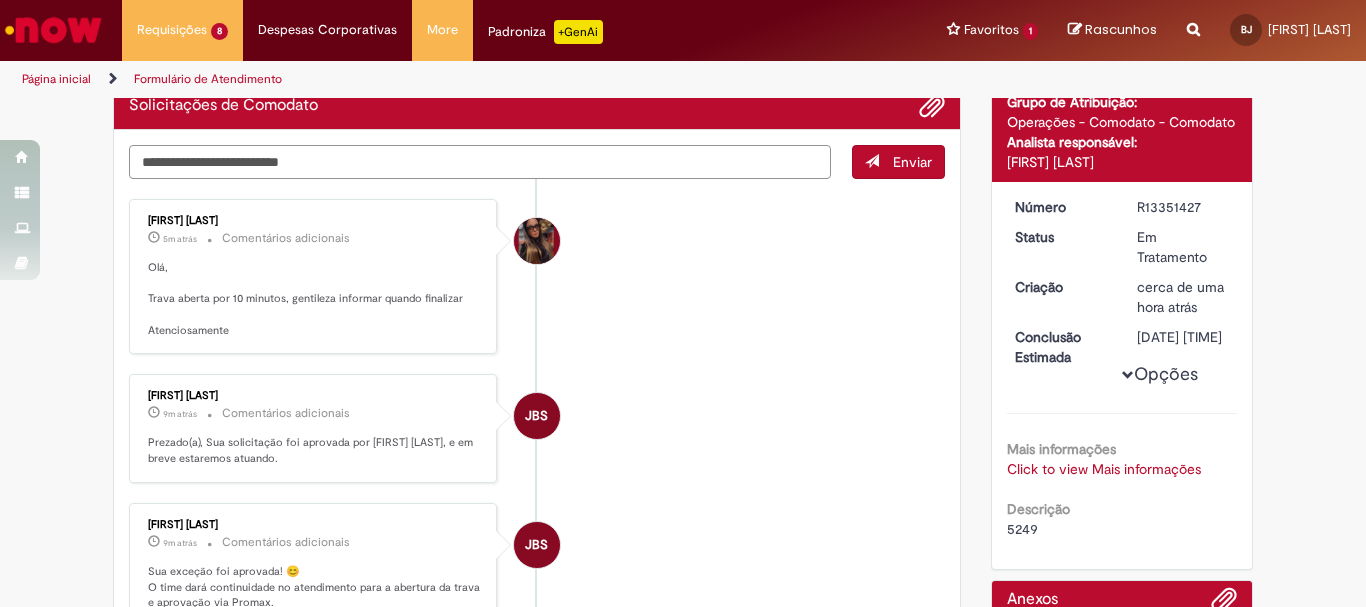 paste on "*******" 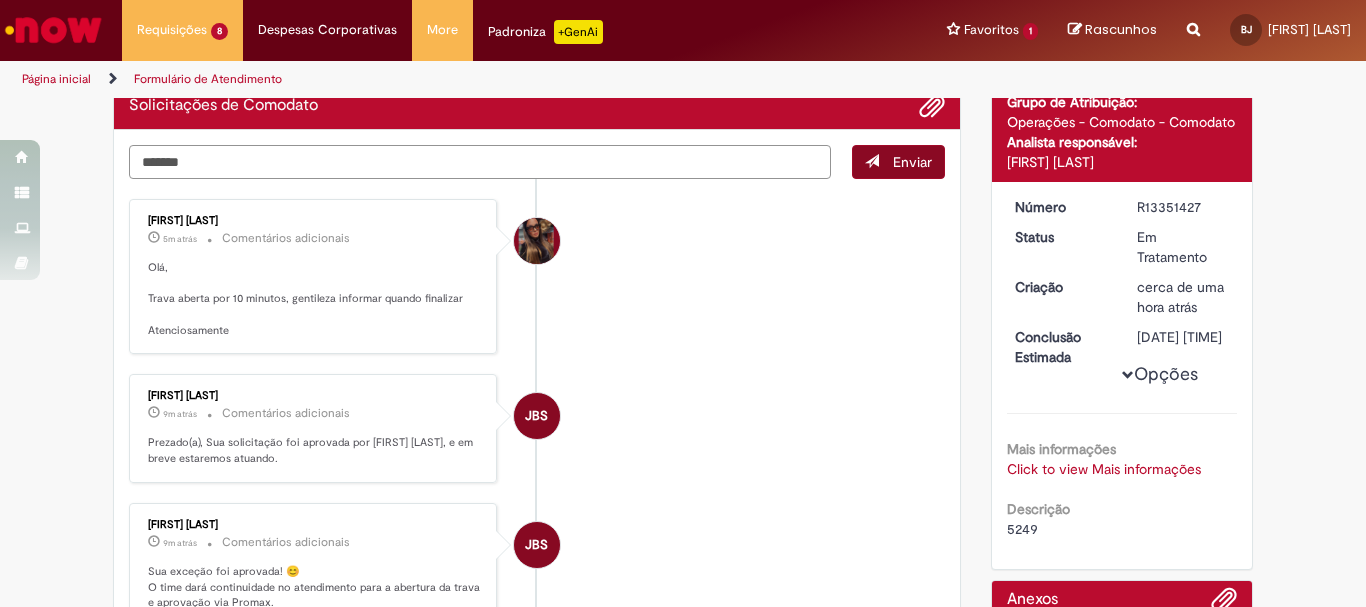 type on "*******" 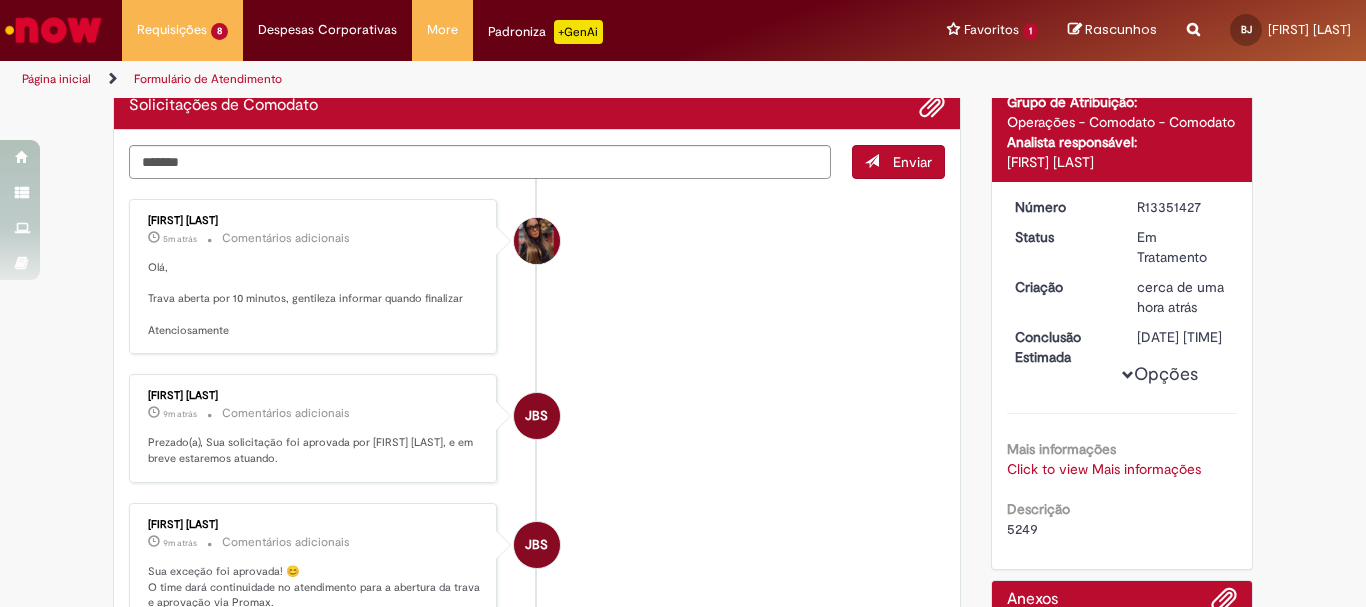 click on "Enviar" at bounding box center [912, 162] 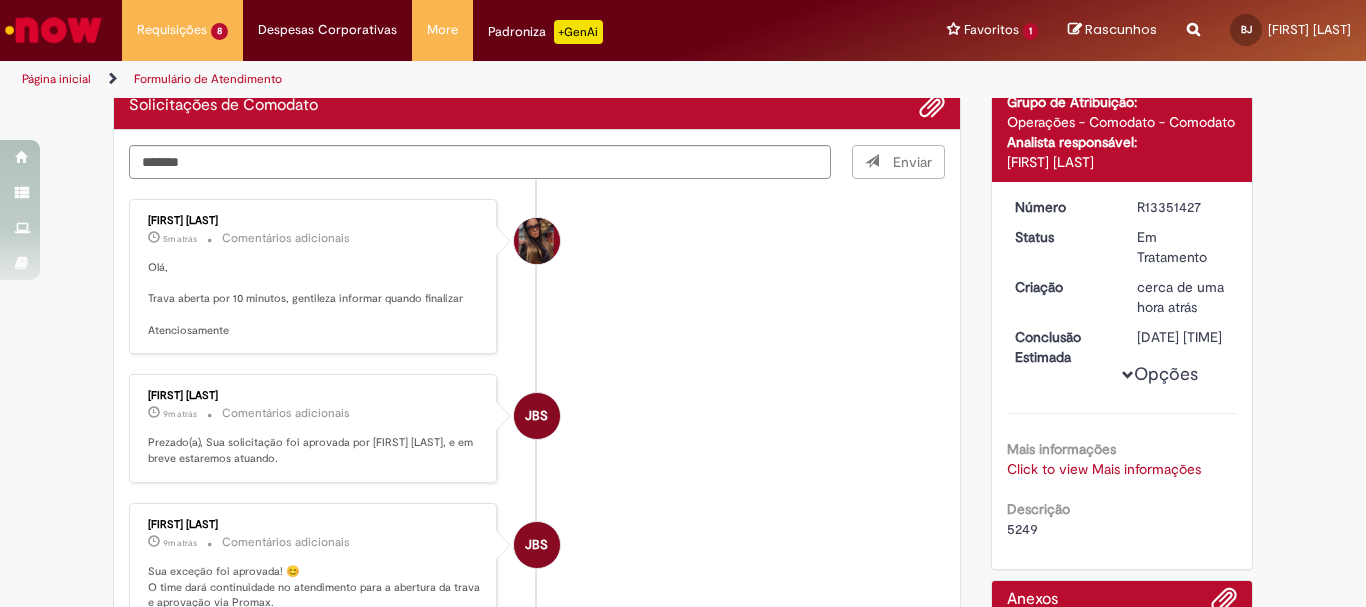 type 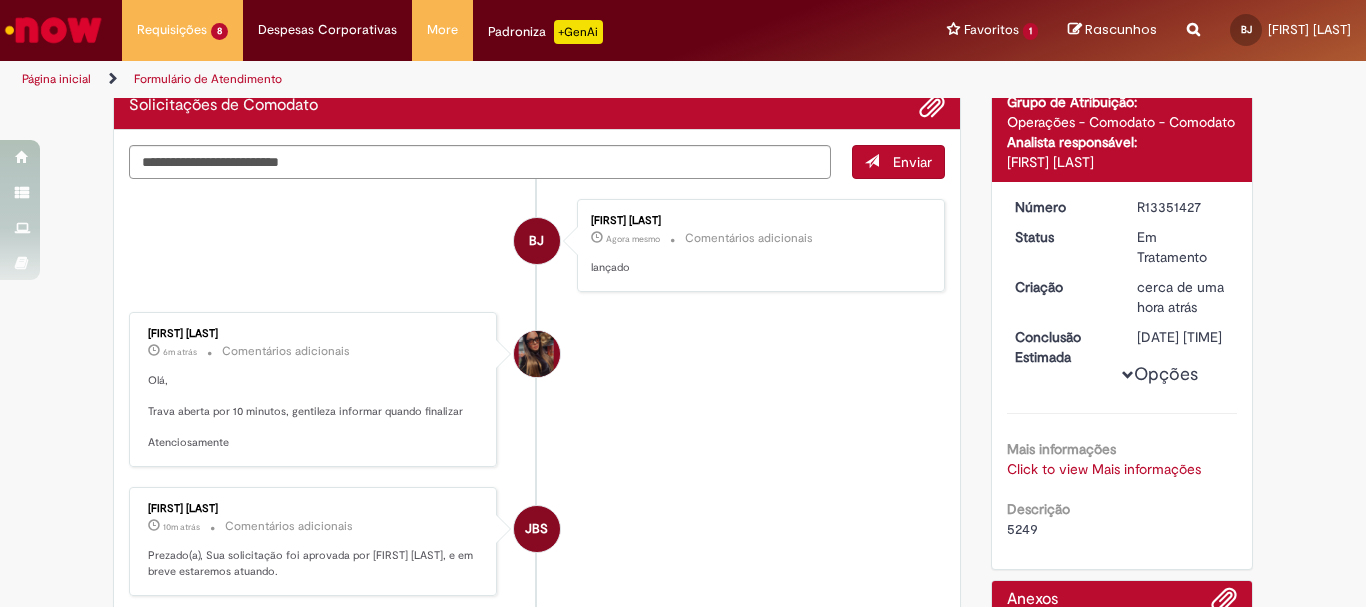 click on "Desiree da Silva Germano
6m atrás 6 minutos atrás     Comentários adicionais
Olá,
Trava aberta por 10 minutos, gentileza informar quando finalizar
Atenciosamente" at bounding box center (537, 390) 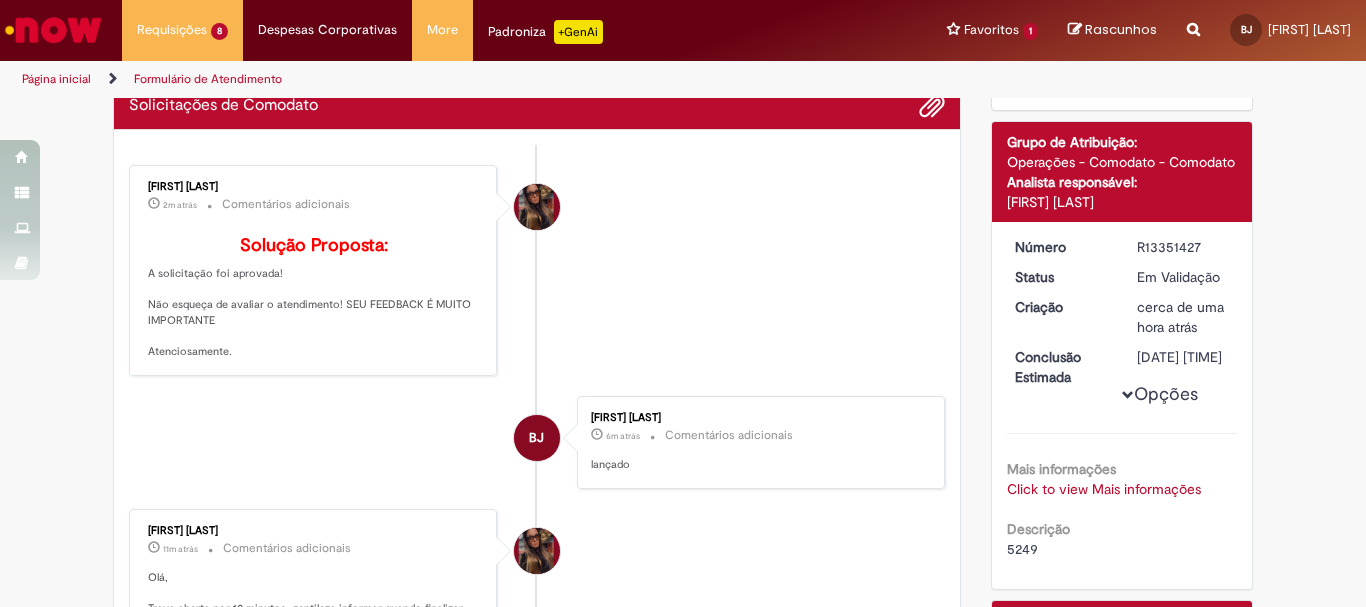 click on "Verificar Código de Barras
Aguardando Aprovação
Aguardando atendimento
Em andamento
Validação
Concluído
Solicitações de Comodato
Enviar
Desiree da Silva Germano
2m atrás 2 minutos atrás     Comentários adicionais
Solução Proposta:
A solicitação foi aprovada!
Não esqueça de avaliar o atendimento! SEU FEEDBACK É MUITO IMPORTANTE
Atenciosamente." at bounding box center [683, 872] 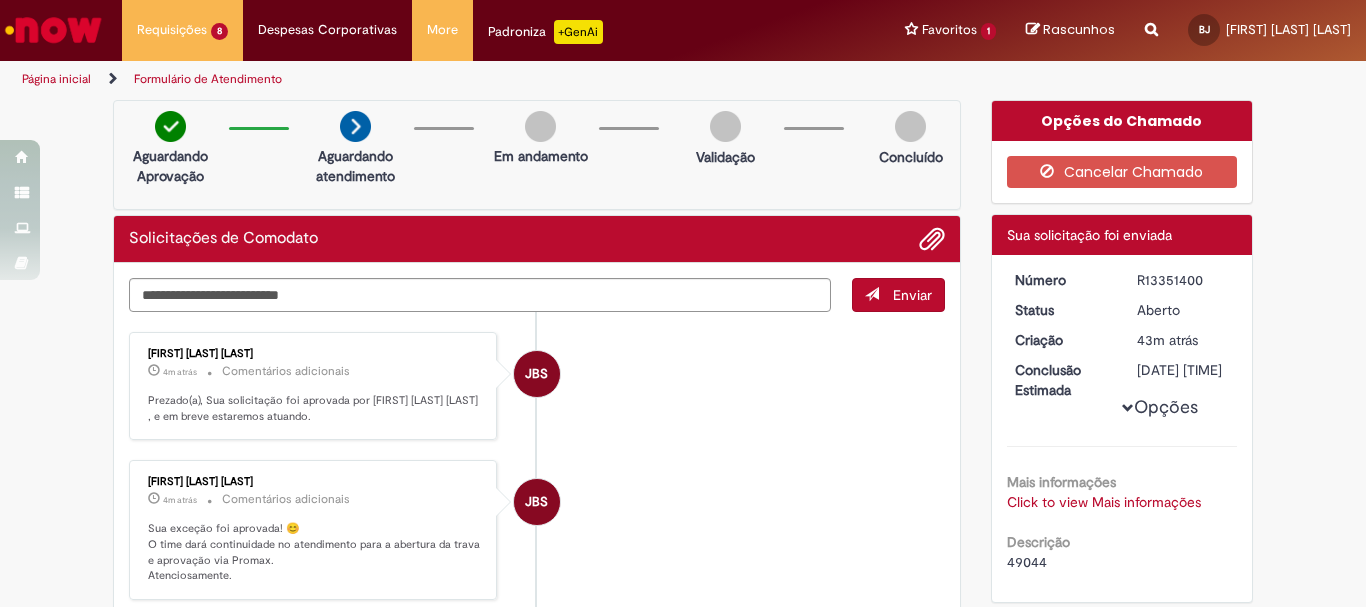 scroll, scrollTop: 0, scrollLeft: 0, axis: both 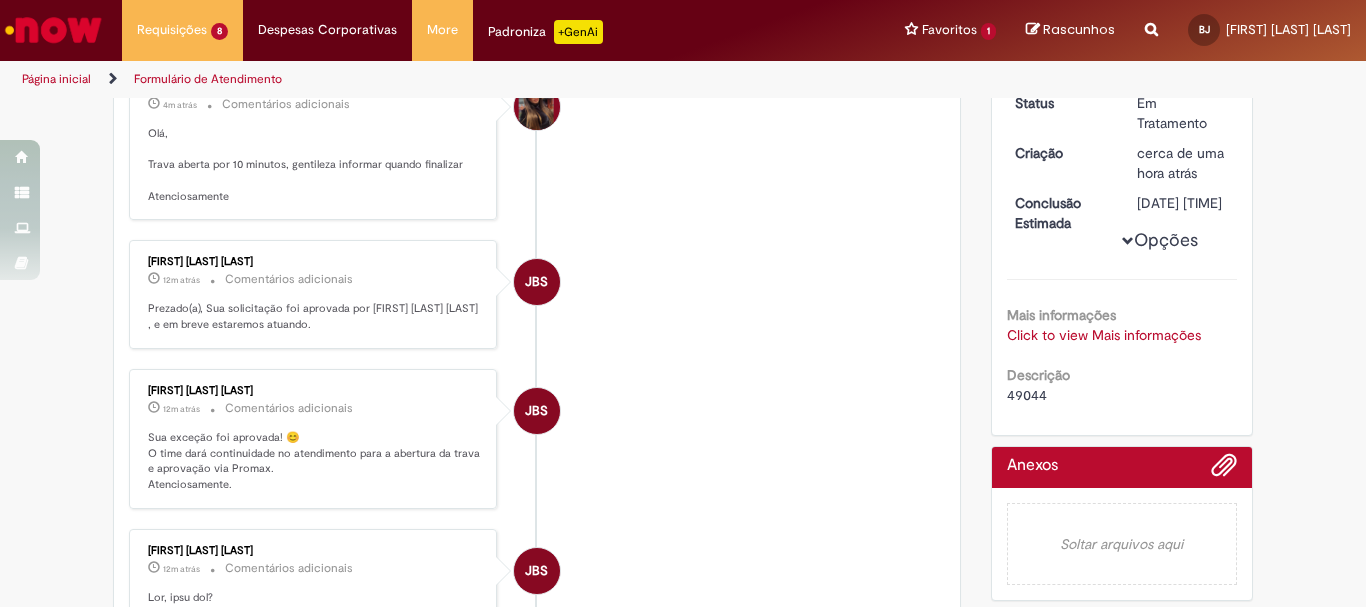 click on "49044" at bounding box center [1027, 395] 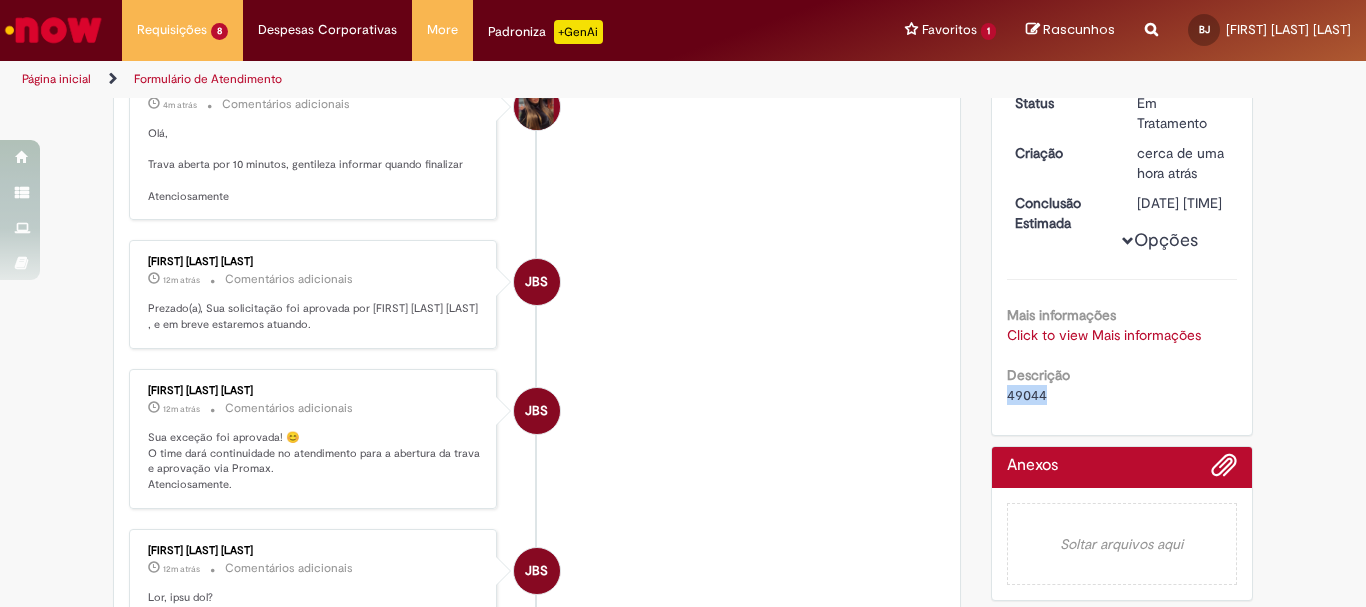 click on "49044" at bounding box center (1027, 395) 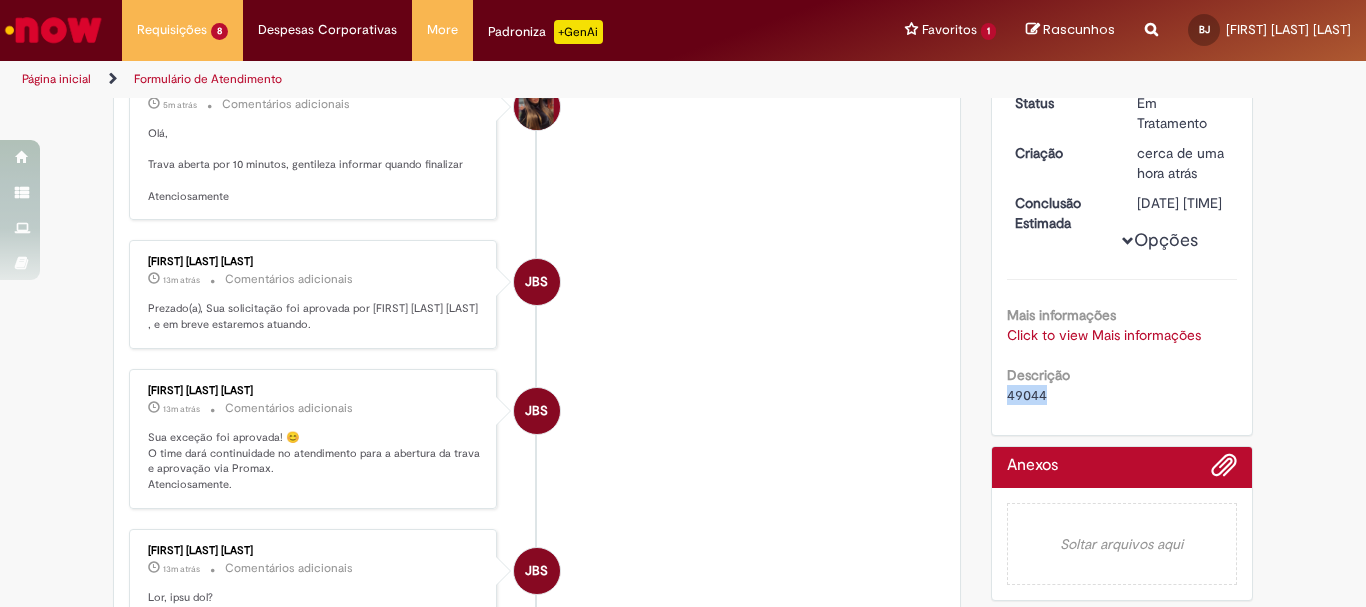 scroll, scrollTop: 133, scrollLeft: 0, axis: vertical 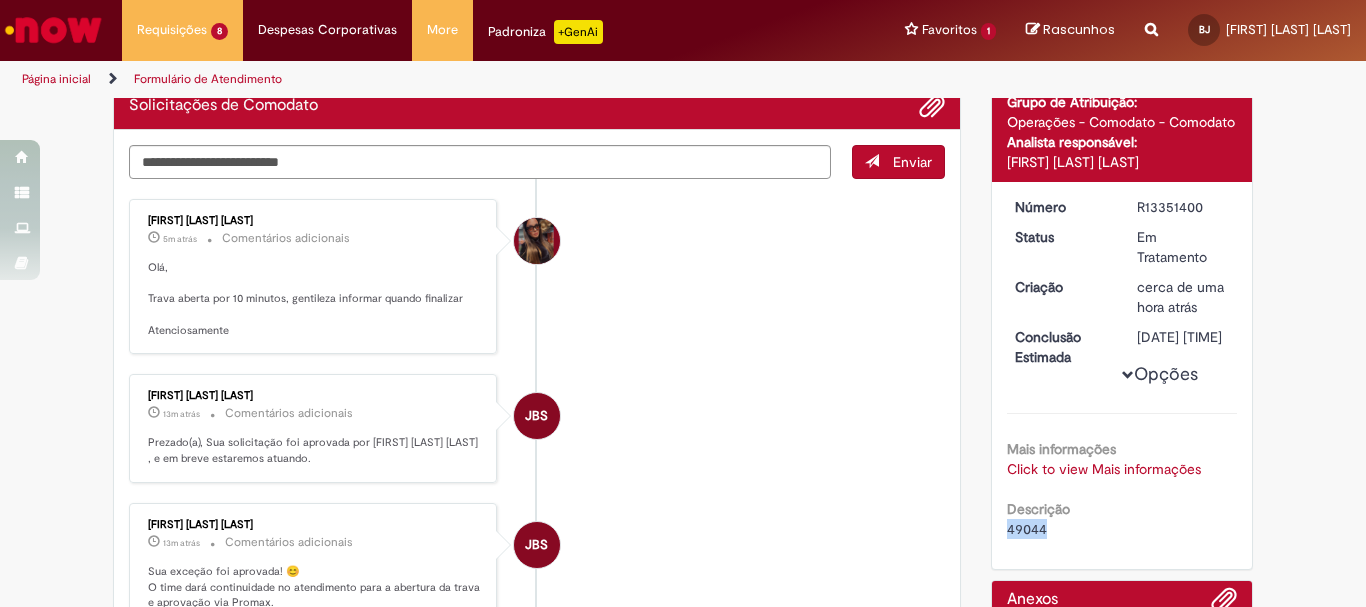 click on "49044" at bounding box center [1027, 529] 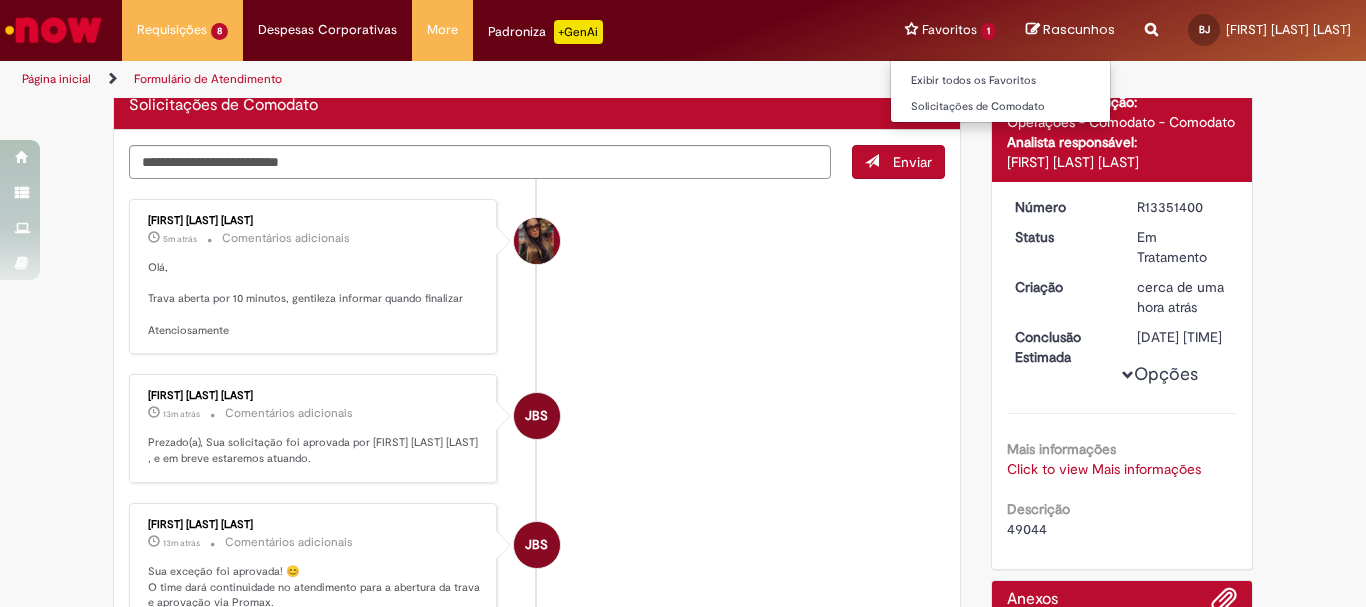 click on "Favoritos   1
Exibir todos os Favoritos
Solicitações de Comodato" at bounding box center [950, 30] 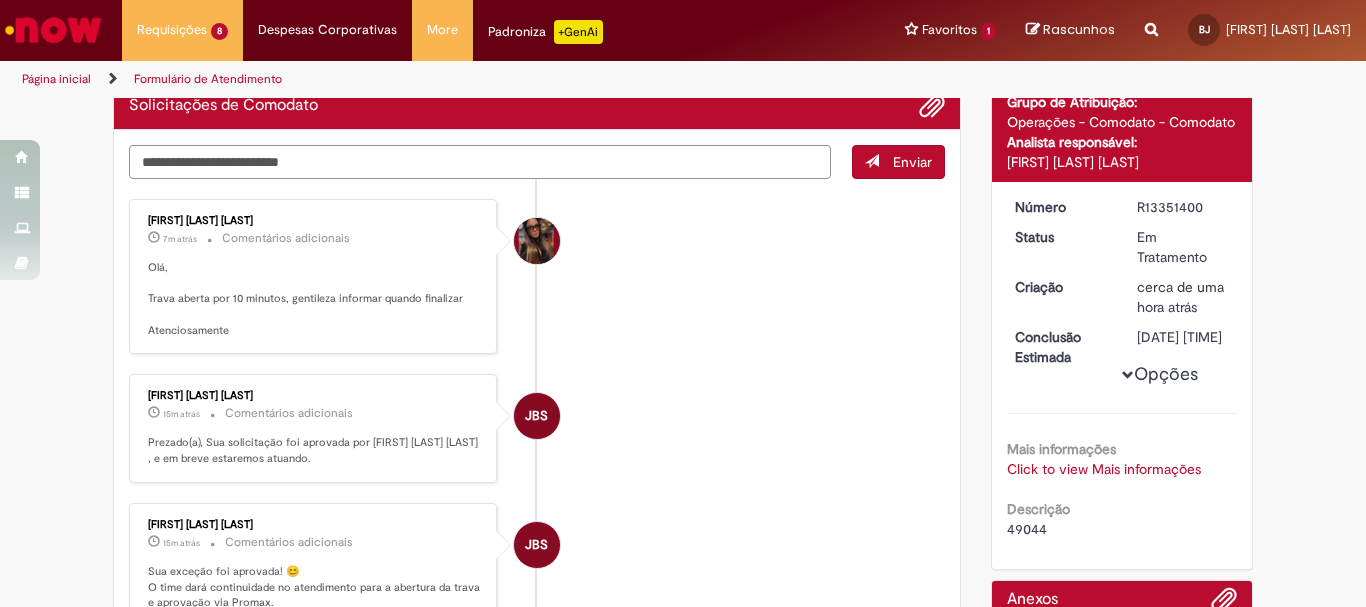 click at bounding box center (480, 162) 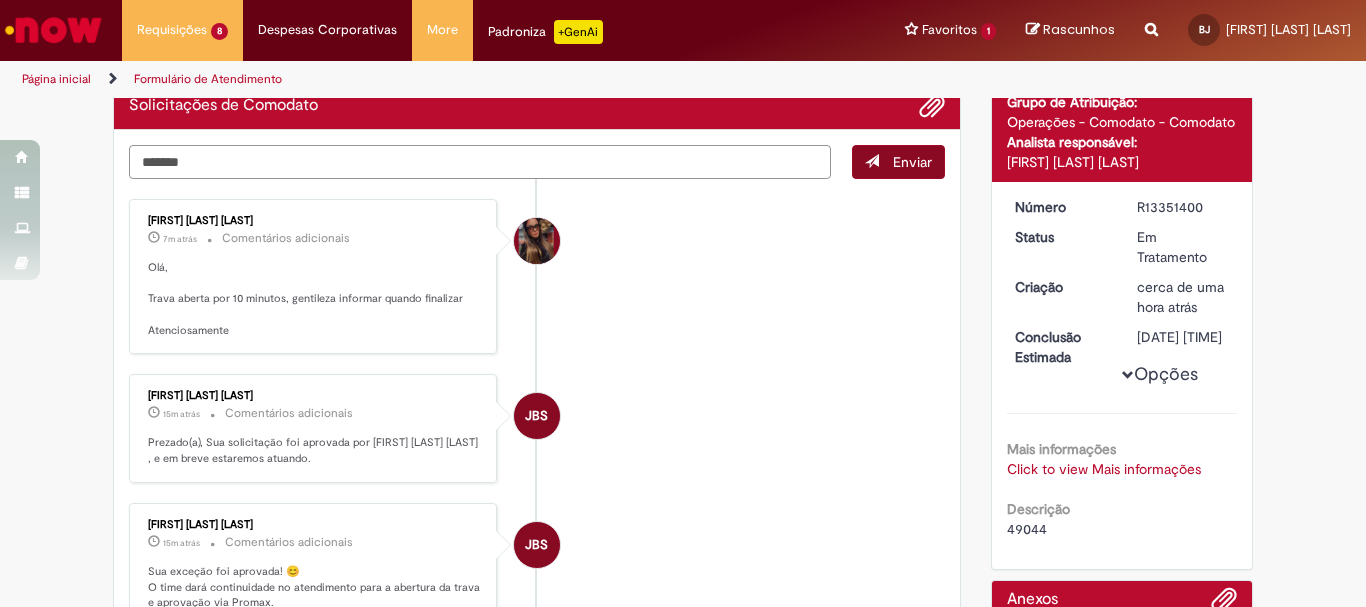 type on "*******" 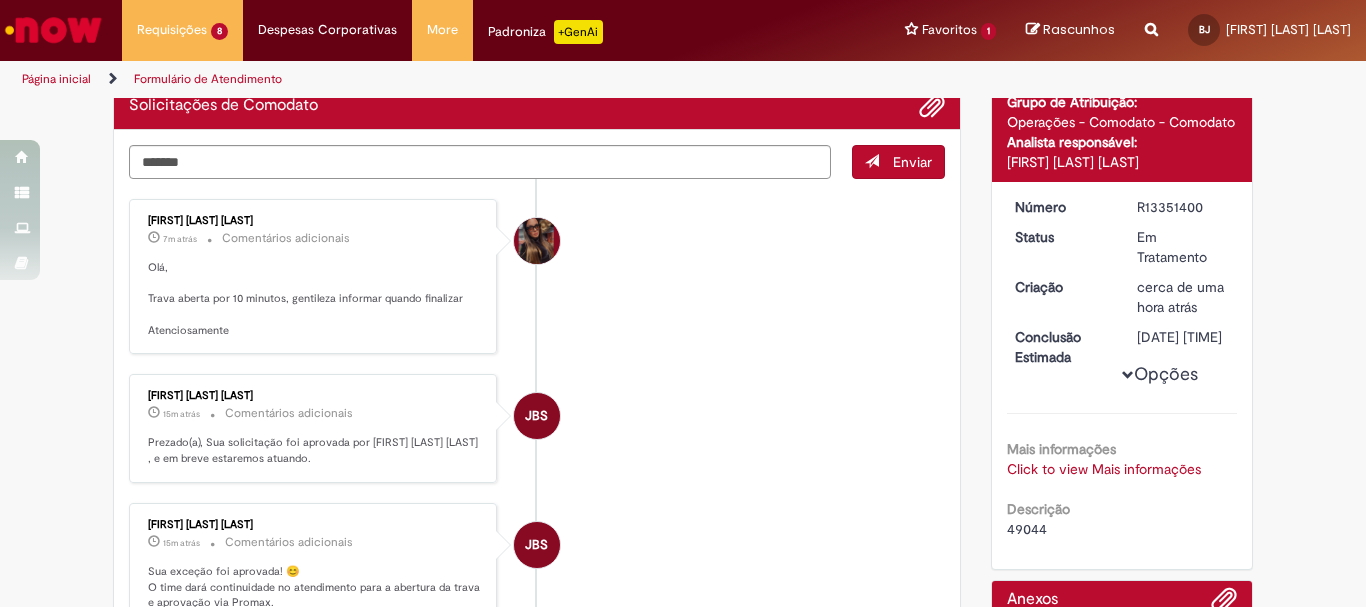 click on "Enviar" at bounding box center (912, 162) 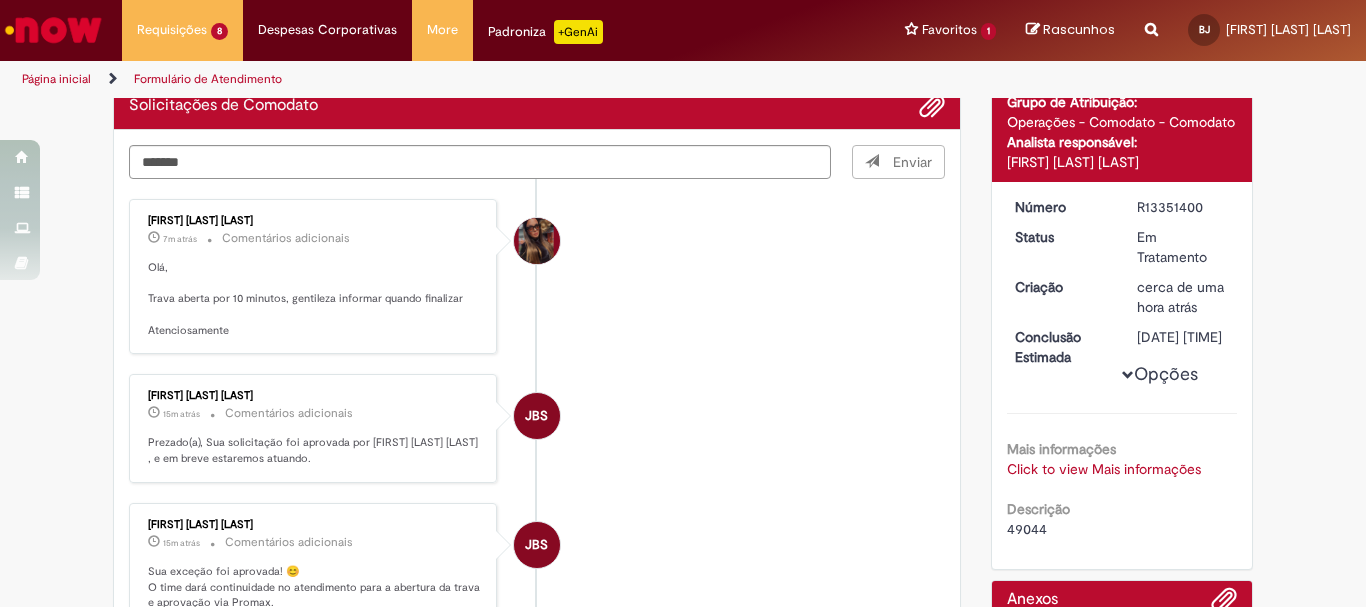 type 